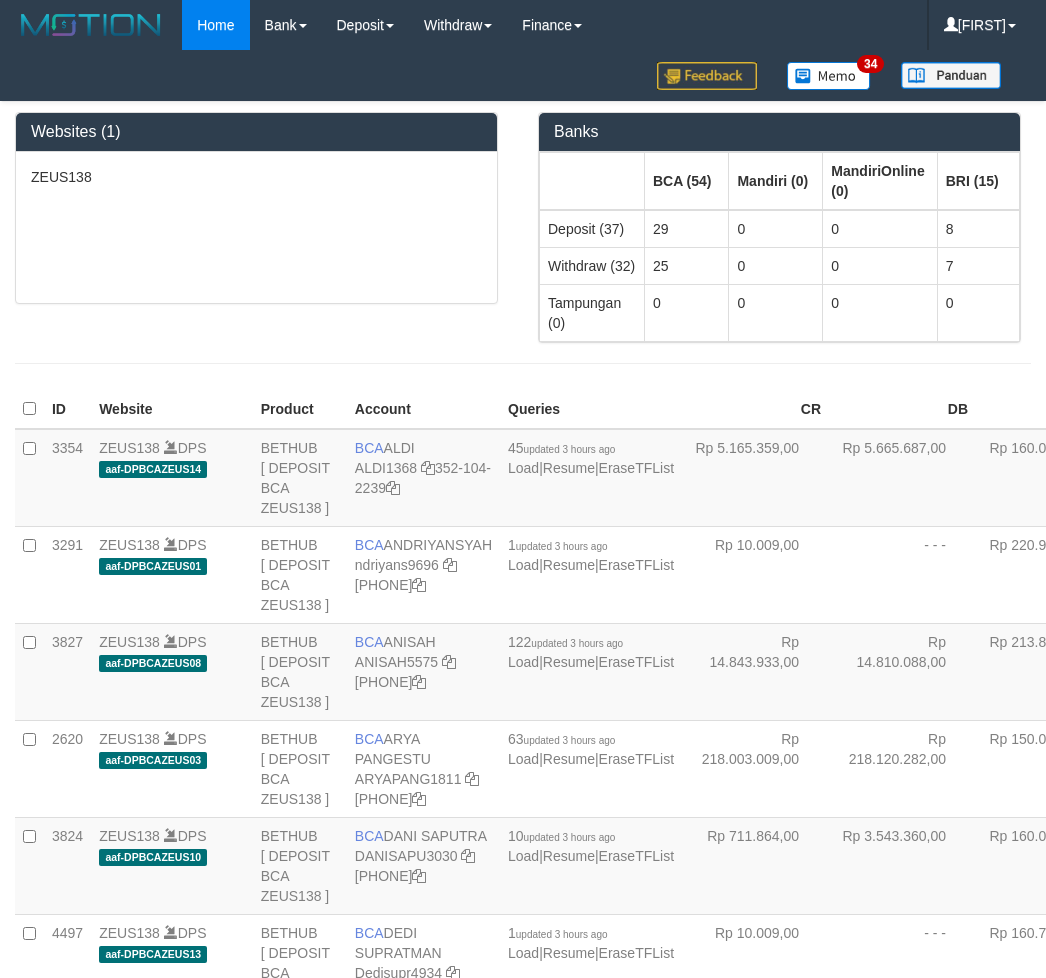 scroll, scrollTop: 0, scrollLeft: 0, axis: both 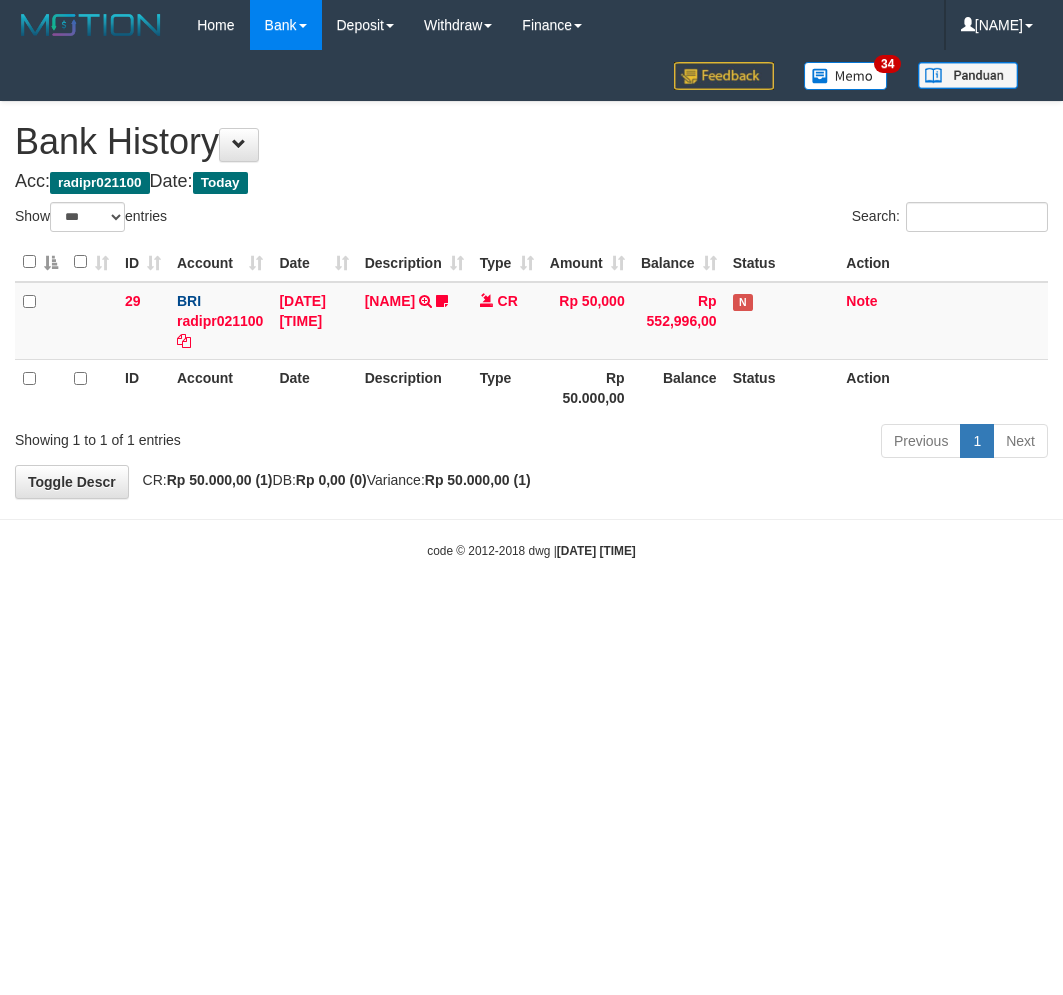 select on "***" 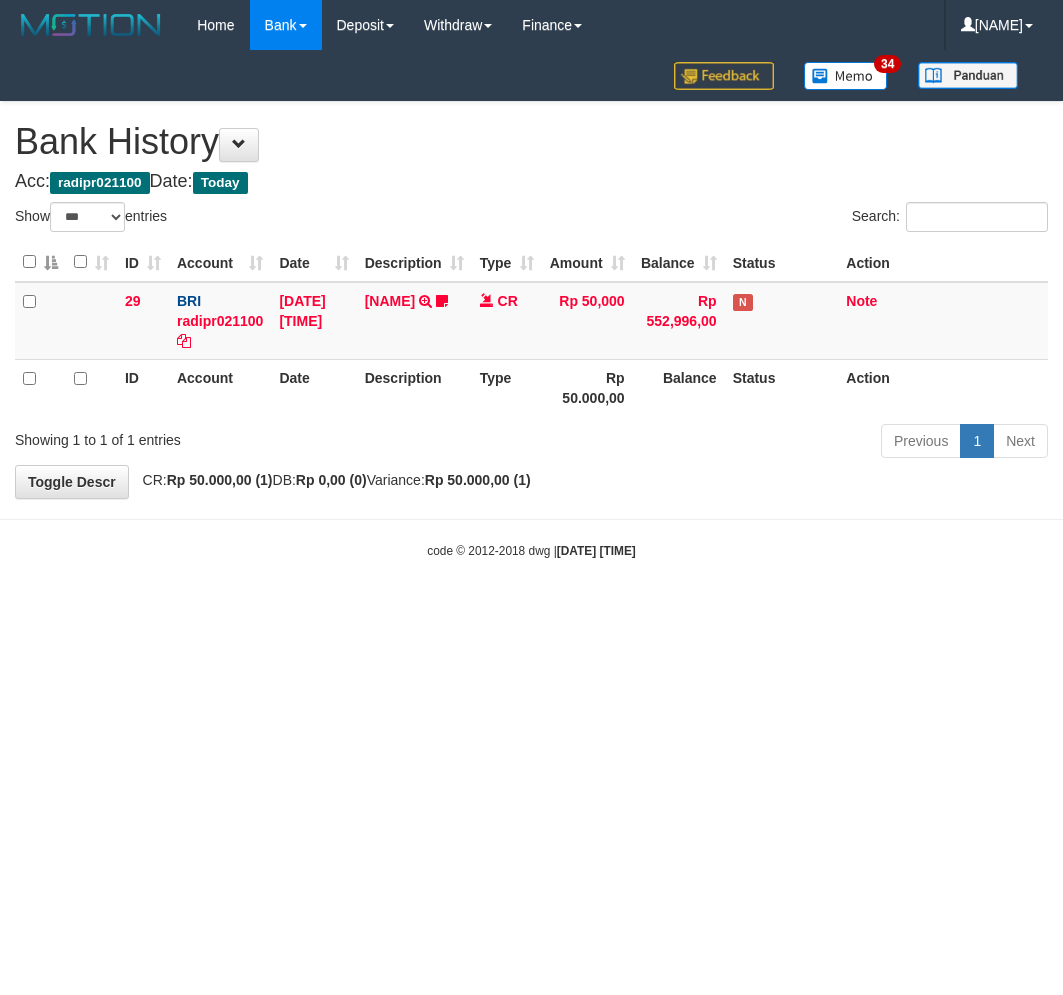 scroll, scrollTop: 0, scrollLeft: 0, axis: both 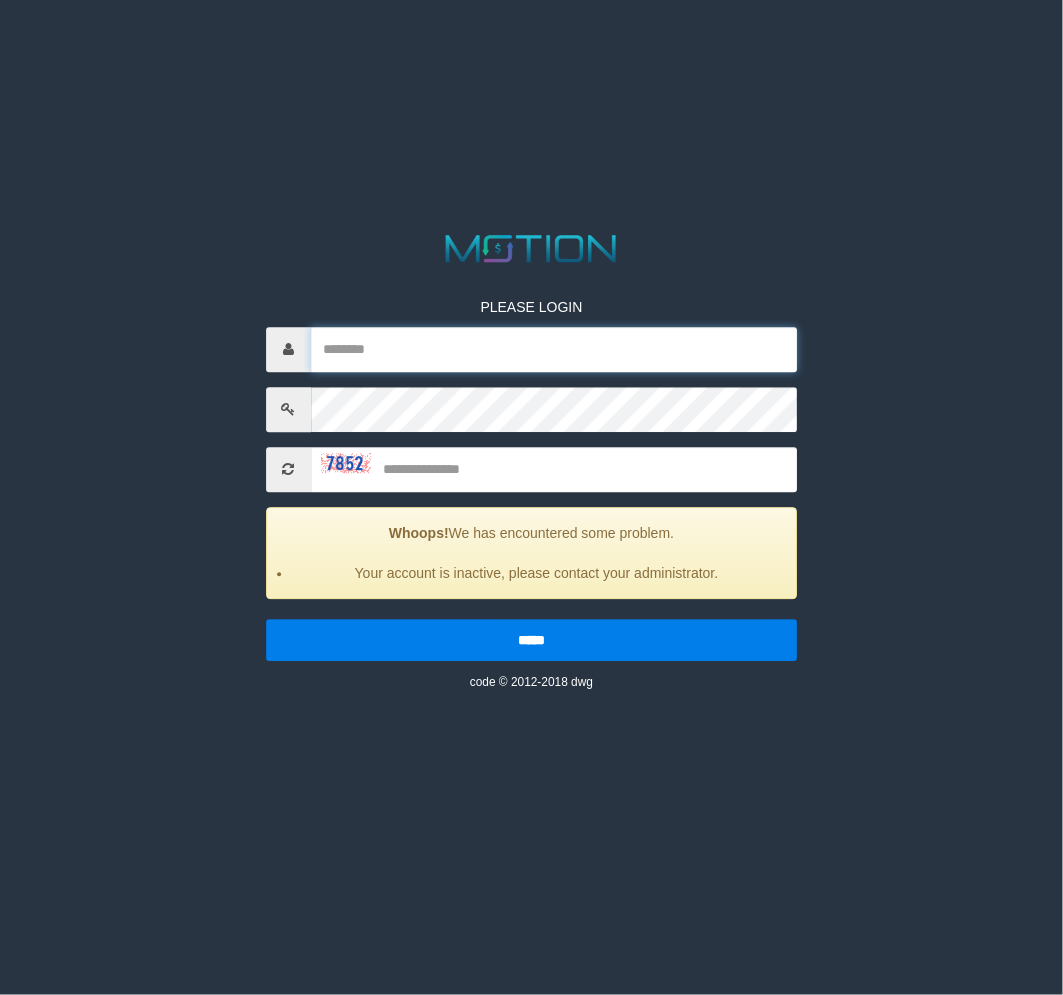 type on "********" 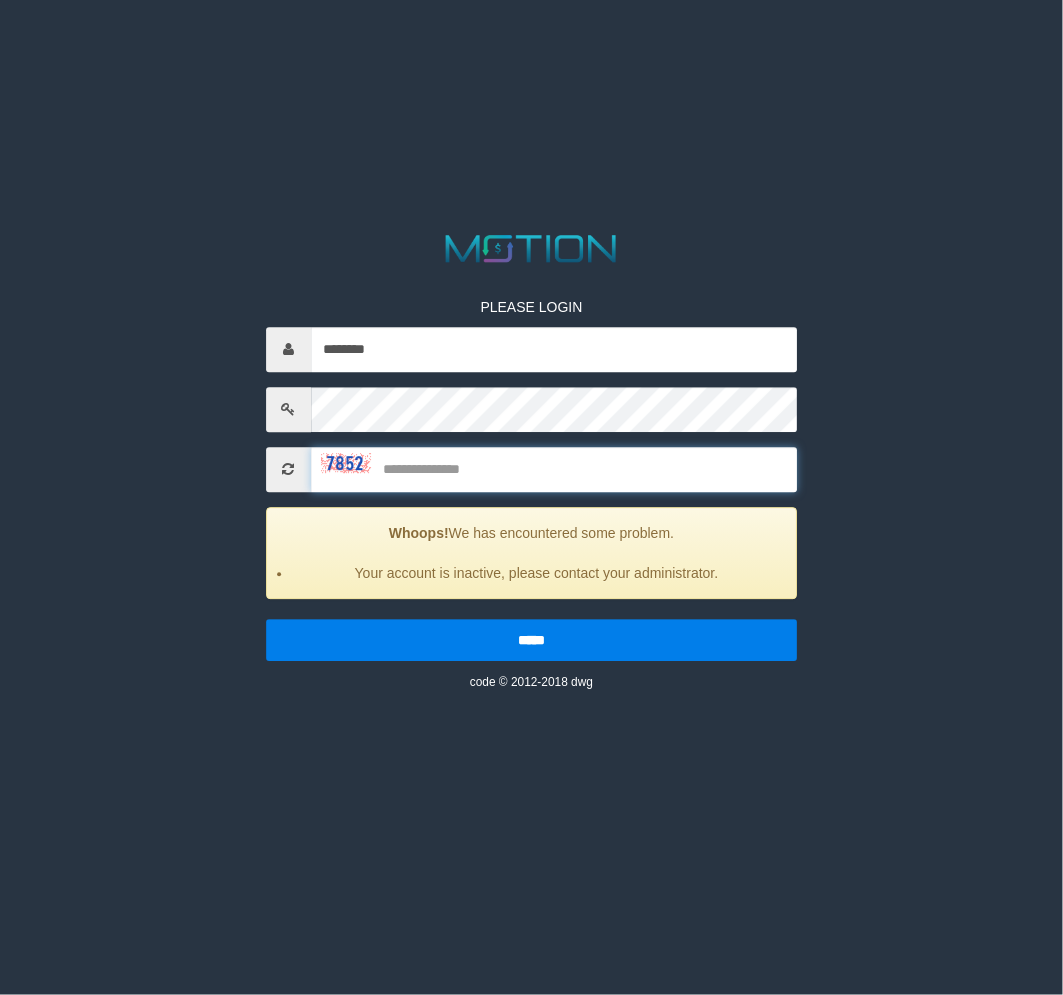 click at bounding box center [554, 469] 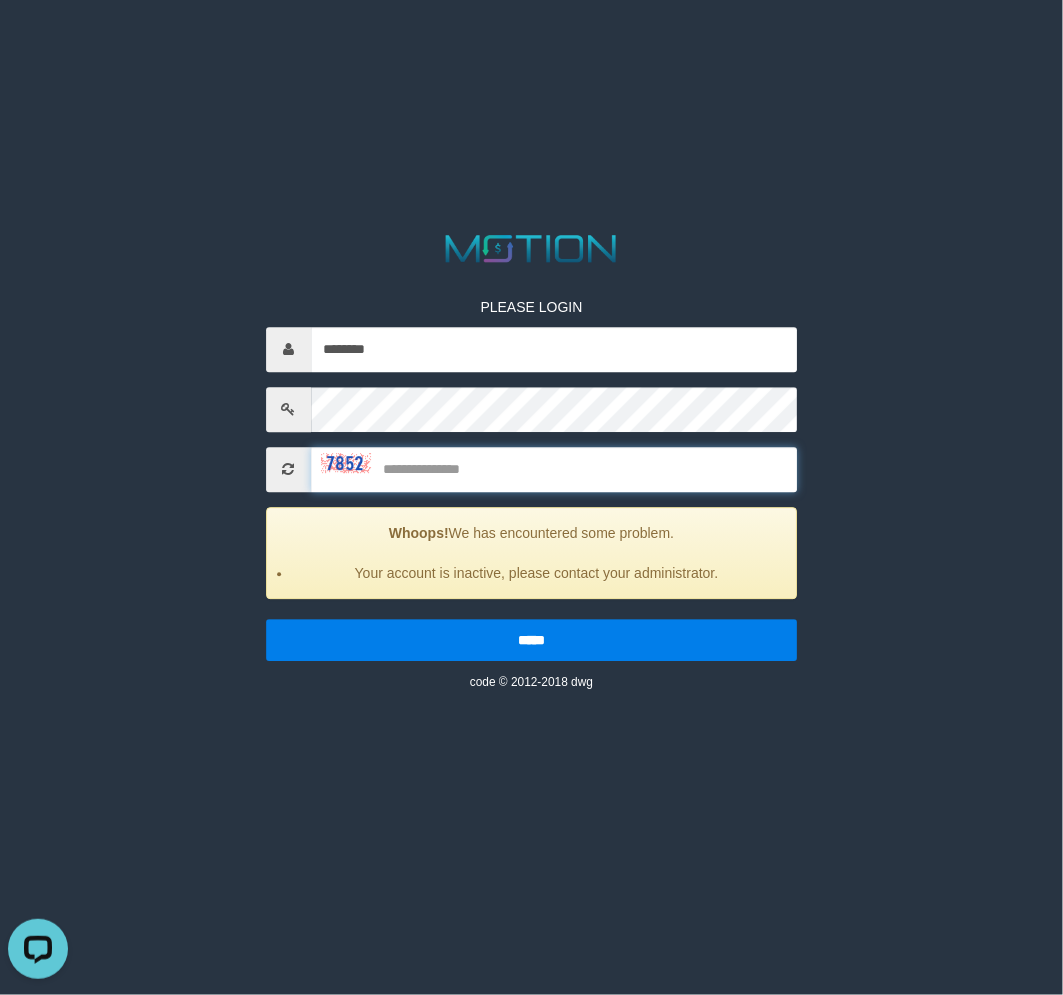 scroll, scrollTop: 0, scrollLeft: 0, axis: both 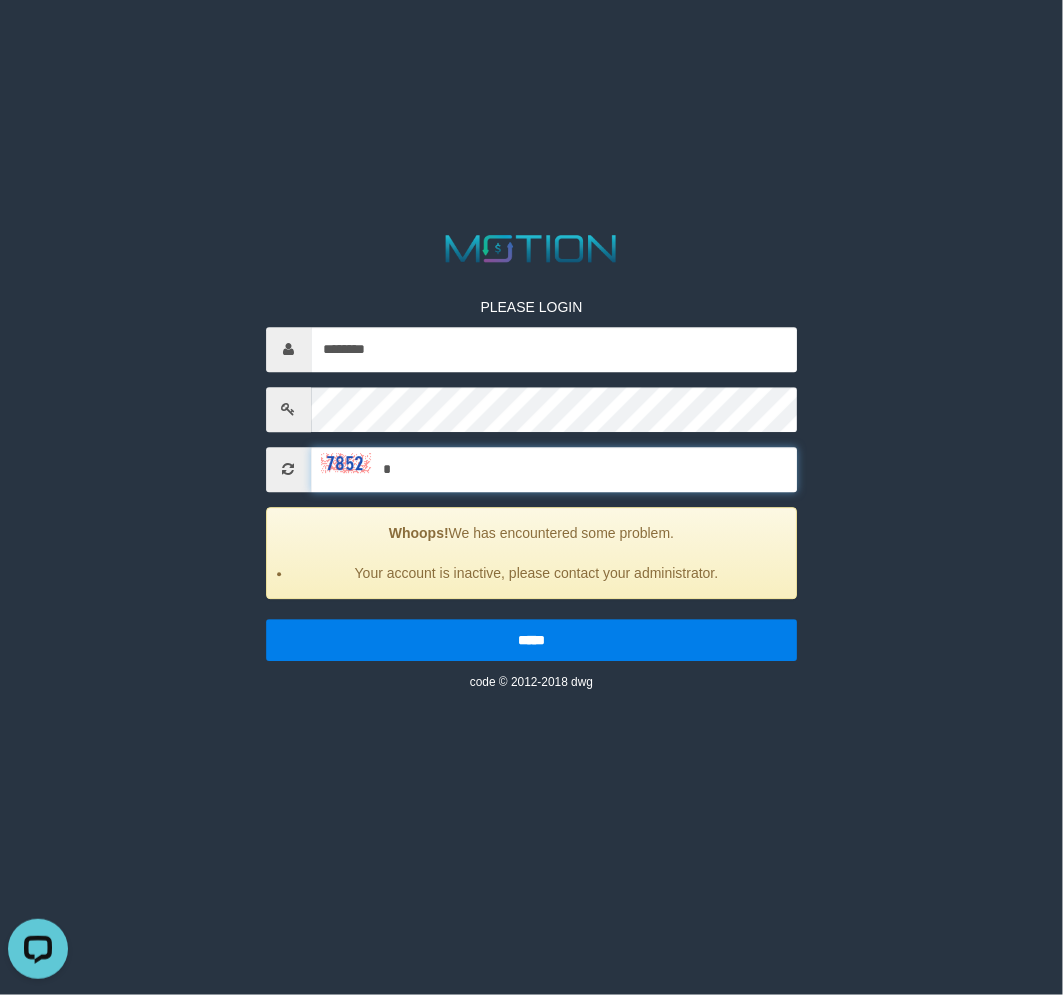 paste on "***" 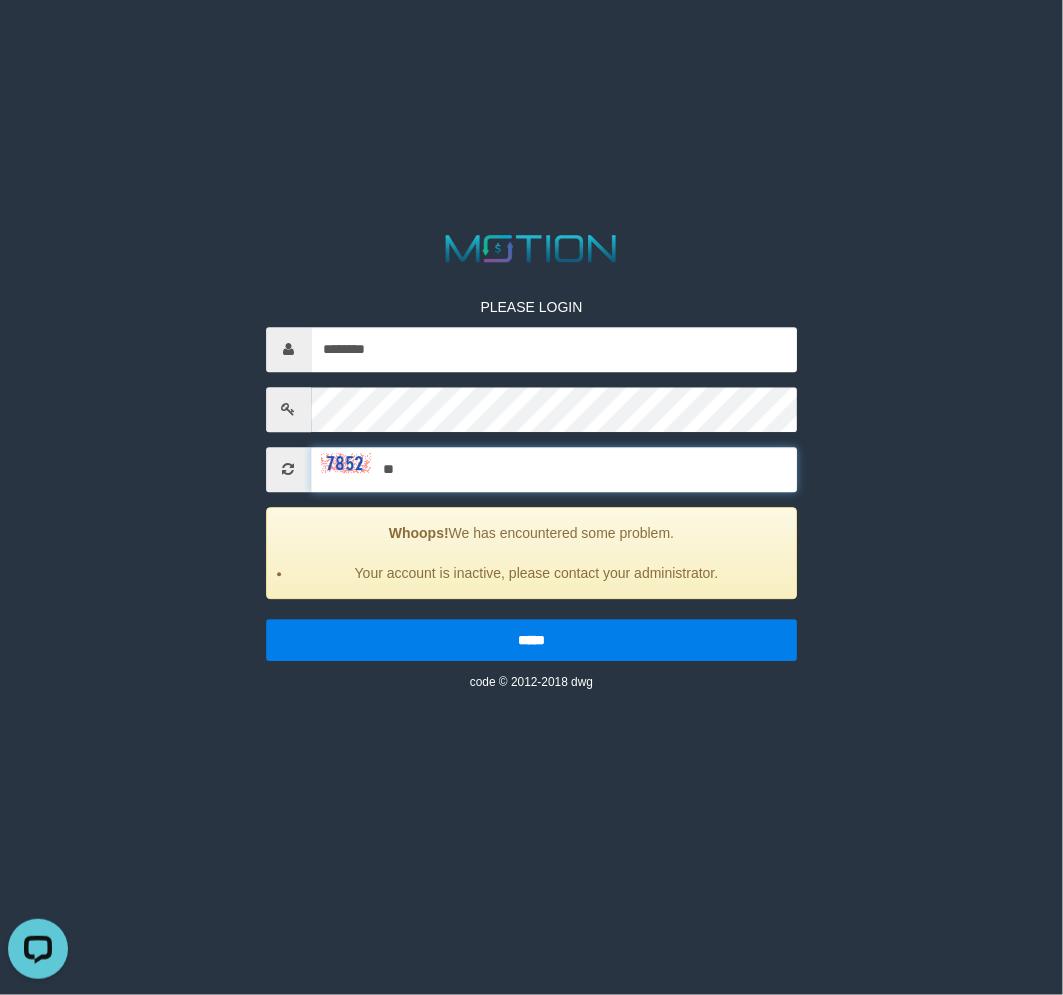 type on "*" 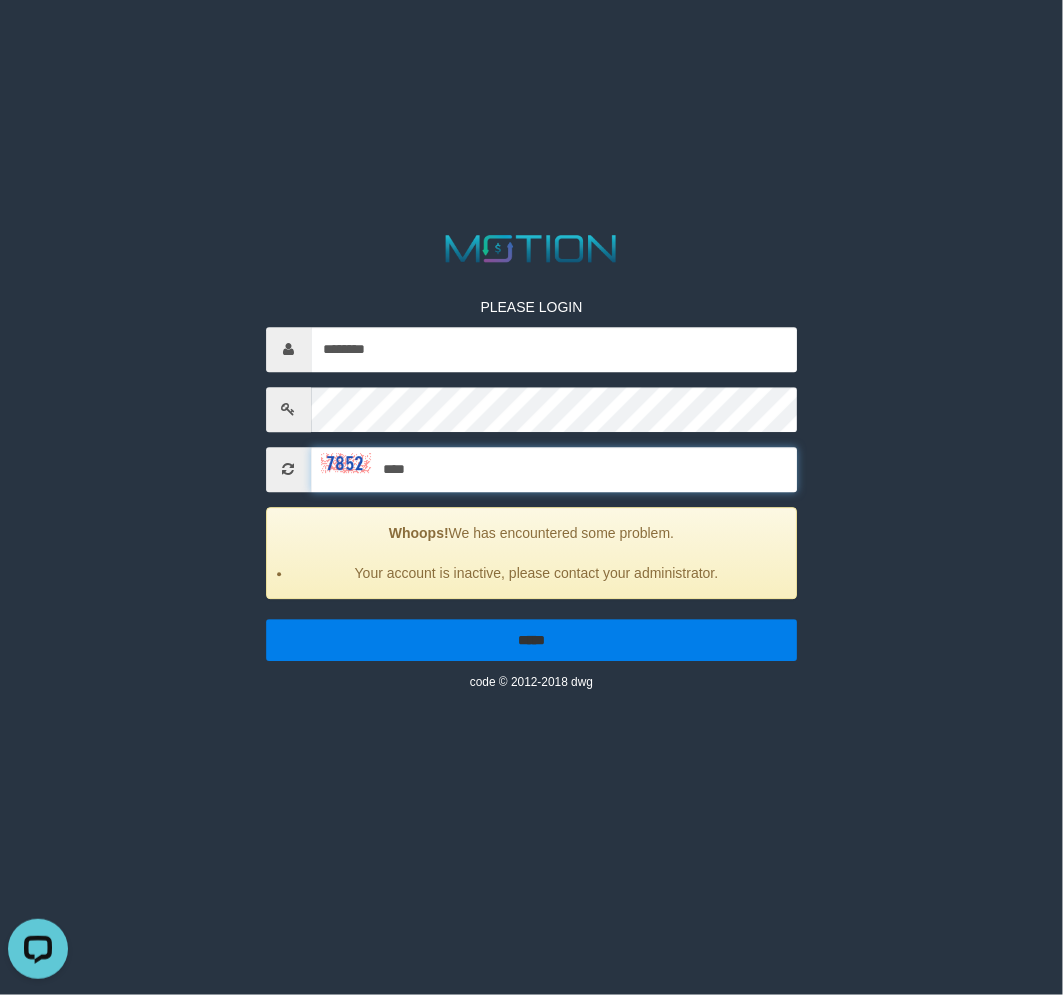 type on "****" 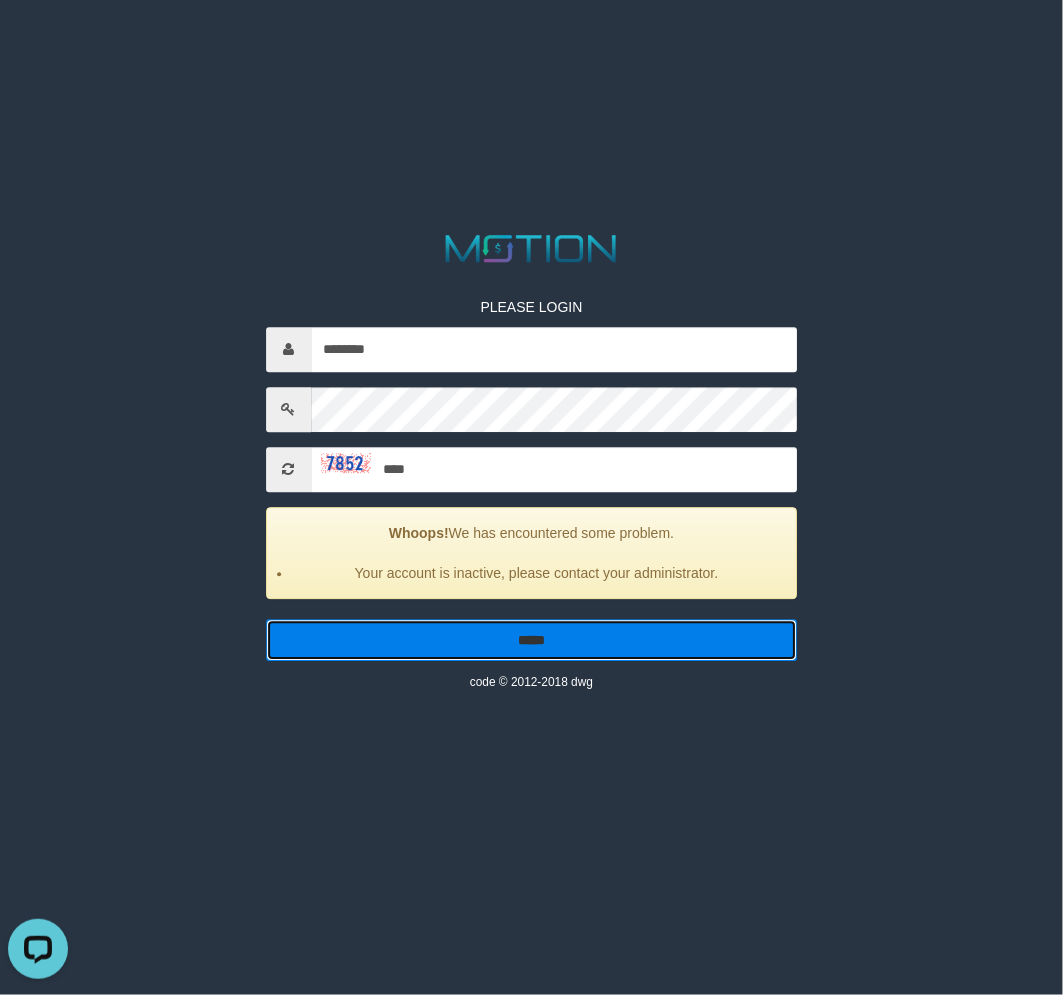 click on "*****" at bounding box center (532, 640) 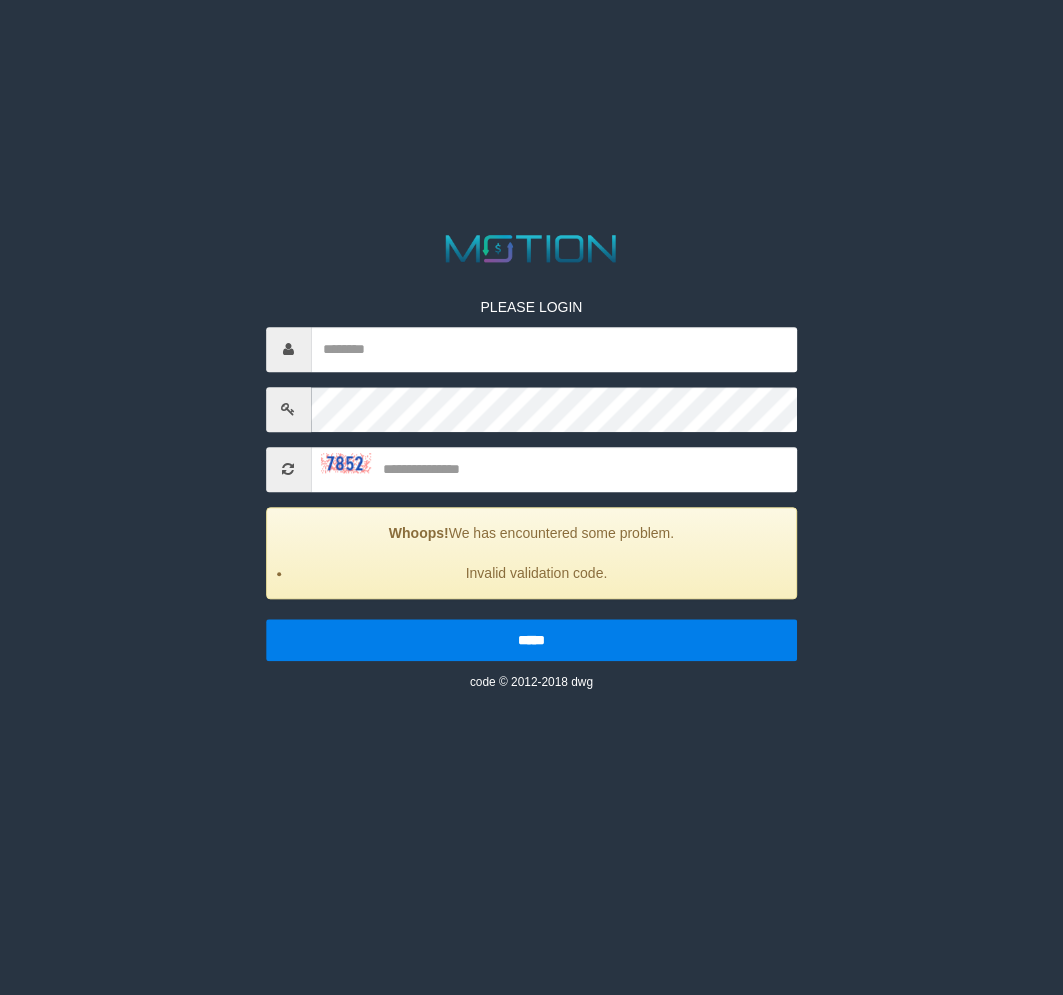 scroll, scrollTop: 0, scrollLeft: 0, axis: both 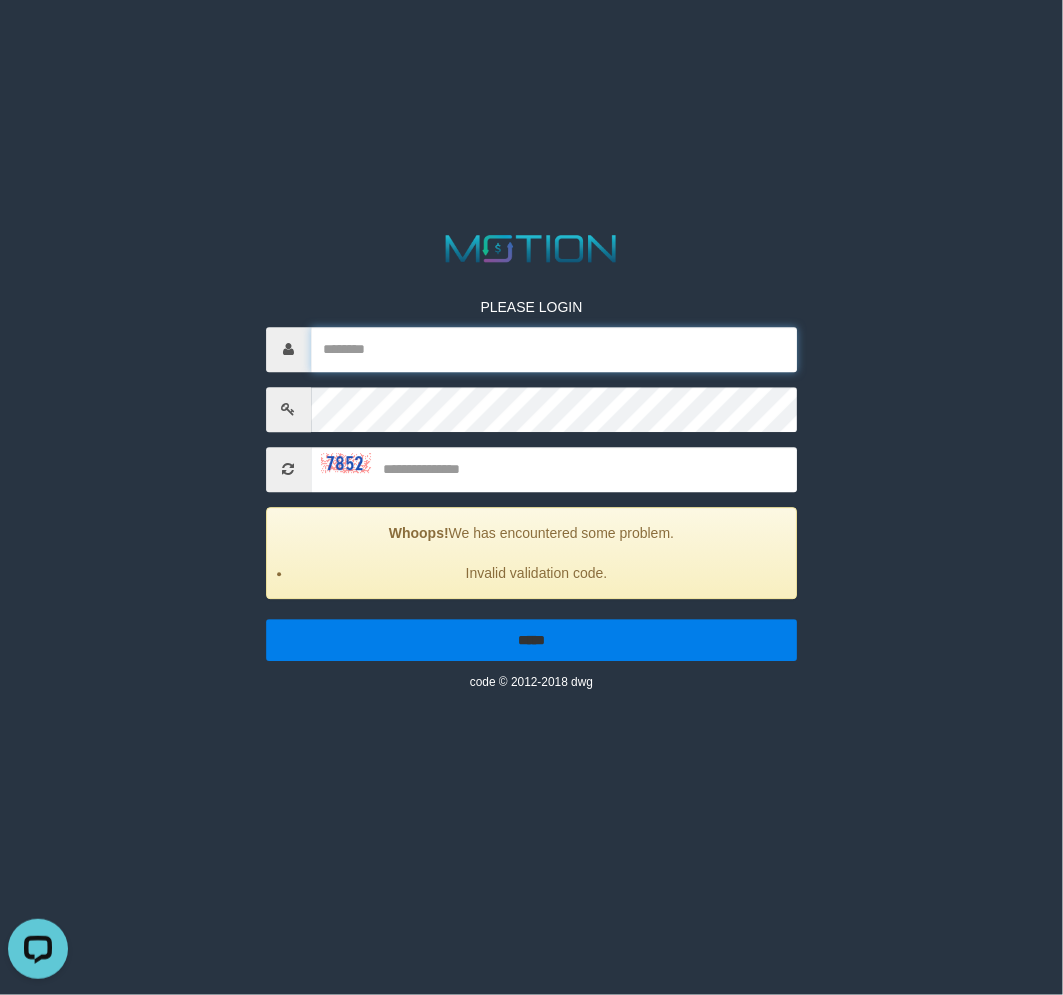 type on "********" 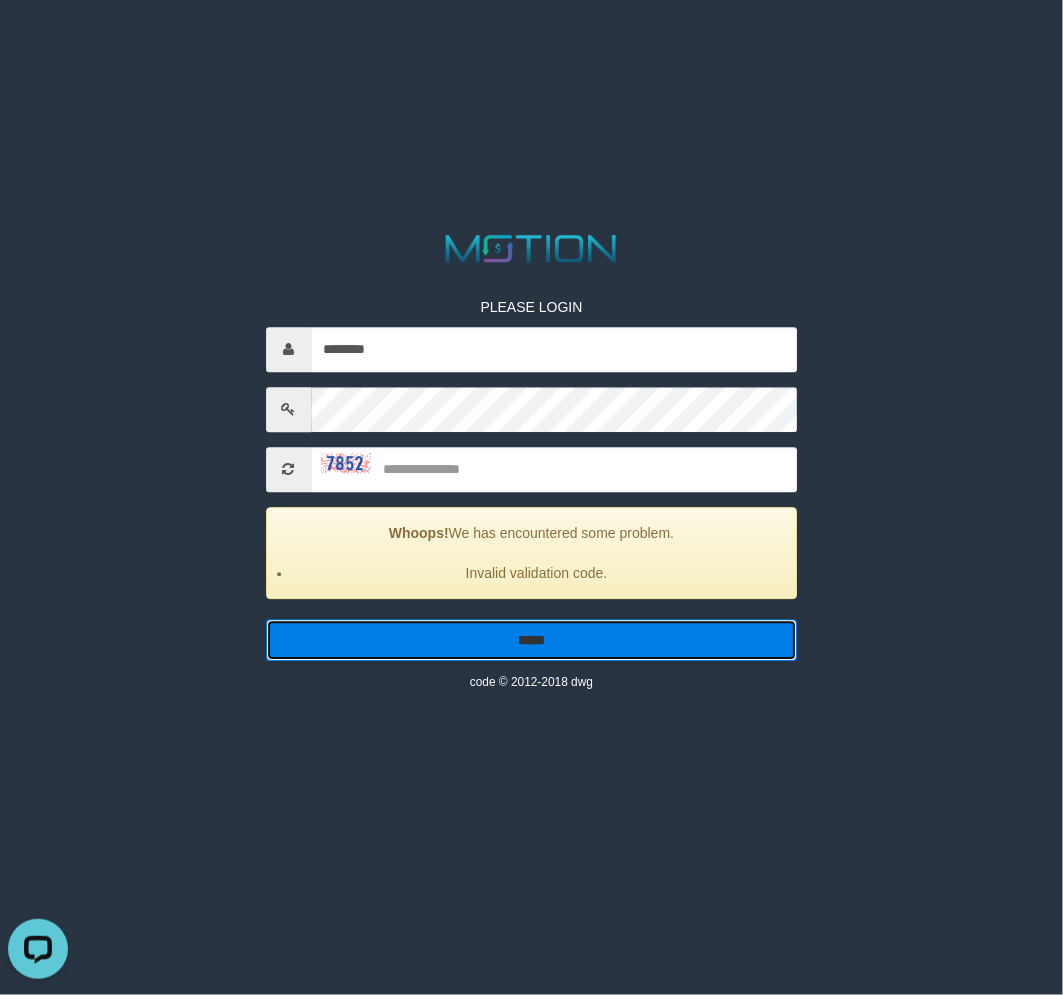 click on "*****" at bounding box center (532, 640) 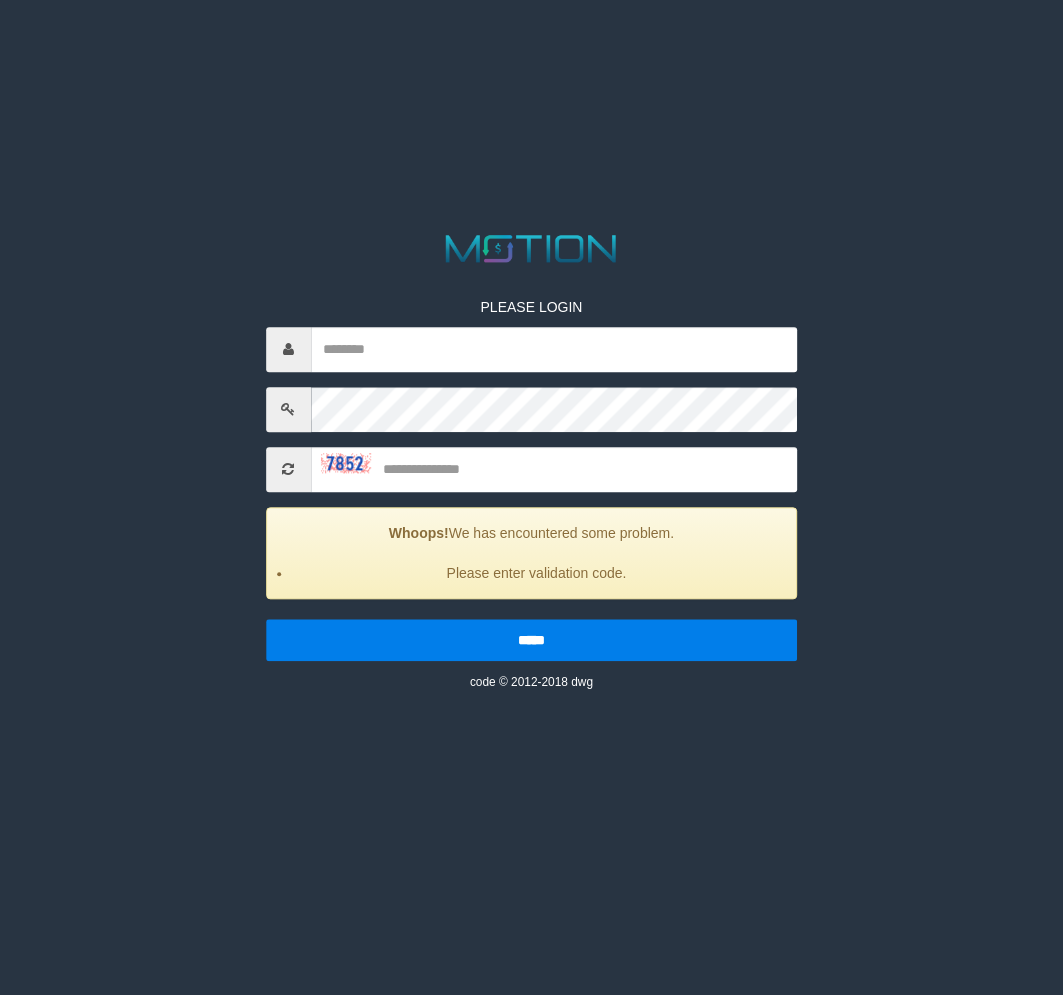 scroll, scrollTop: 0, scrollLeft: 0, axis: both 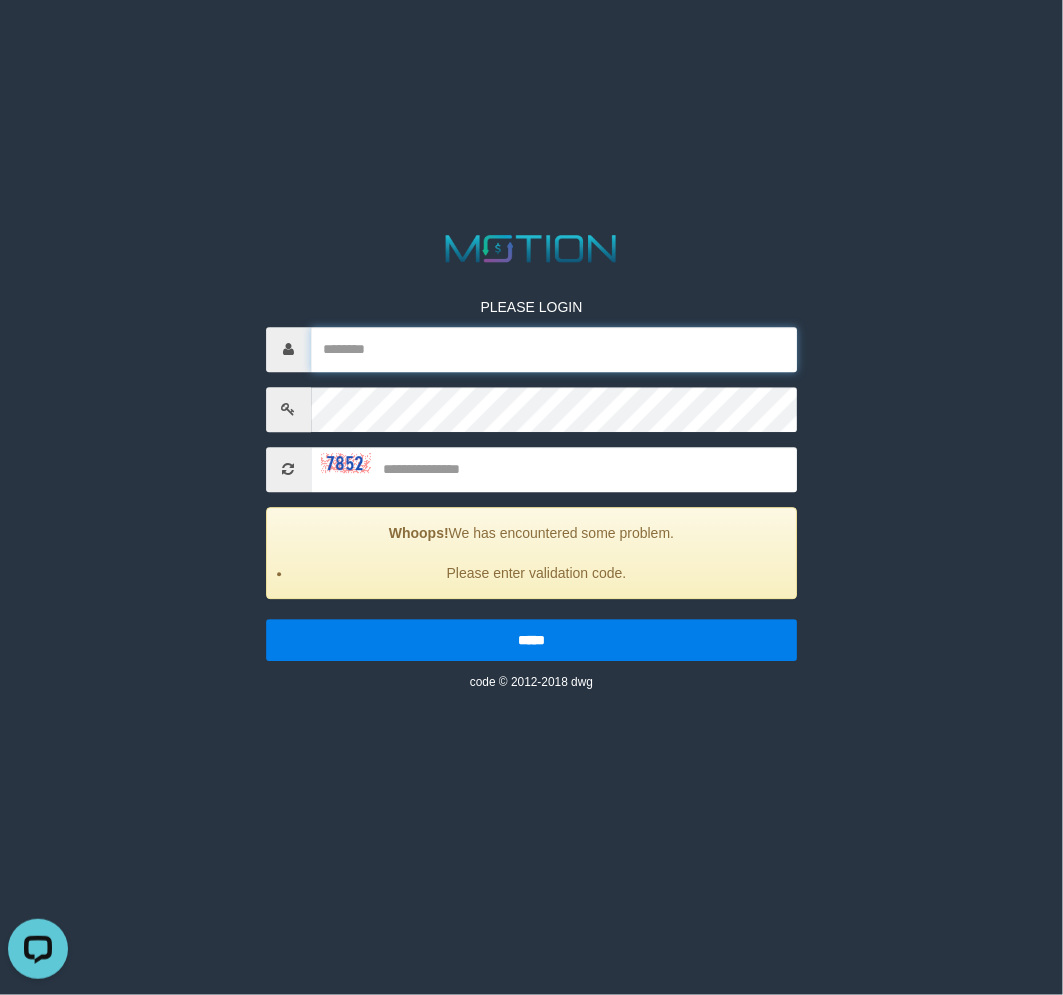 type on "********" 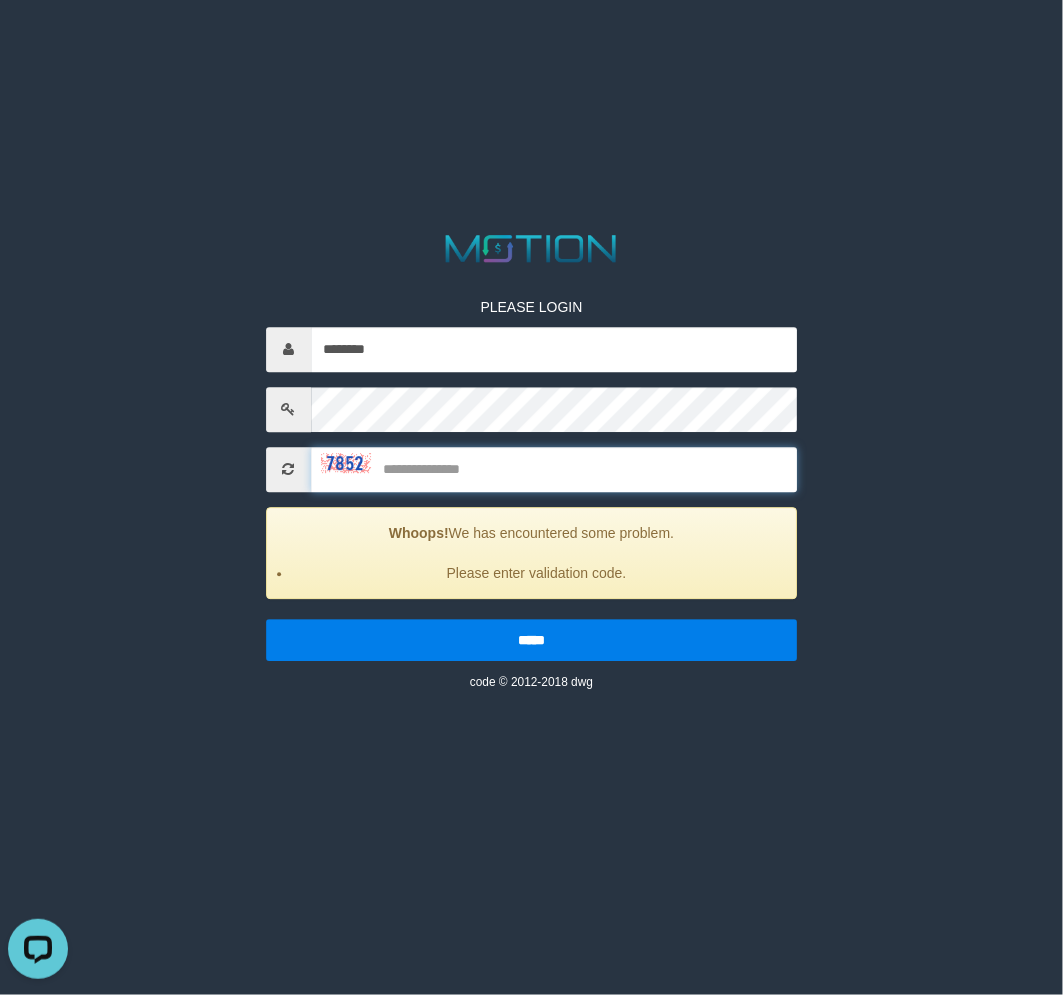 click at bounding box center (554, 469) 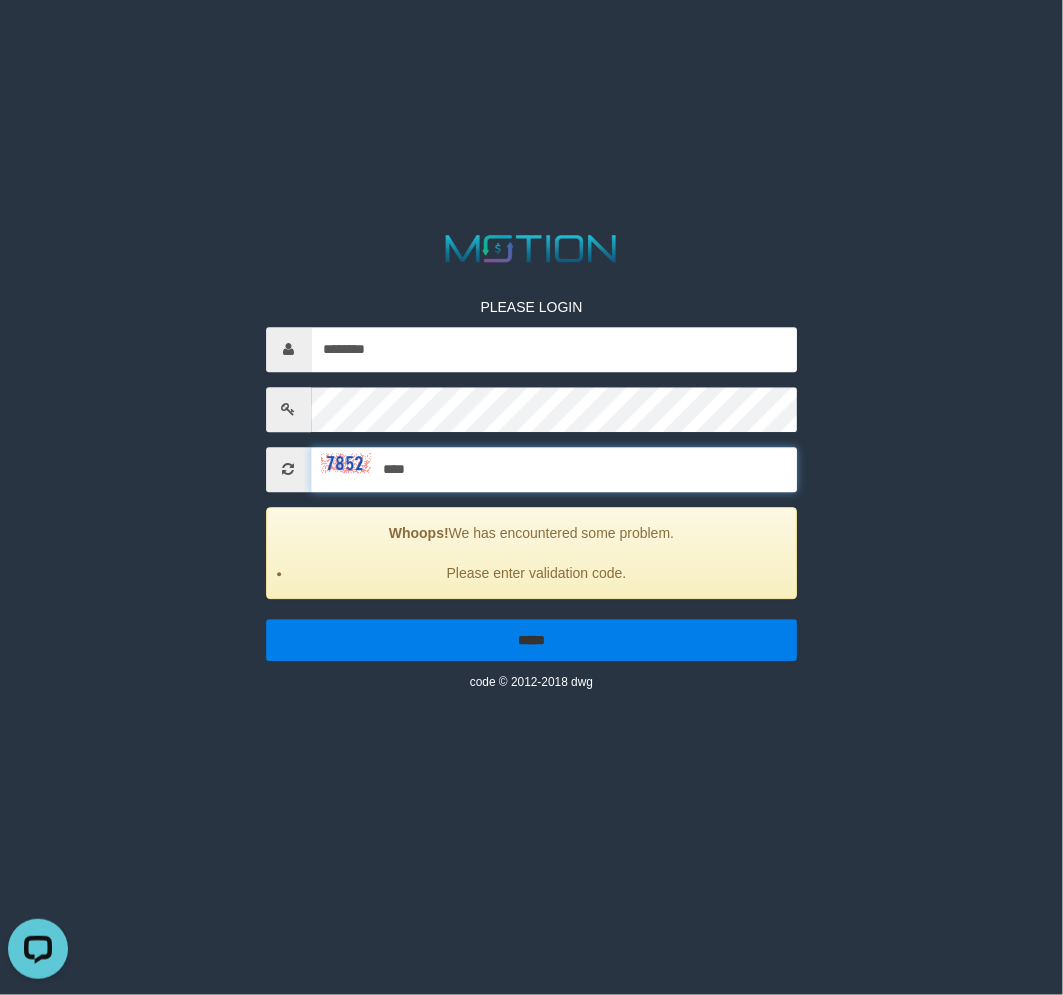 type on "****" 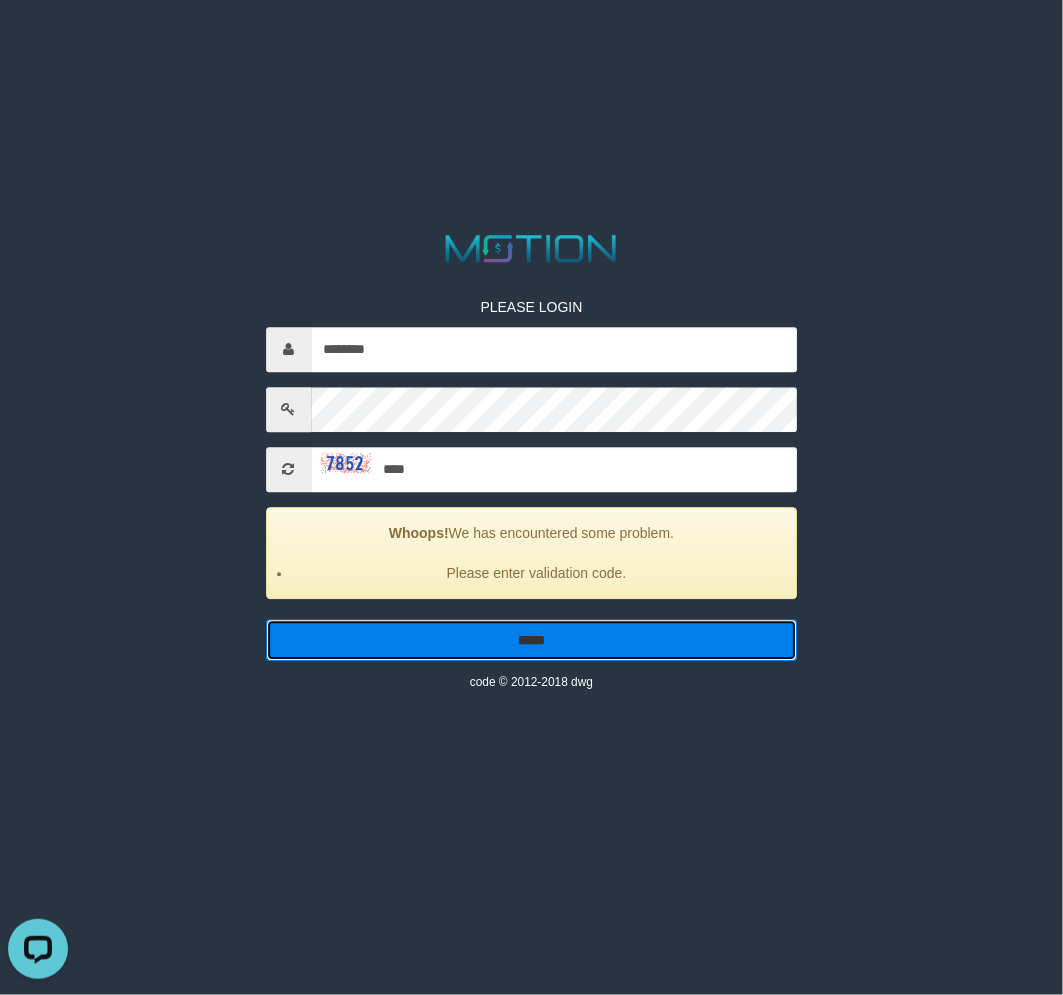 click on "*****" at bounding box center (532, 640) 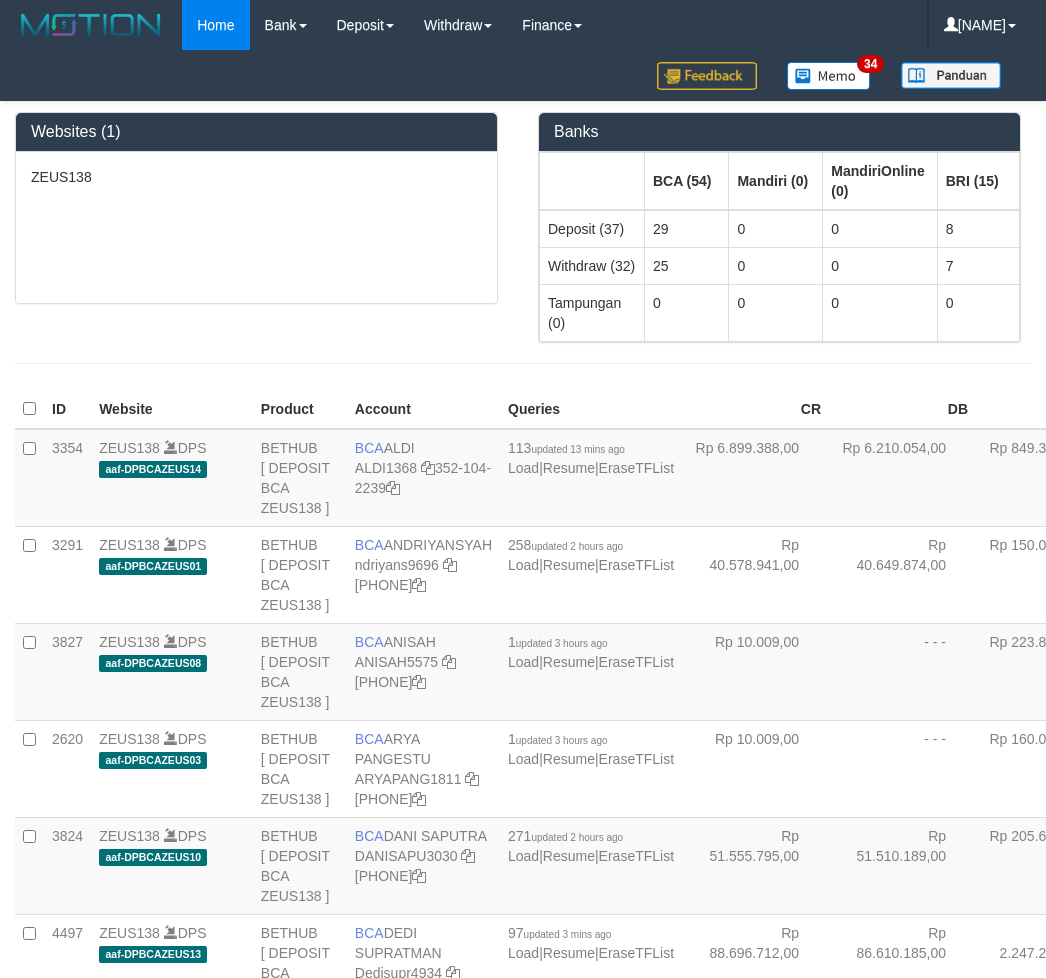 scroll, scrollTop: 0, scrollLeft: 0, axis: both 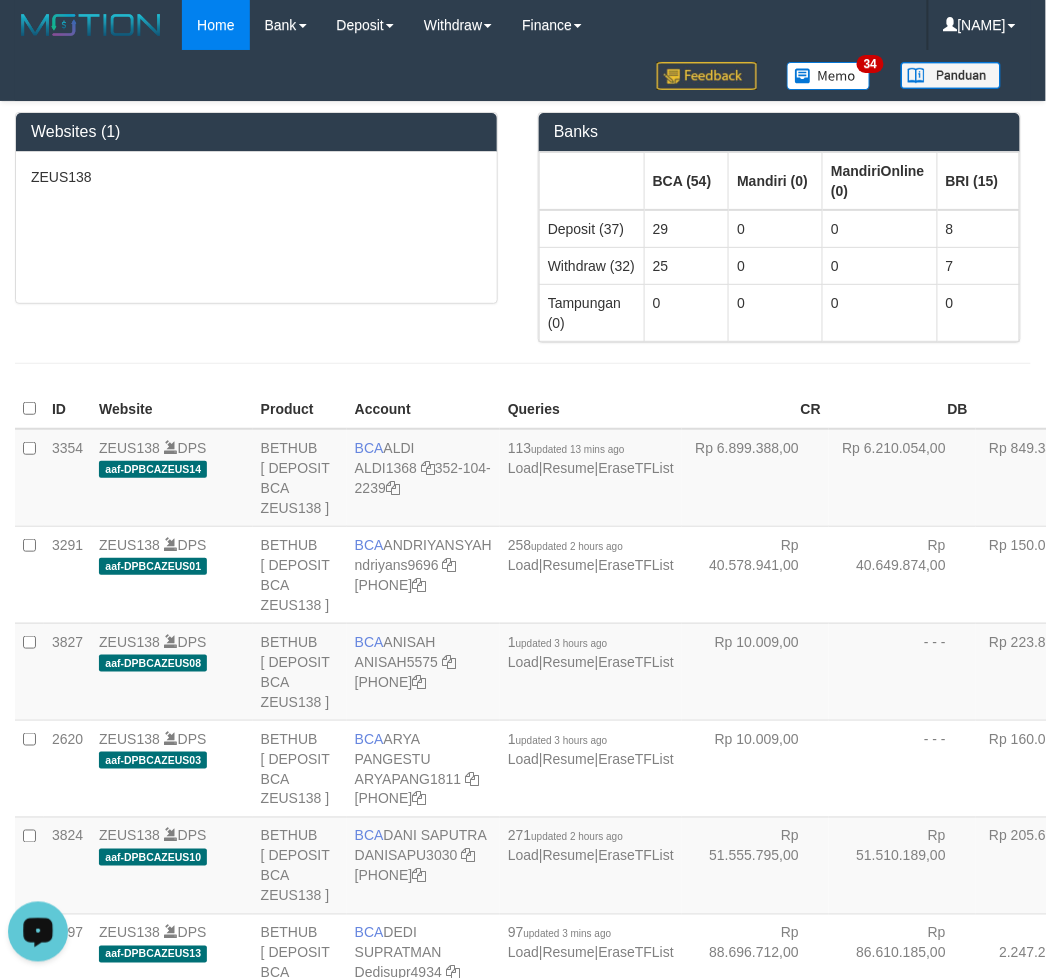 click at bounding box center (523, 363) 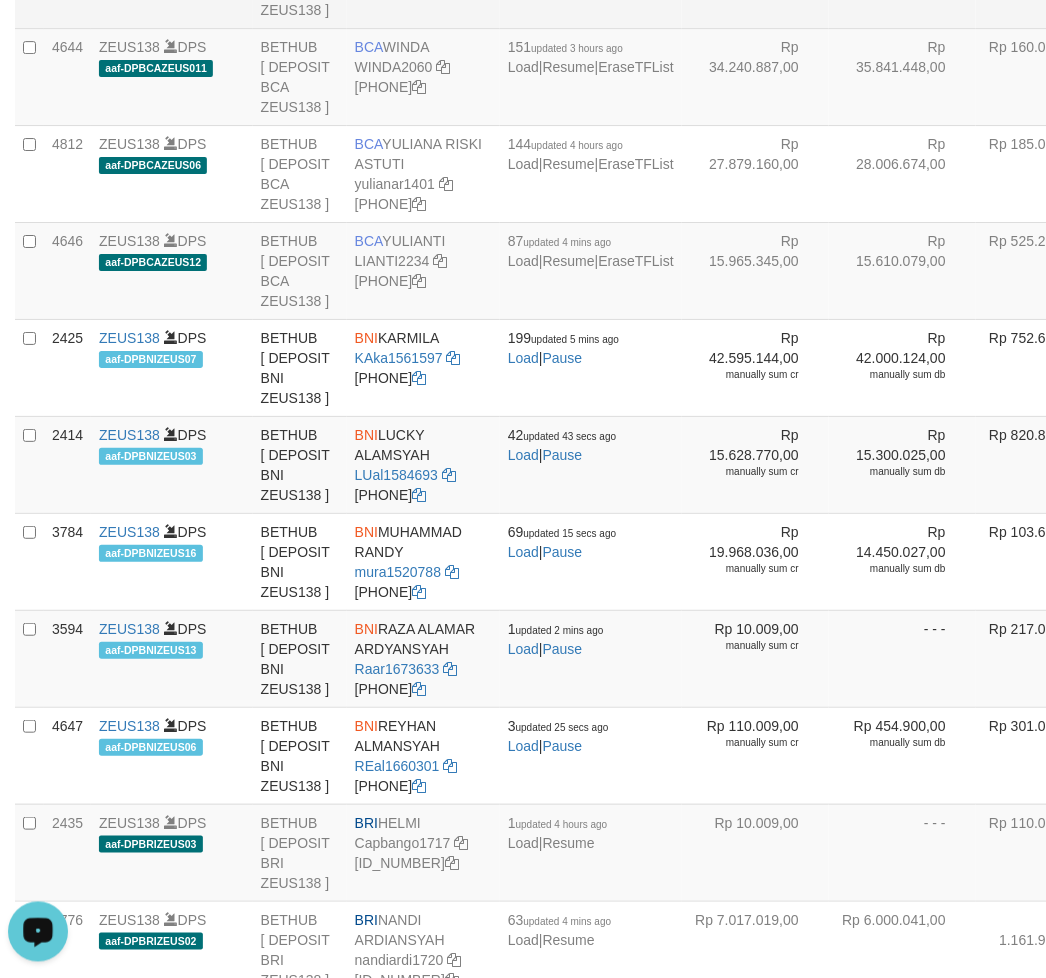click on "ulvianas2095" at bounding box center [396, -30] 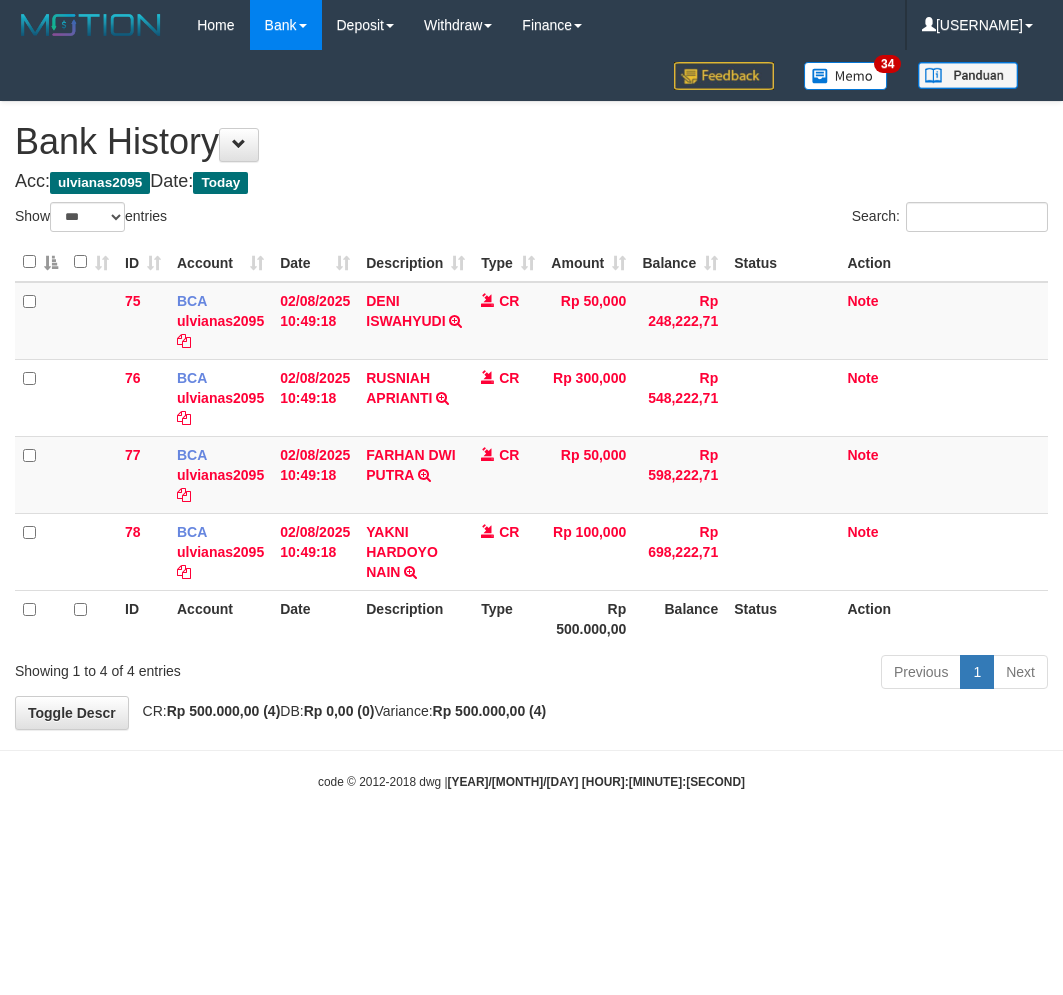 select on "***" 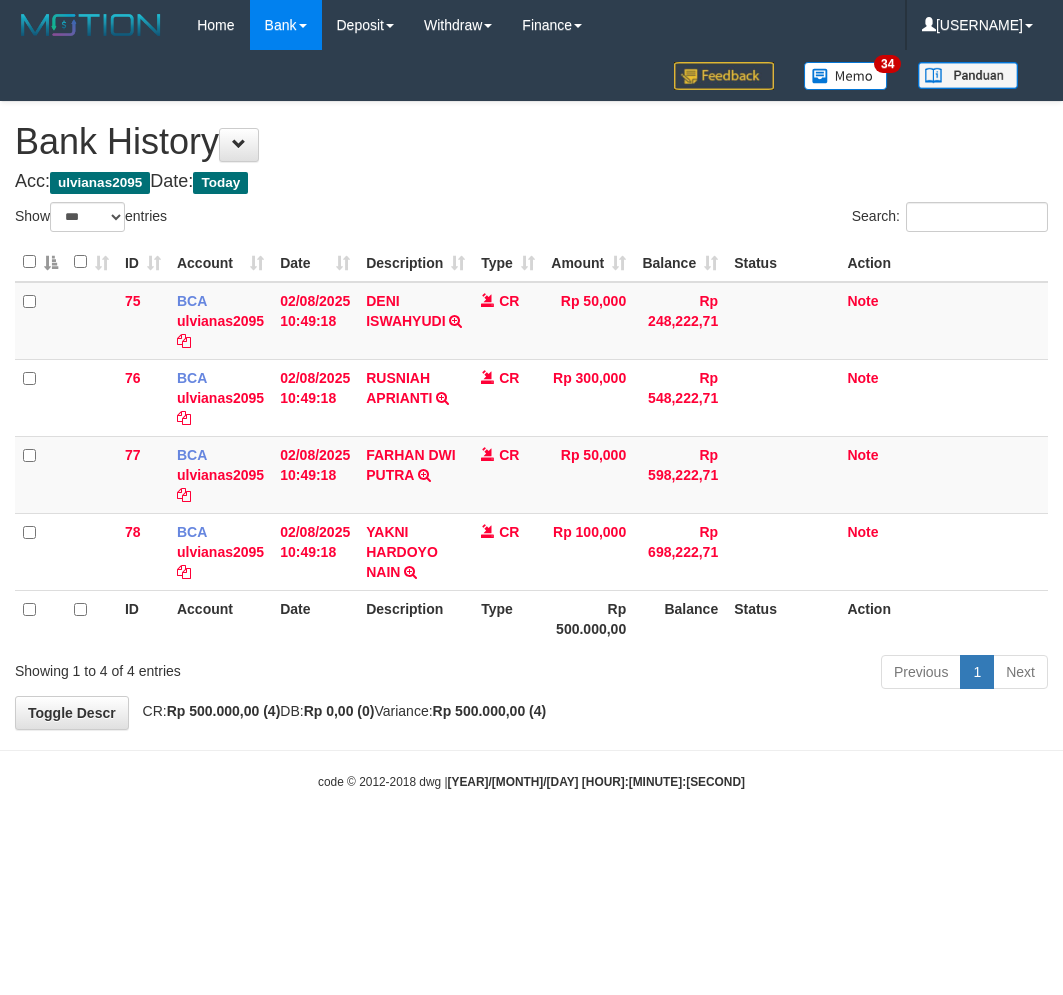 scroll, scrollTop: 0, scrollLeft: 0, axis: both 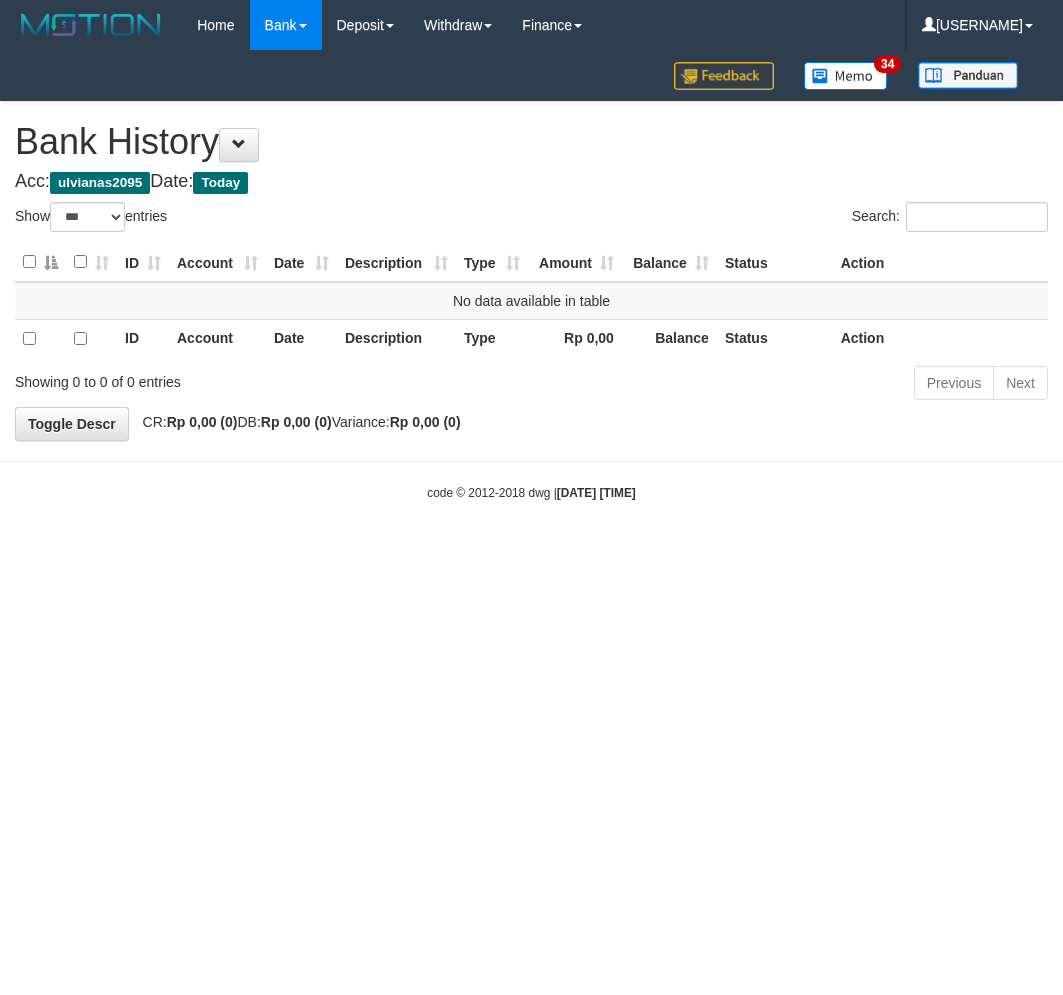 select on "***" 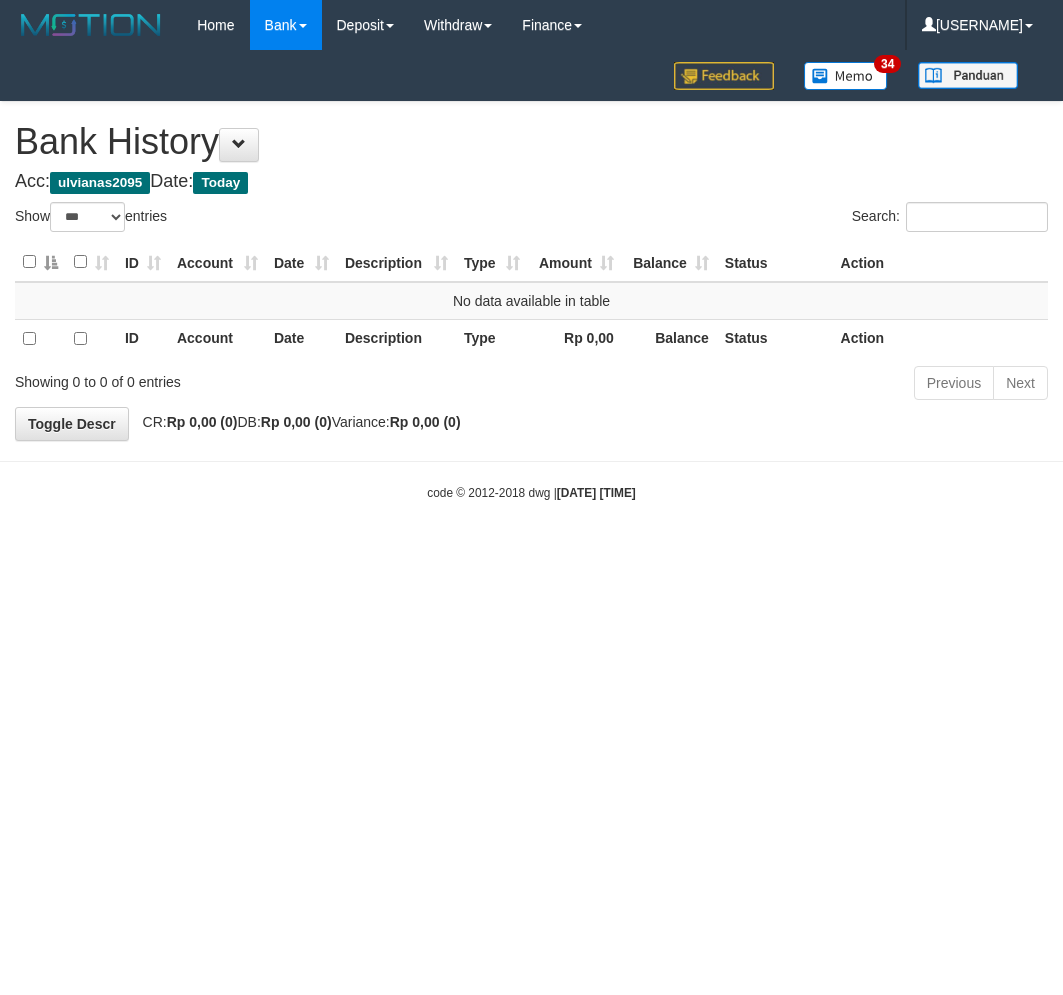 scroll, scrollTop: 0, scrollLeft: 0, axis: both 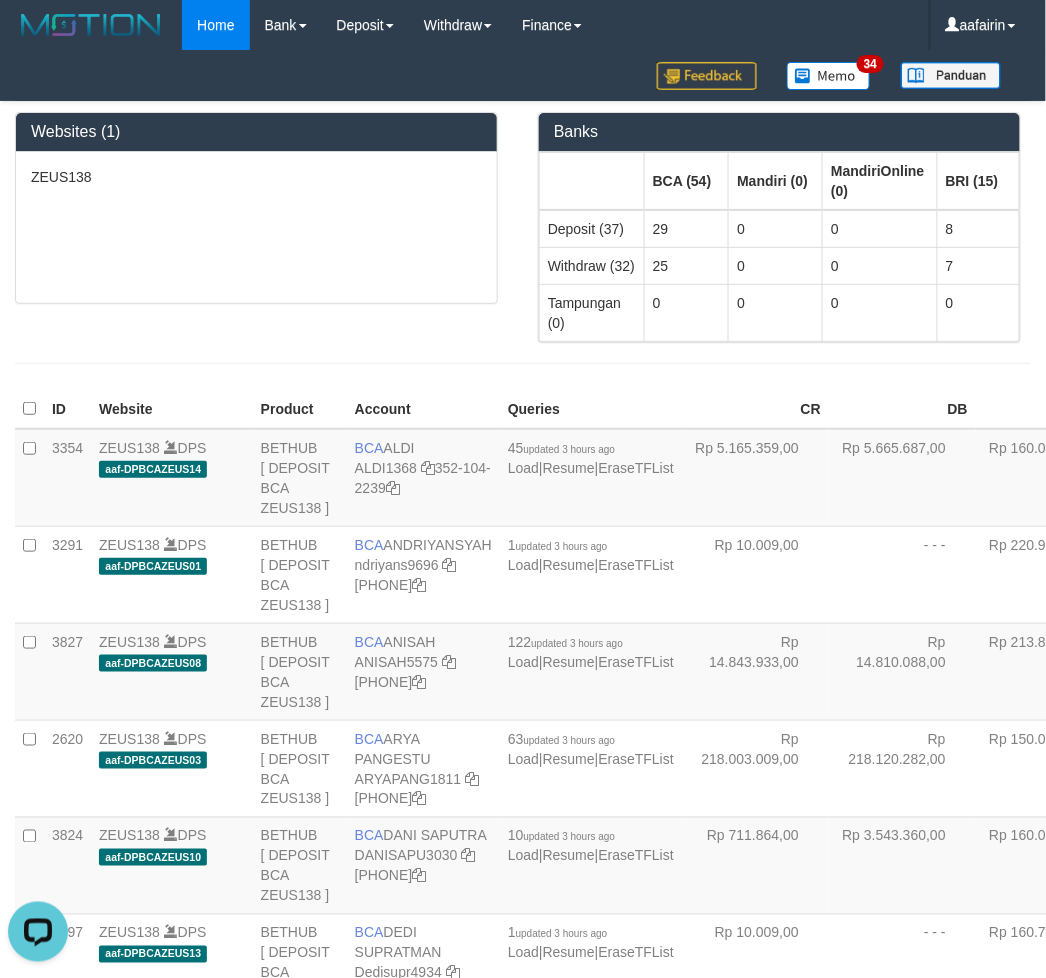 click at bounding box center (523, 363) 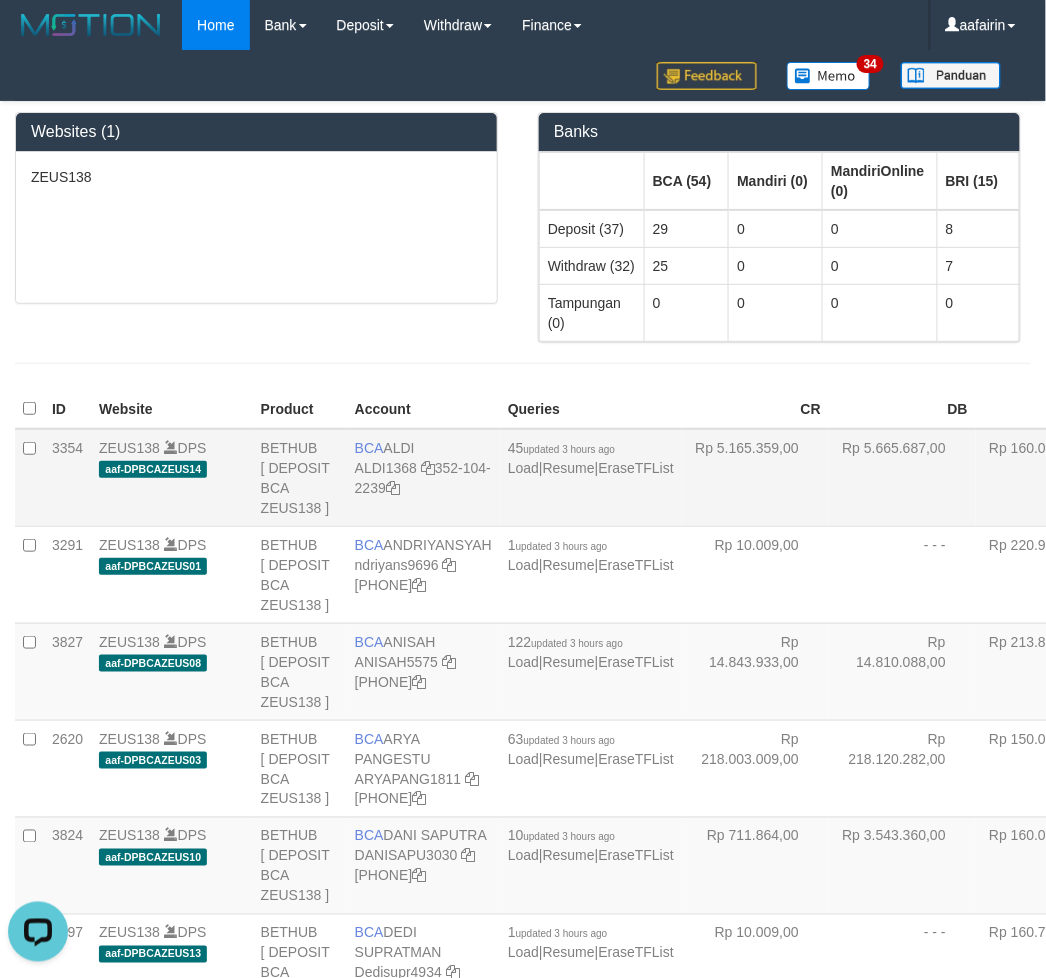 scroll, scrollTop: 2572, scrollLeft: 0, axis: vertical 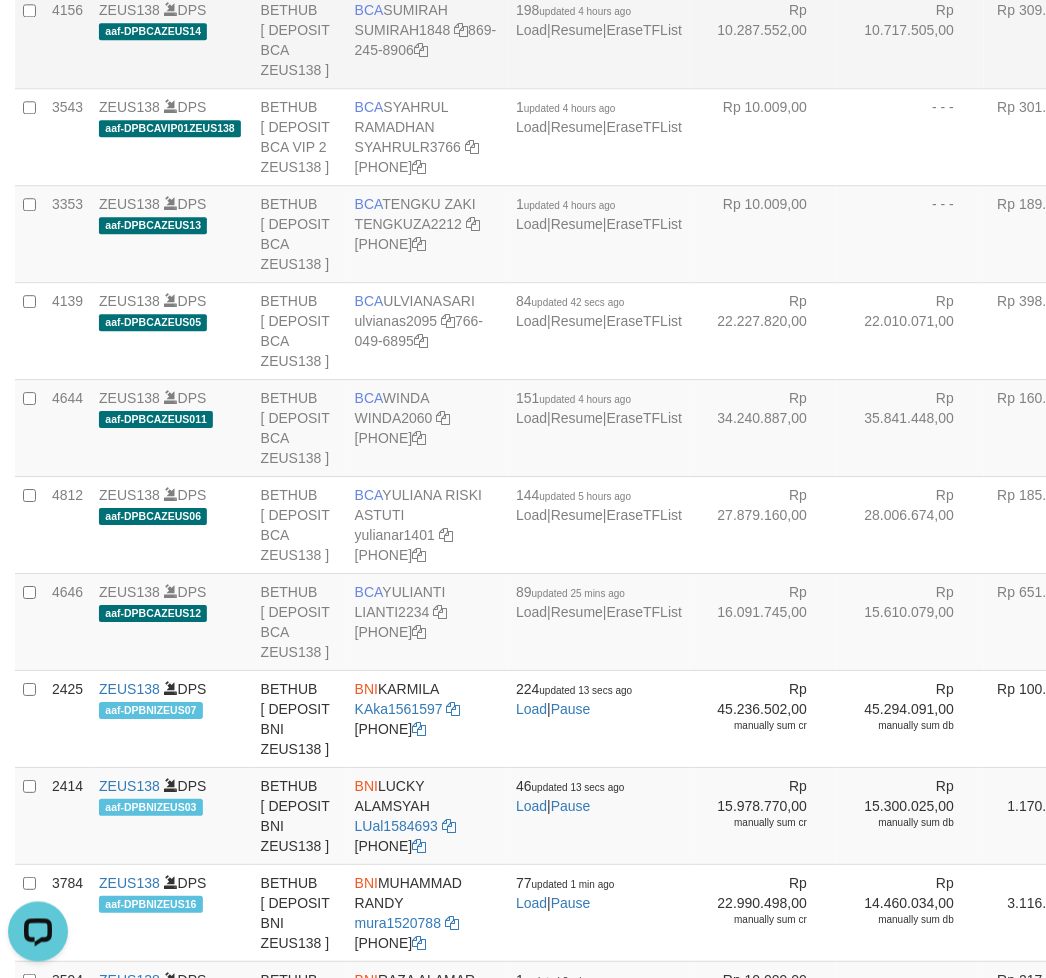click on "BCA
[LAST]
[USERNAME]
[PHONE]" at bounding box center [427, 39] 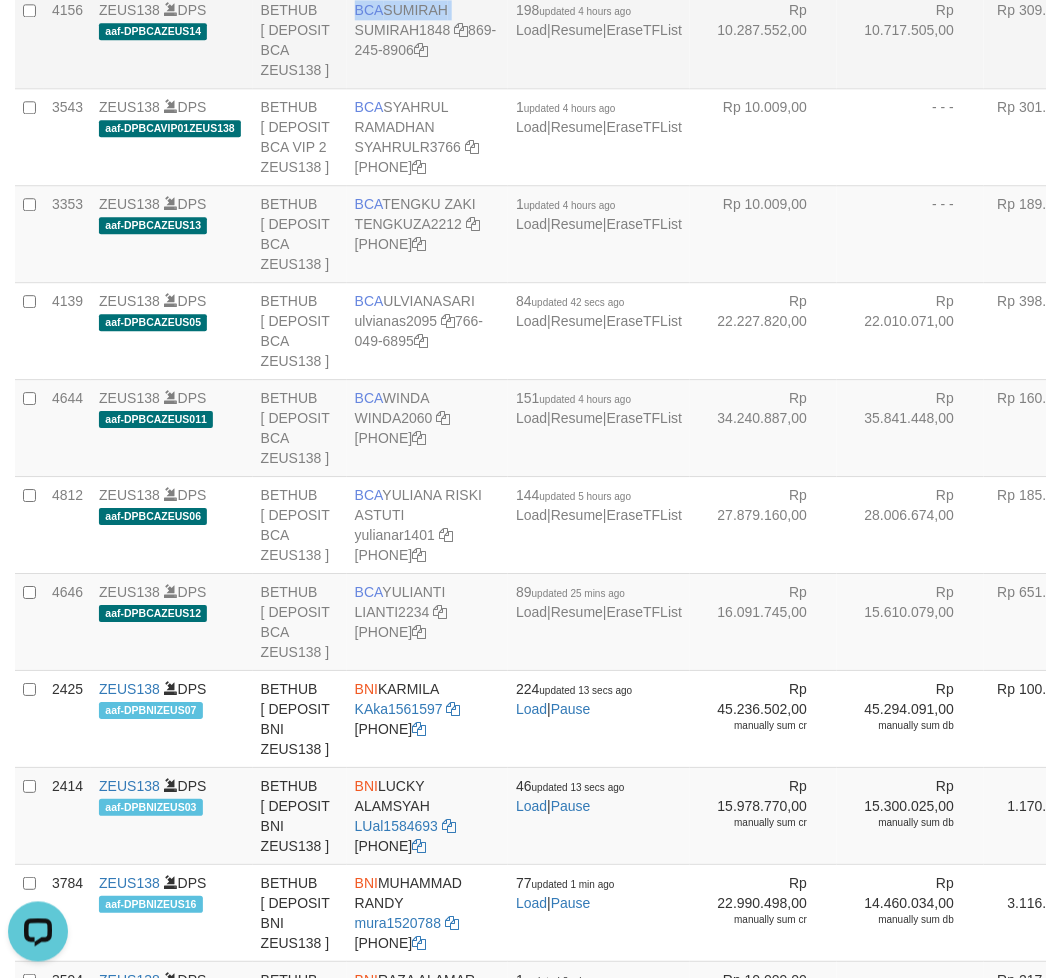 click on "BCA
SUMIRAH
SUMIRAH1848
869-245-8906" at bounding box center [427, 39] 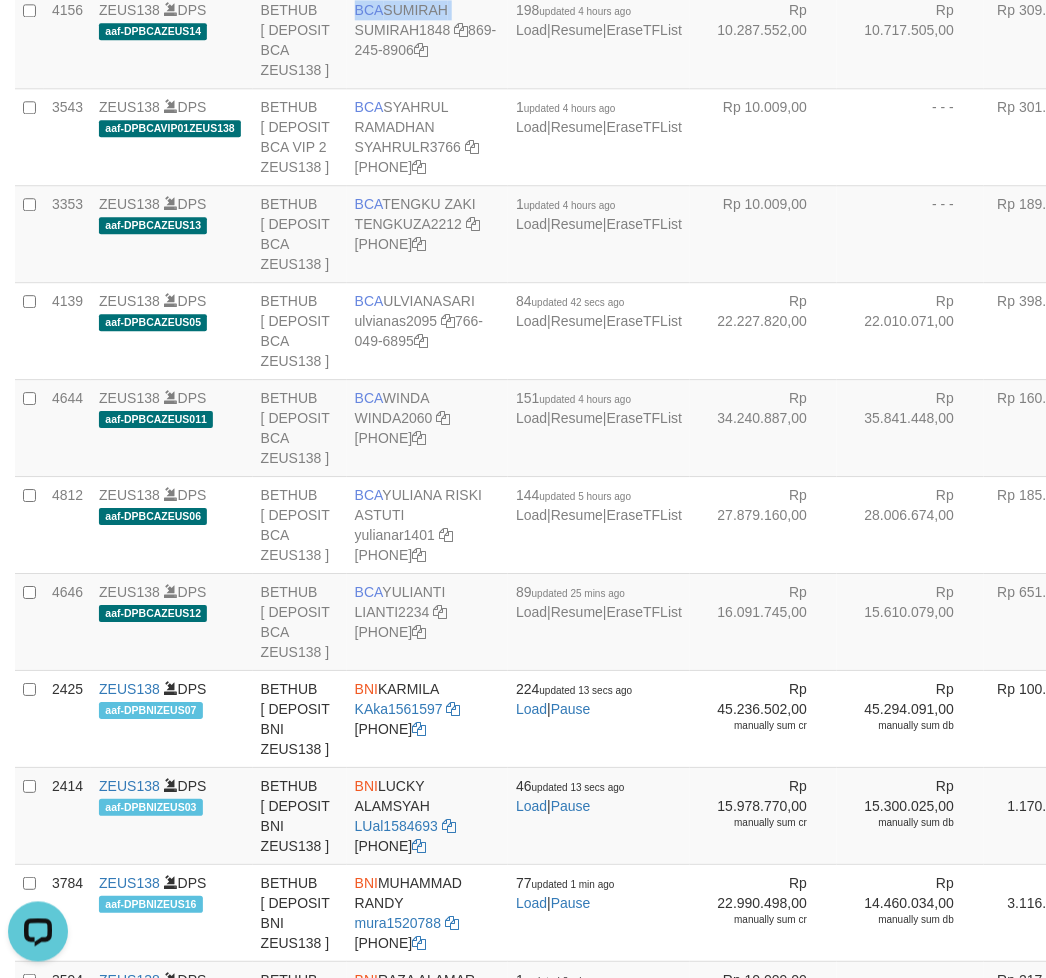 copy on "BCA
SUMIRAH" 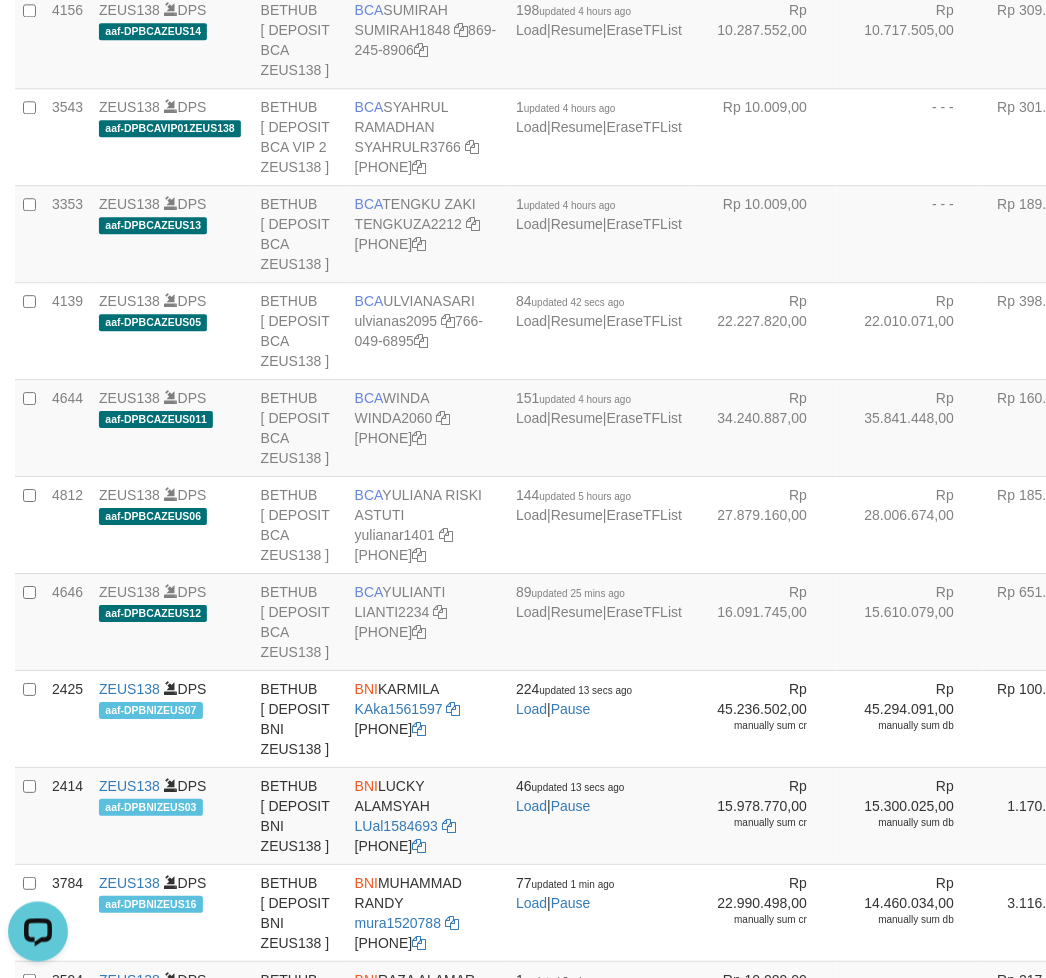 click on "Toggle navigation
Home
Bank
Search
Deposit
History
Withdraw
Report Link
History
Finance
Financial Data
aafairin
My Profile
Log Out" at bounding box center (523, 2614) 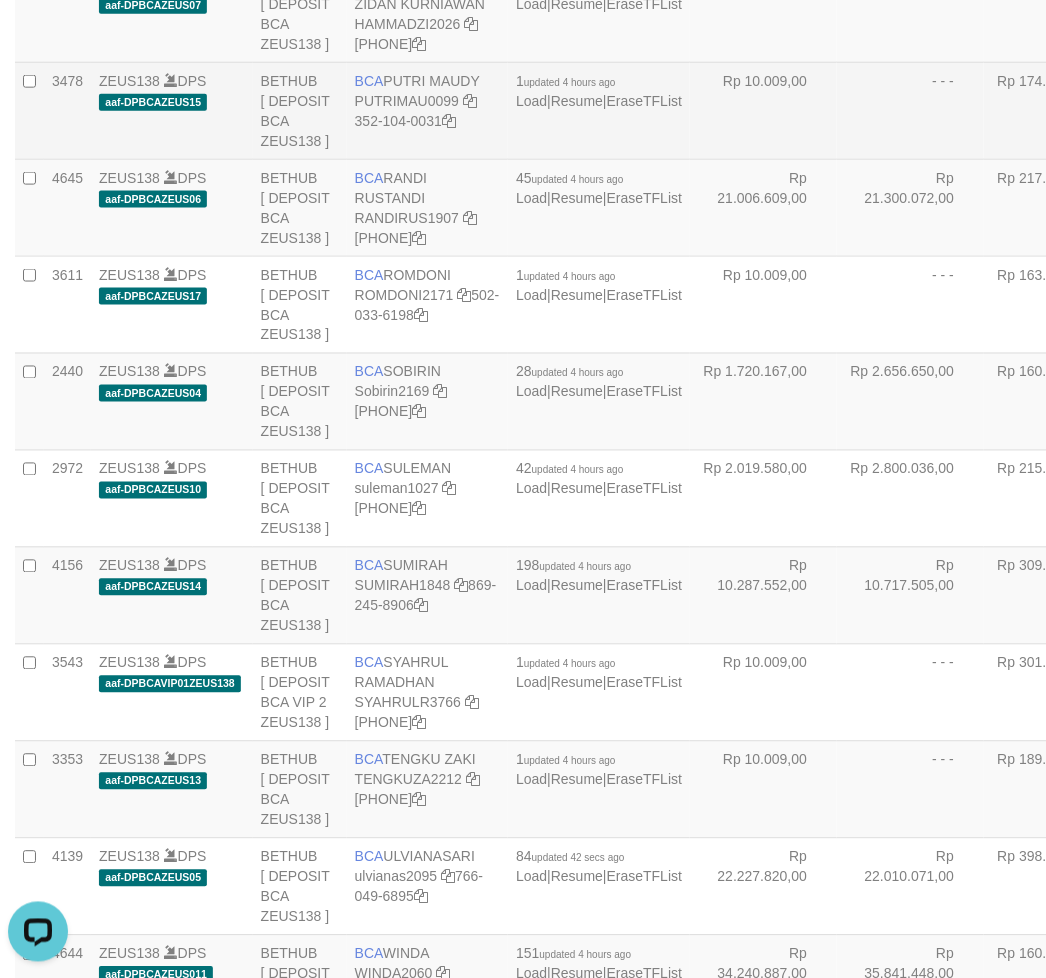 click on "Rp 10.009,00" at bounding box center (763, 110) 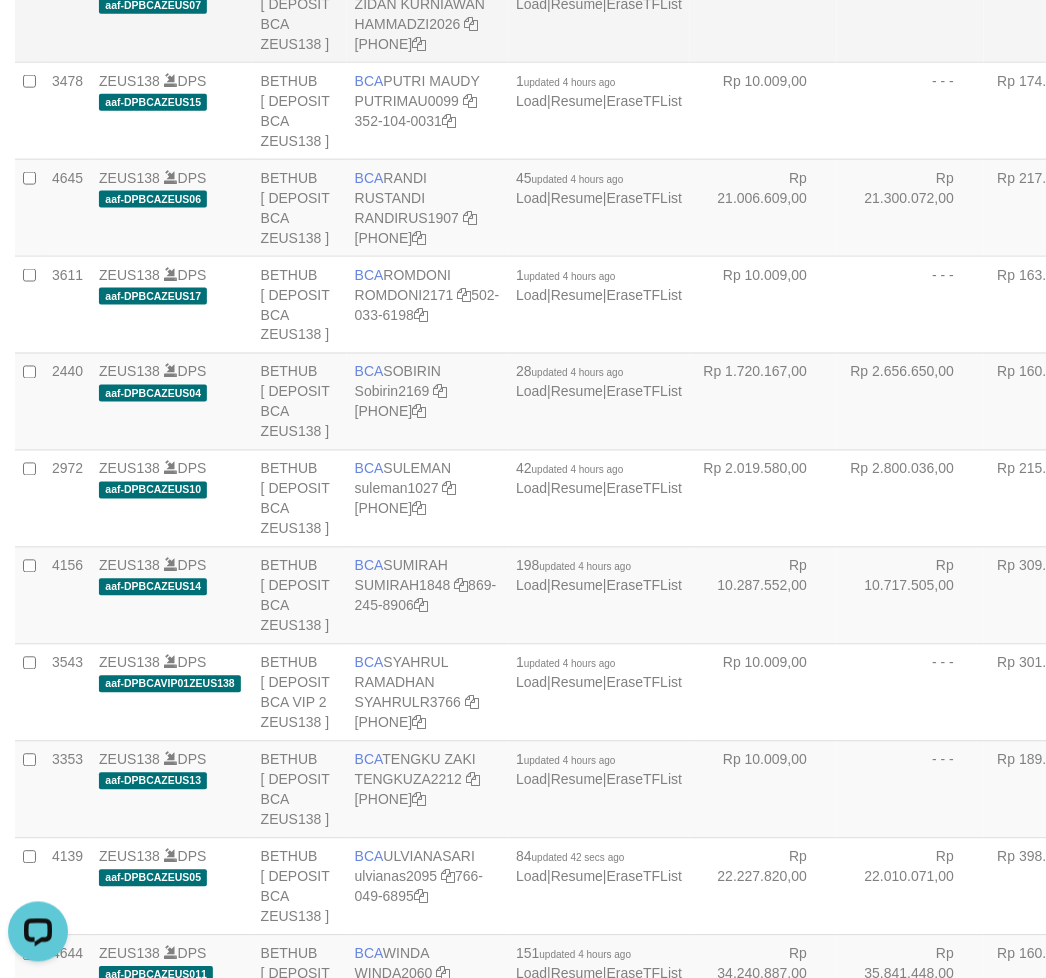click on "- - -" at bounding box center (910, 13) 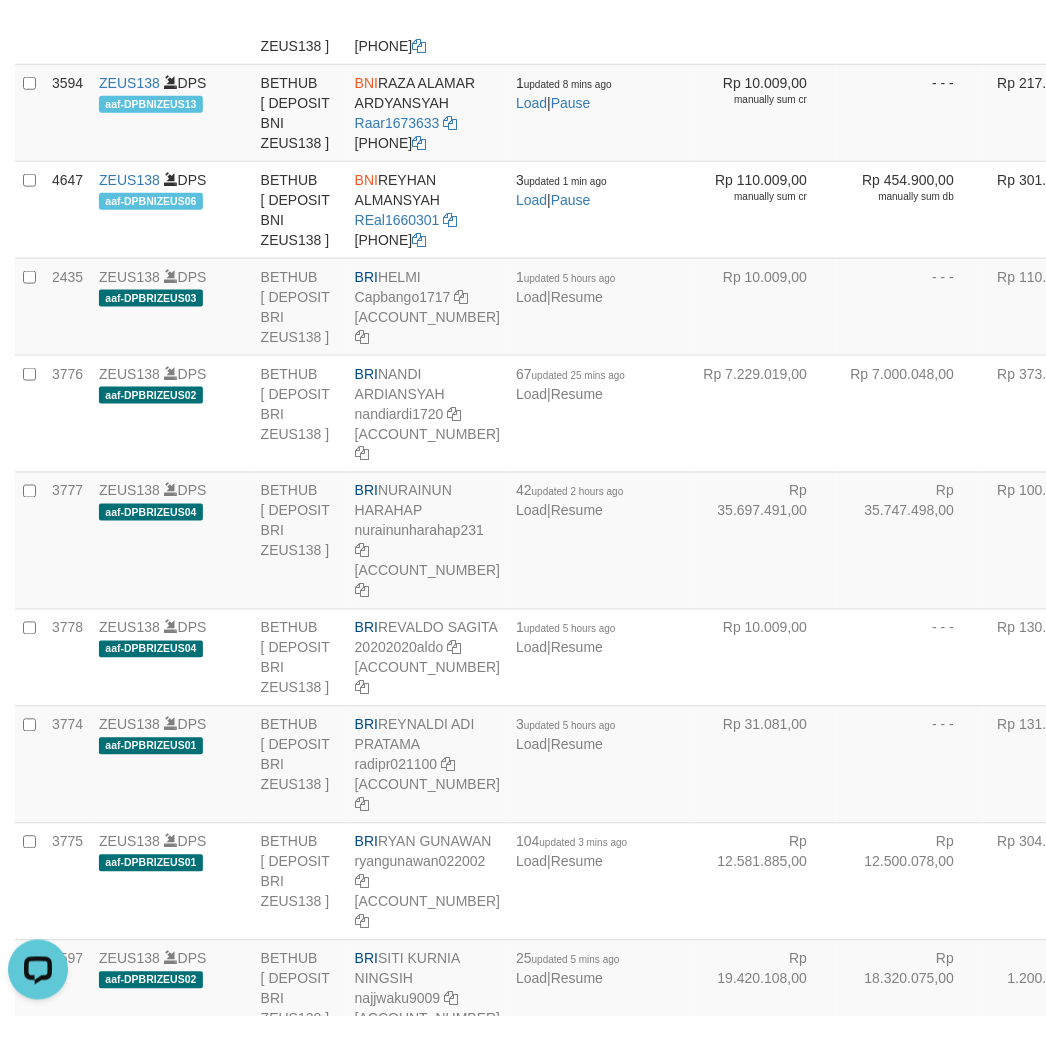 scroll, scrollTop: 0, scrollLeft: 0, axis: both 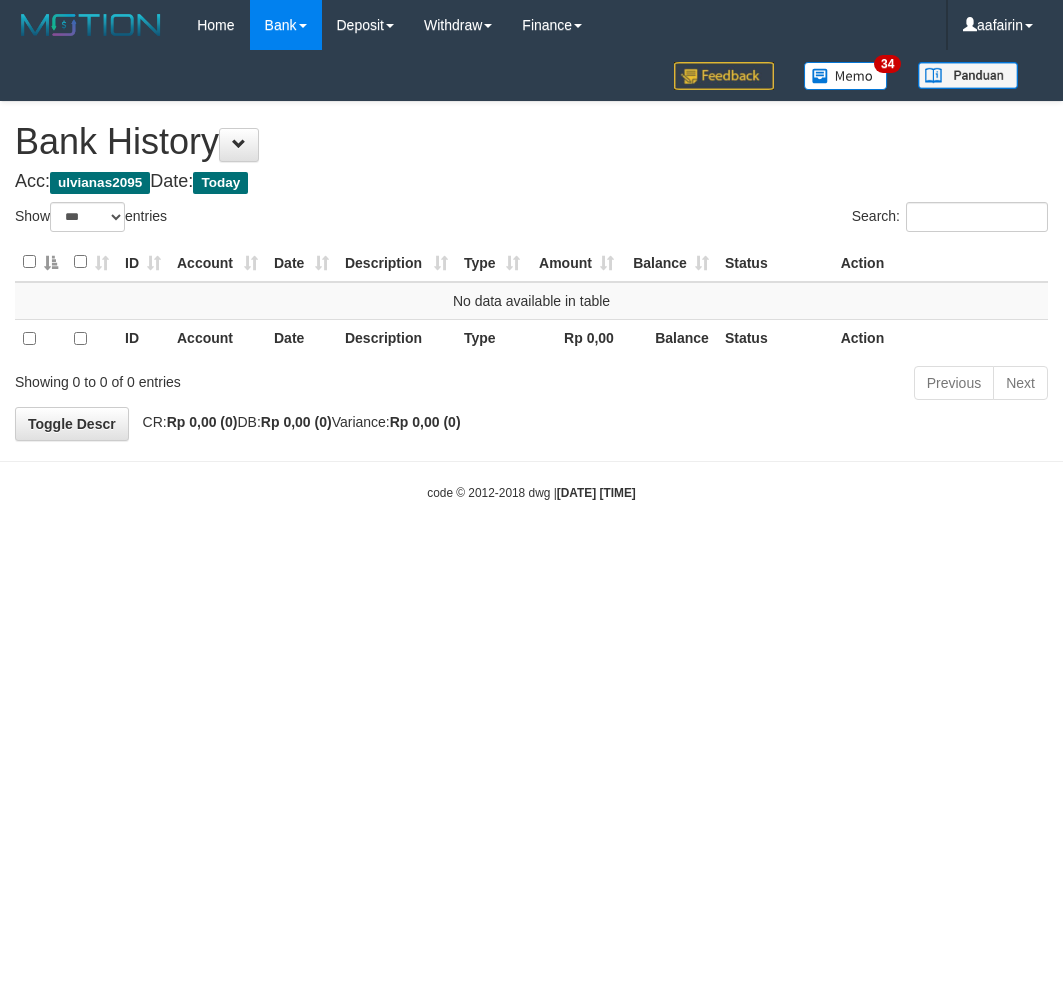 select on "***" 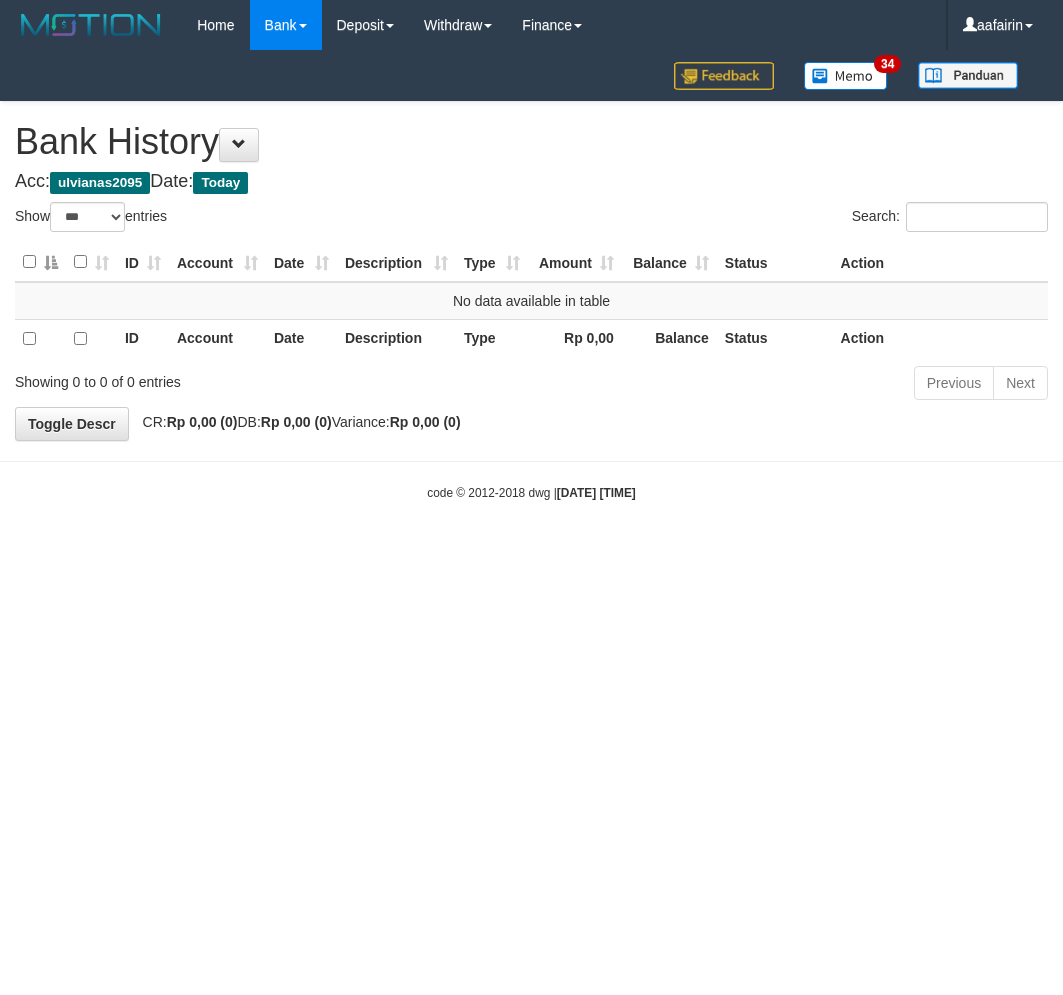 scroll, scrollTop: 0, scrollLeft: 0, axis: both 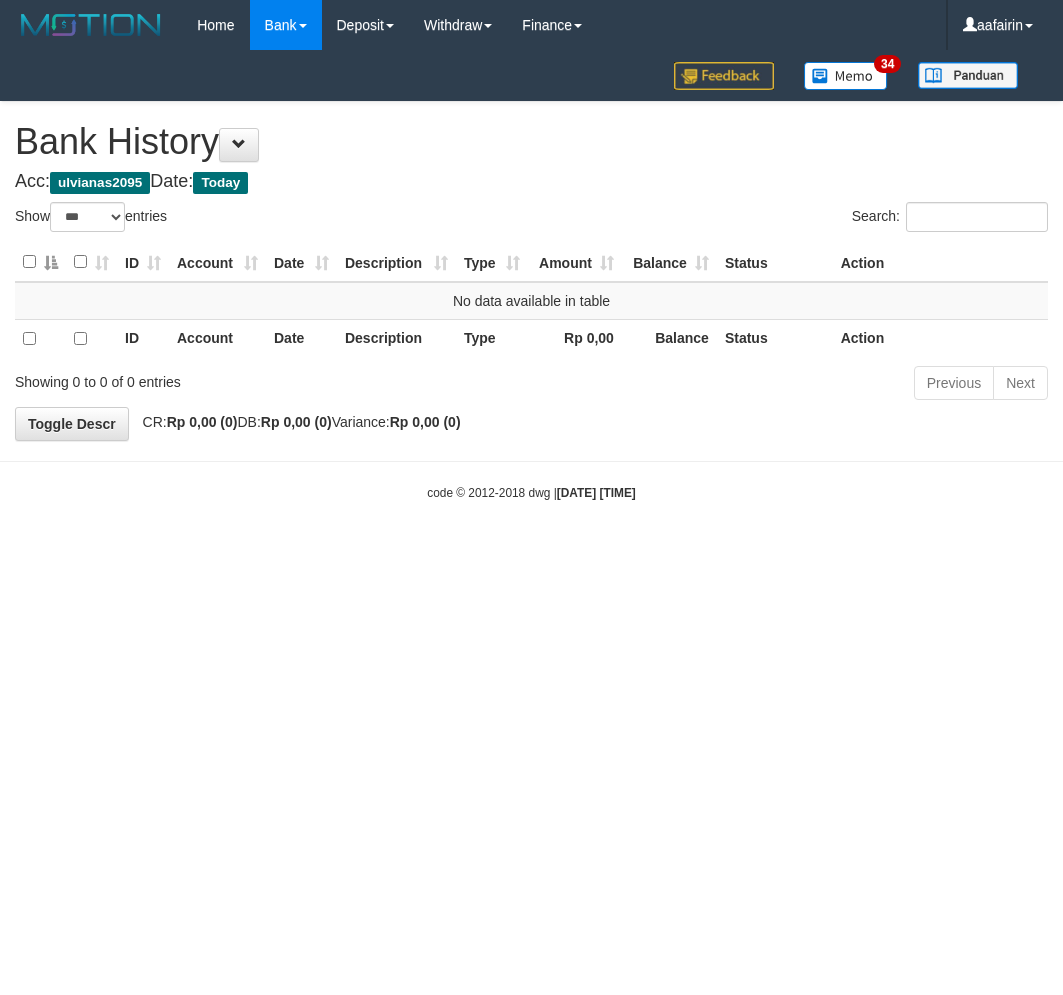 select on "***" 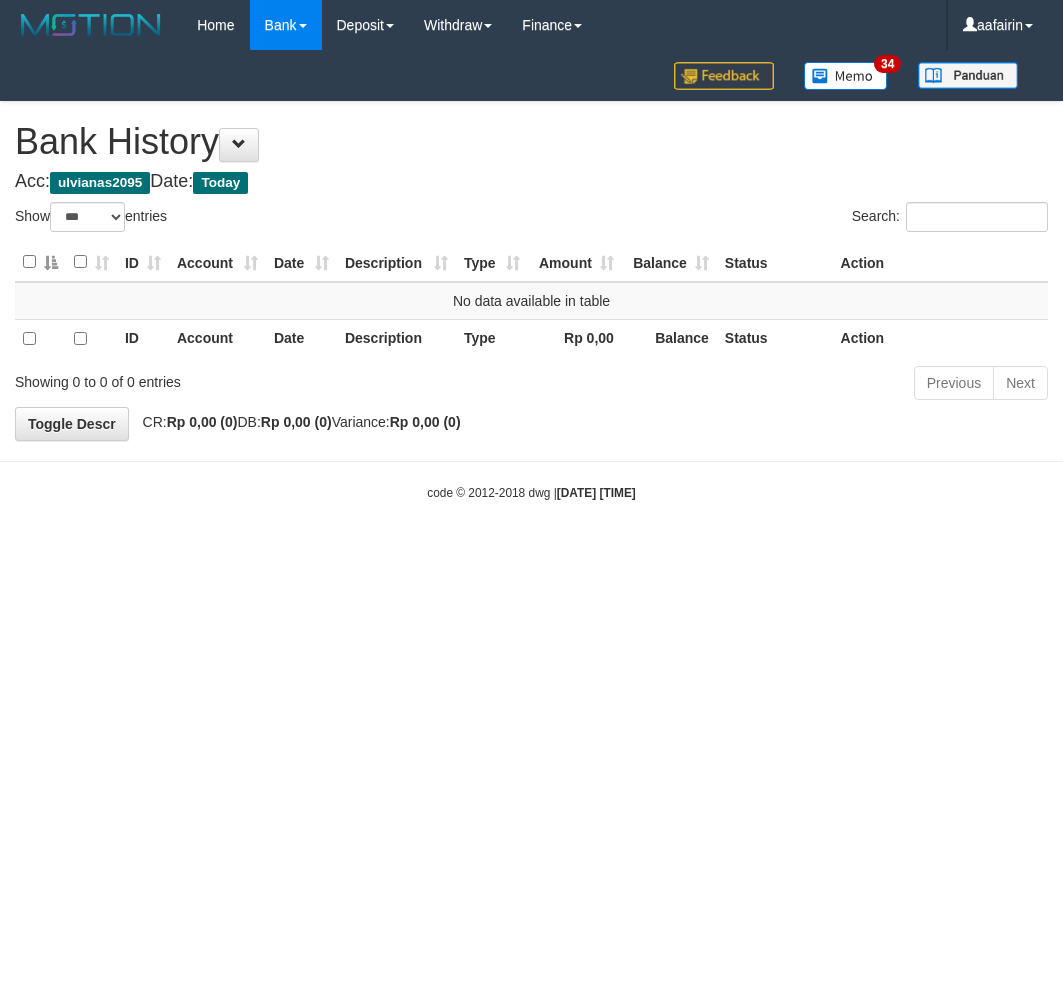 scroll, scrollTop: 0, scrollLeft: 0, axis: both 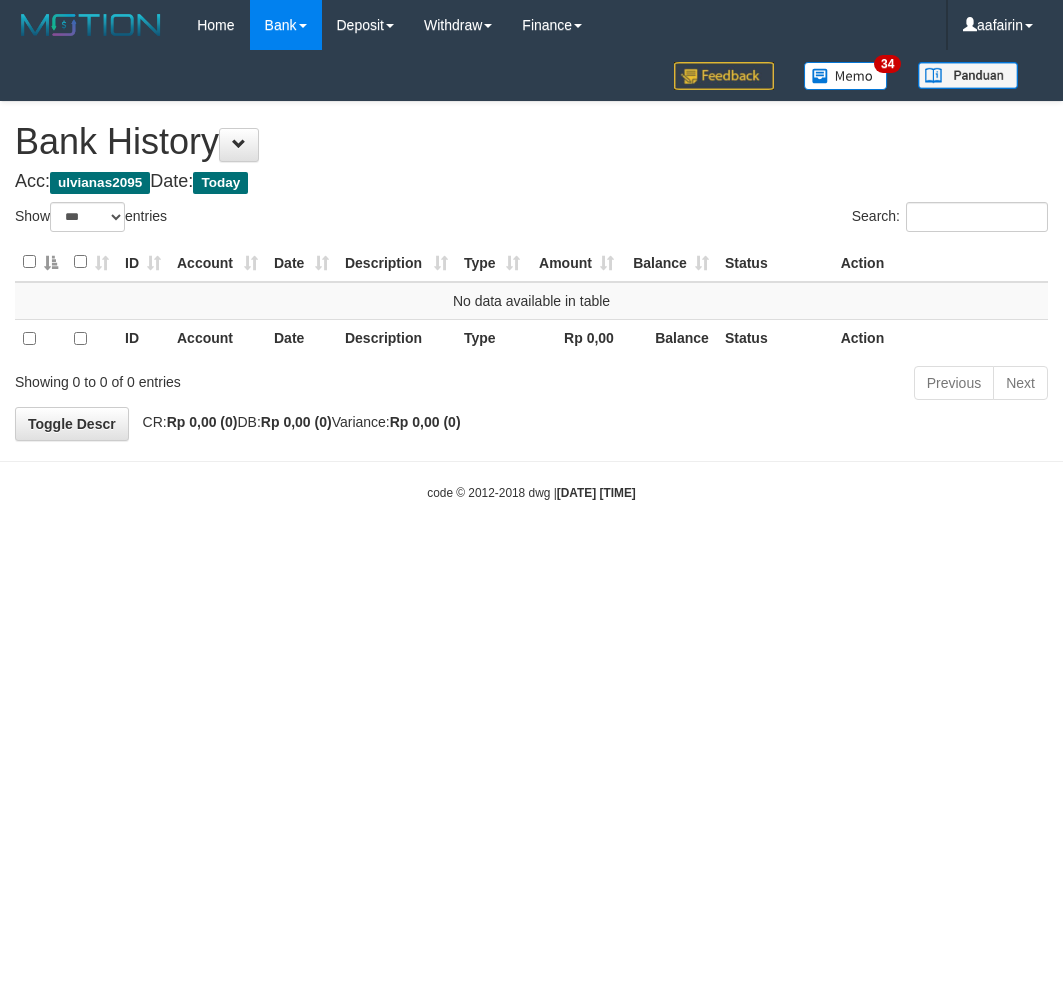 select on "***" 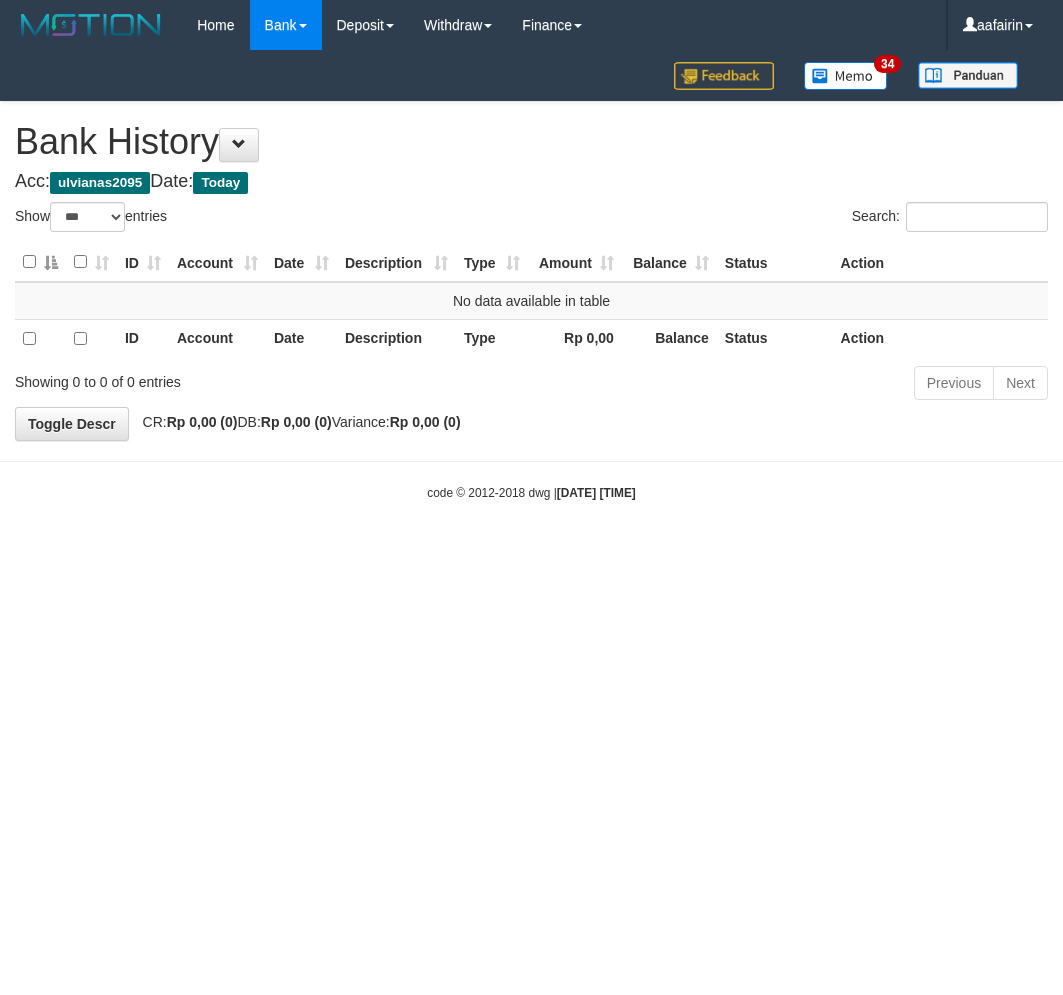 scroll, scrollTop: 0, scrollLeft: 0, axis: both 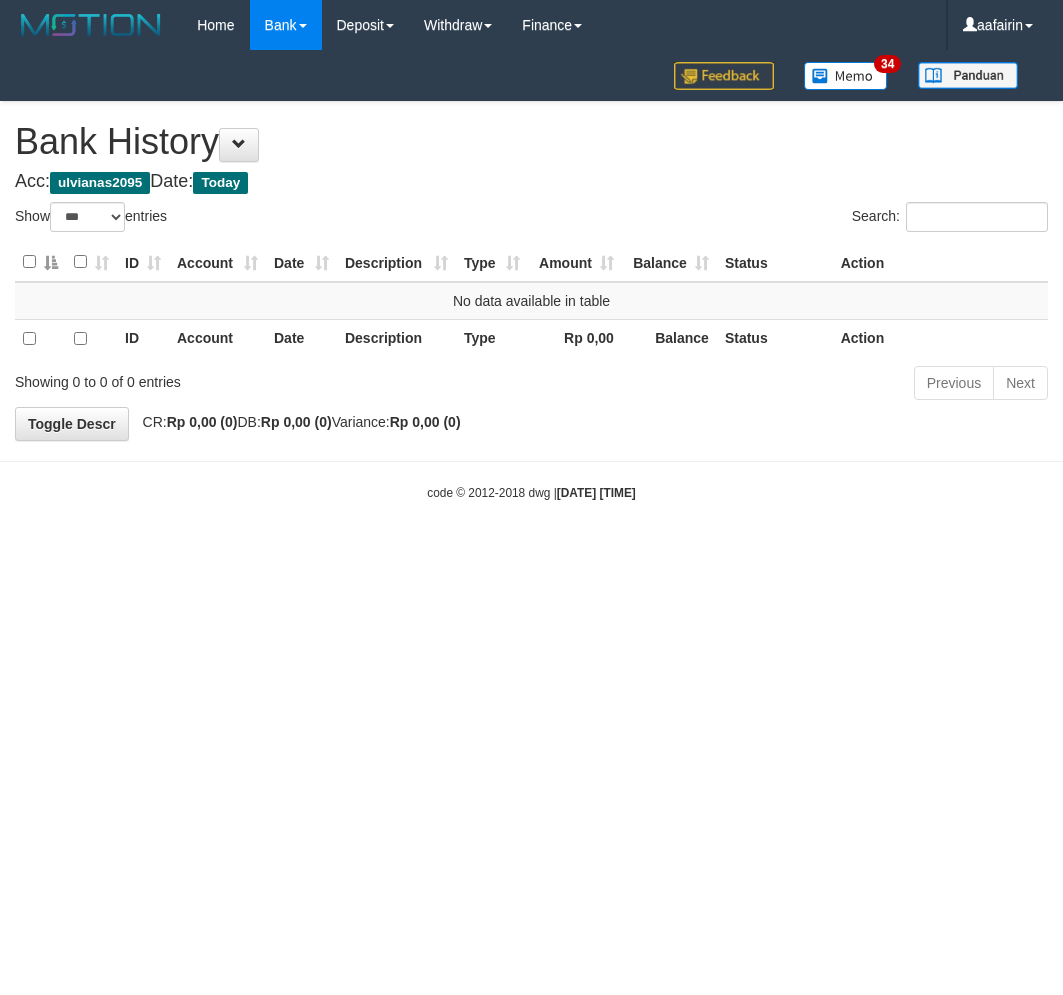 select on "***" 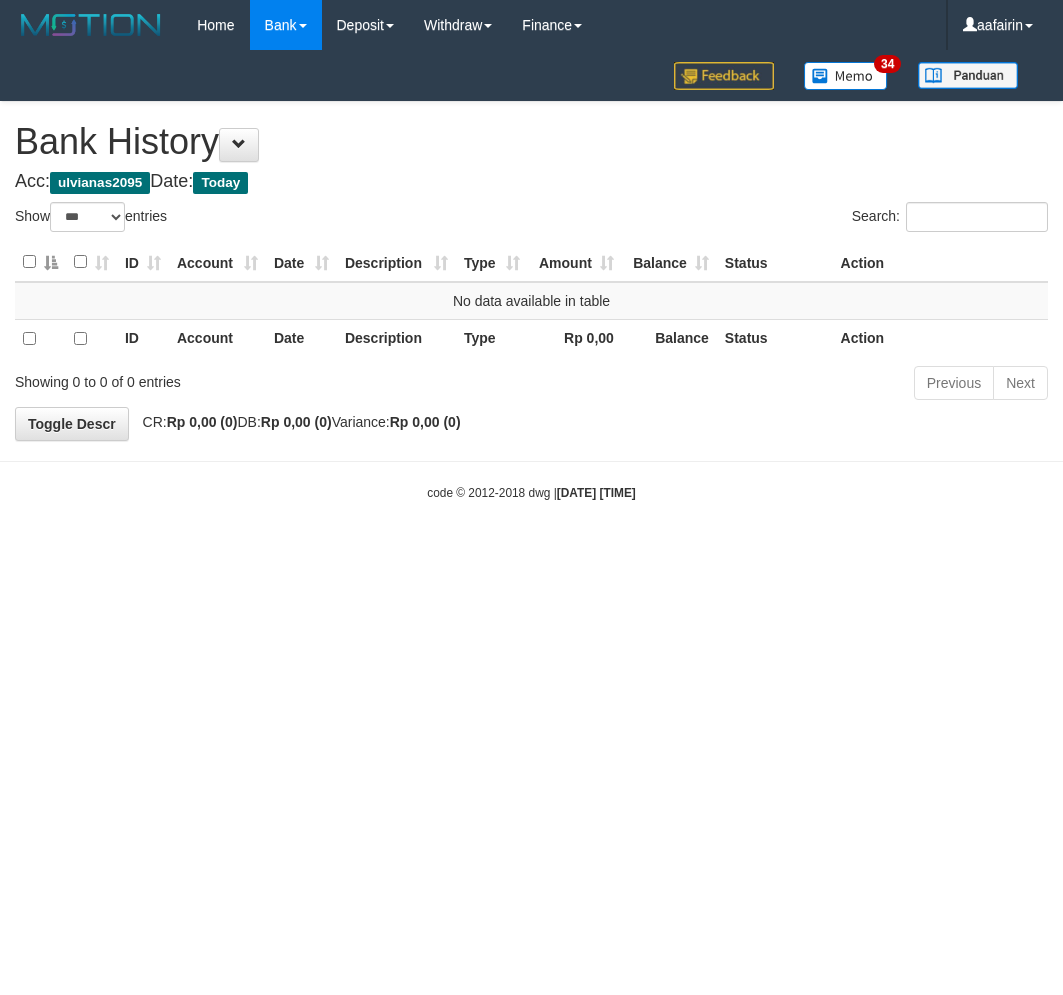 scroll, scrollTop: 0, scrollLeft: 0, axis: both 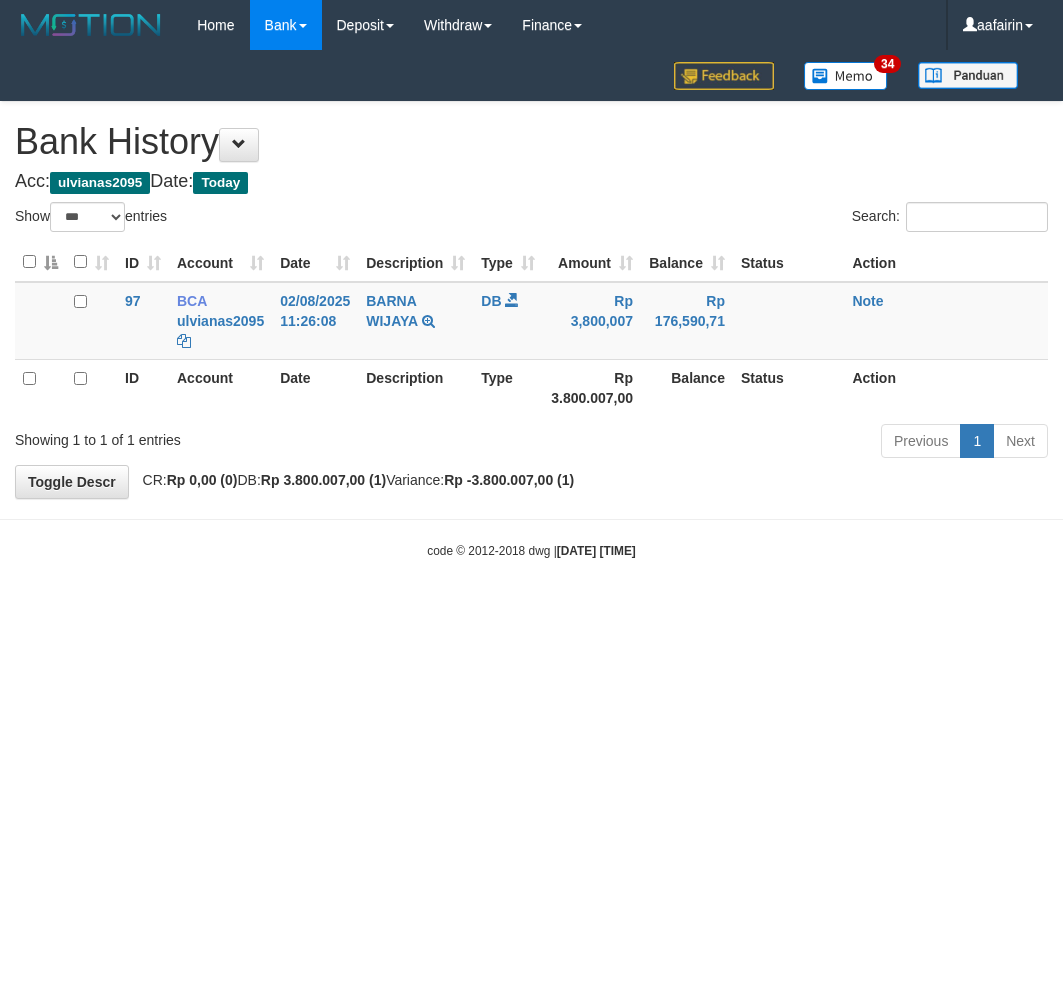 select on "***" 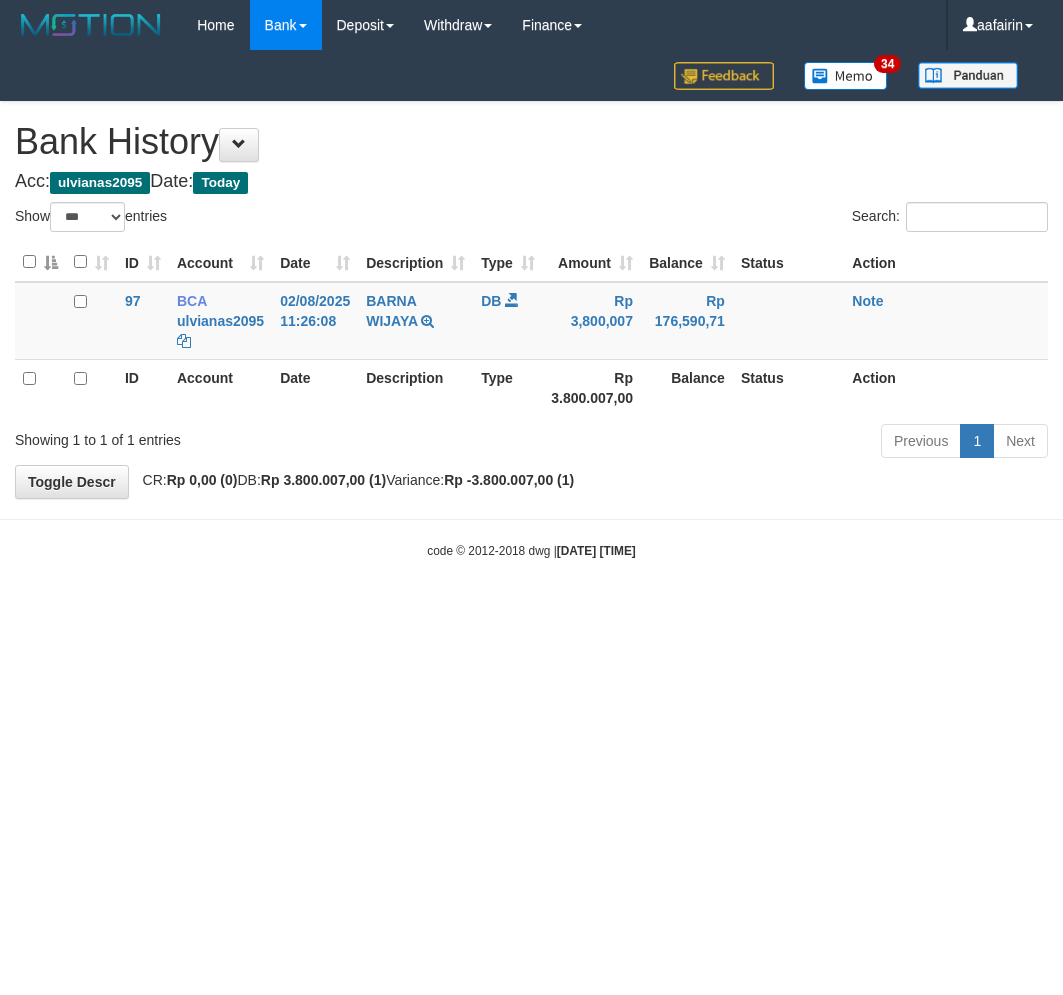 scroll, scrollTop: 0, scrollLeft: 0, axis: both 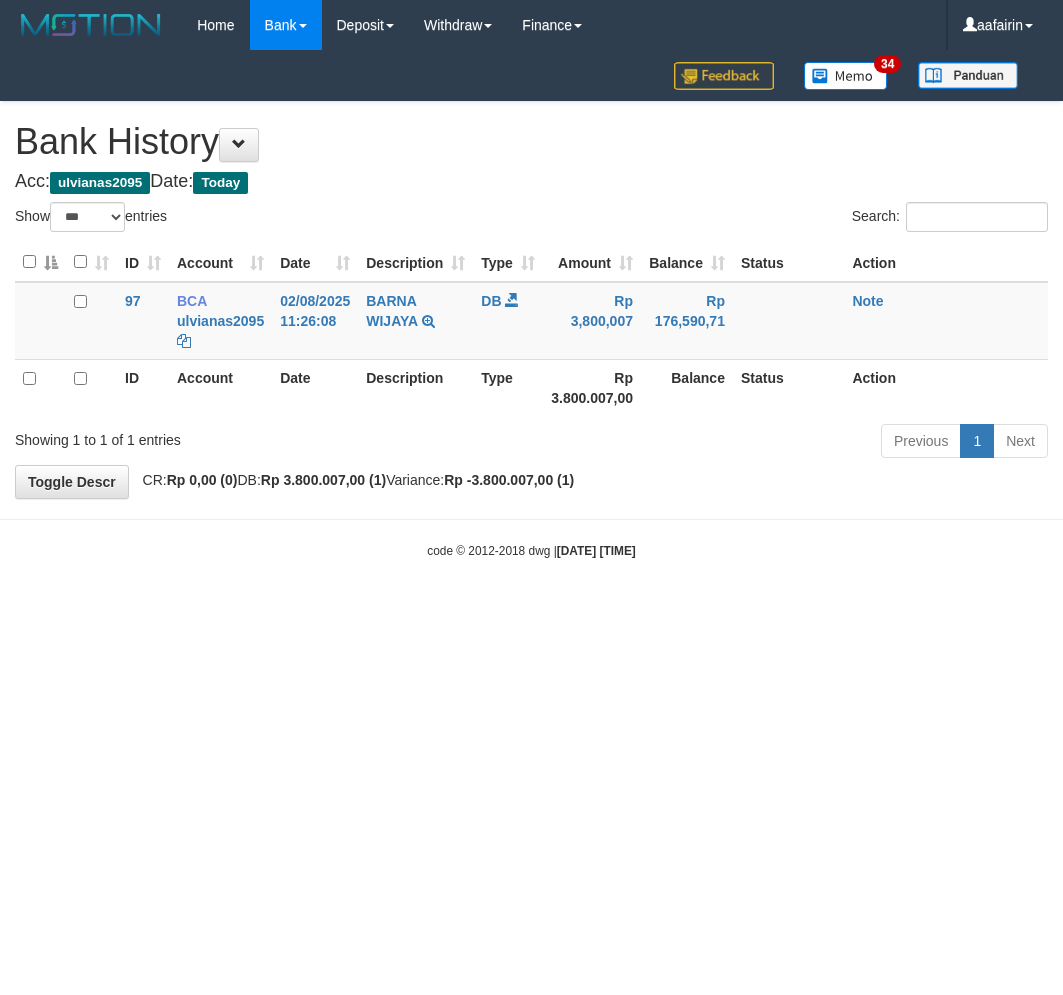 select on "***" 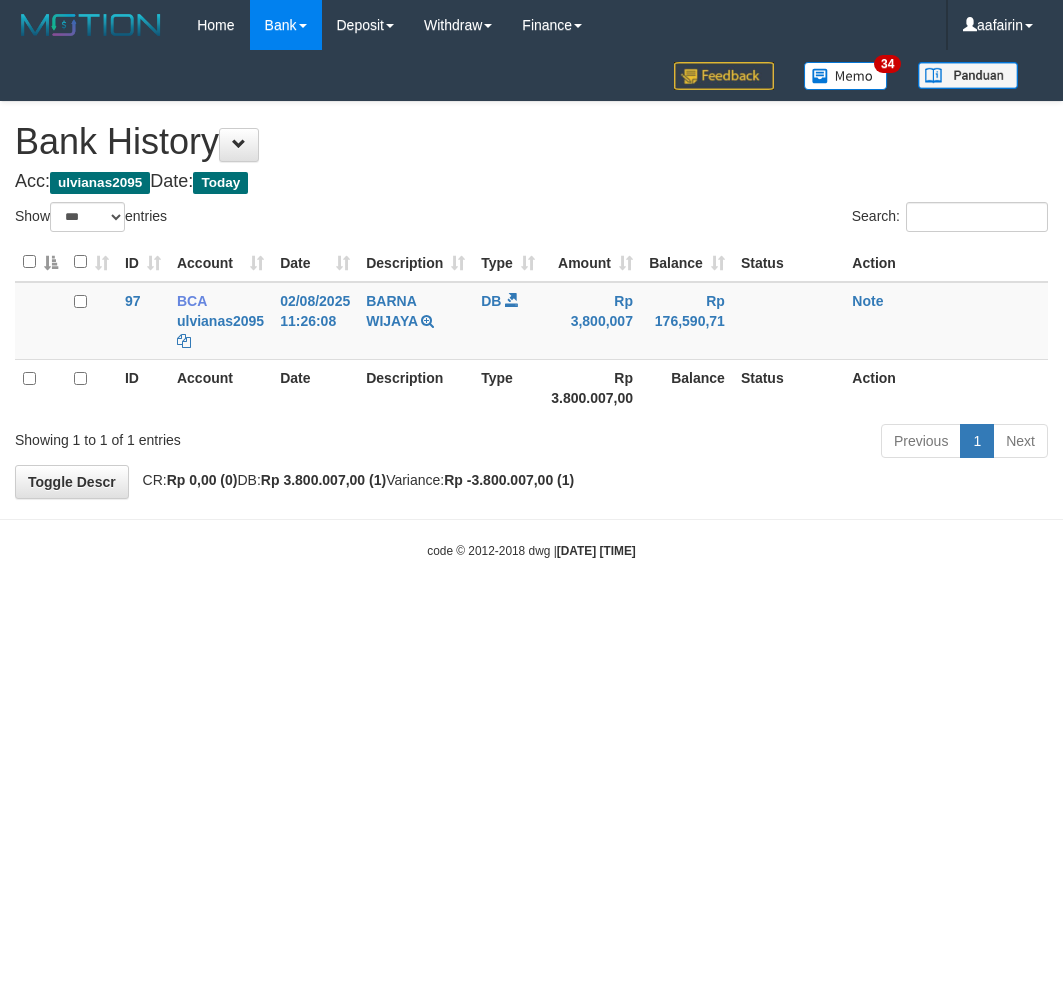 scroll, scrollTop: 0, scrollLeft: 0, axis: both 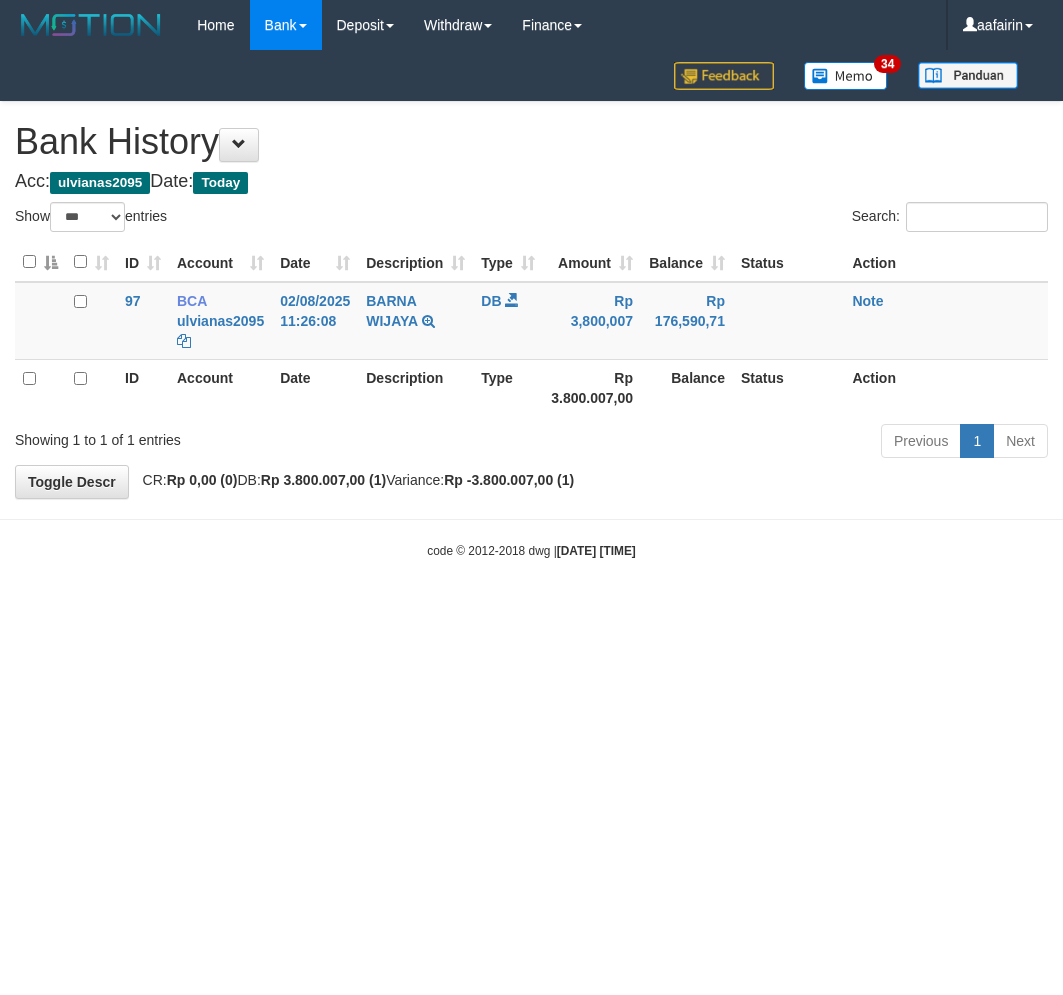 select on "***" 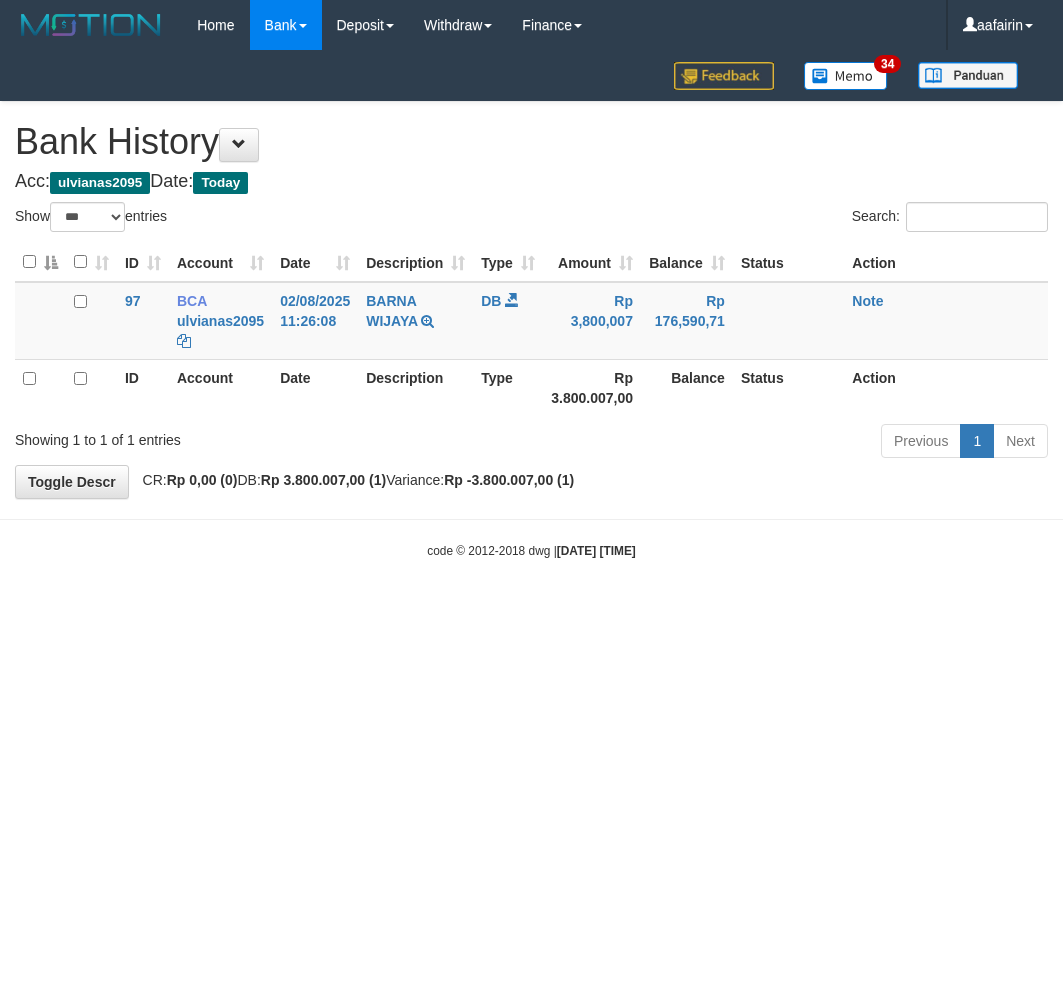 scroll, scrollTop: 0, scrollLeft: 0, axis: both 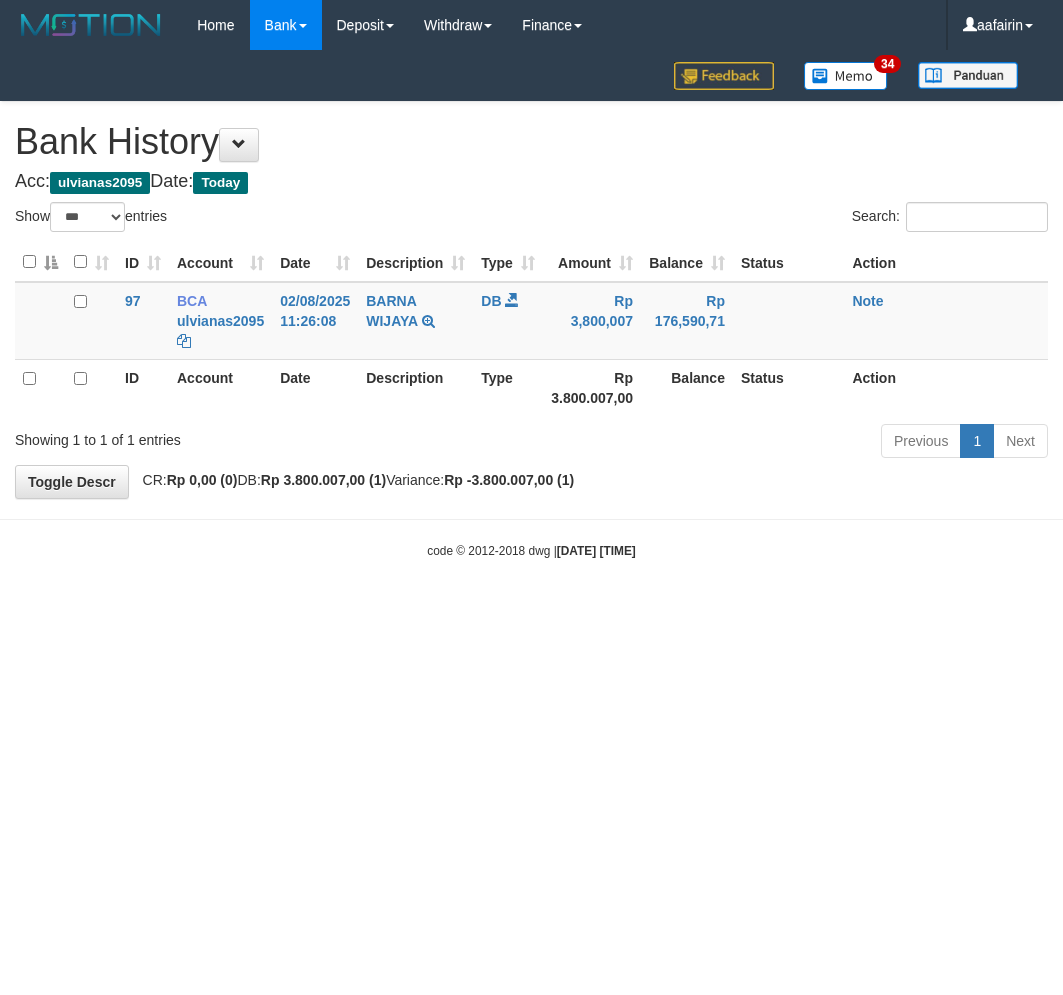 select on "***" 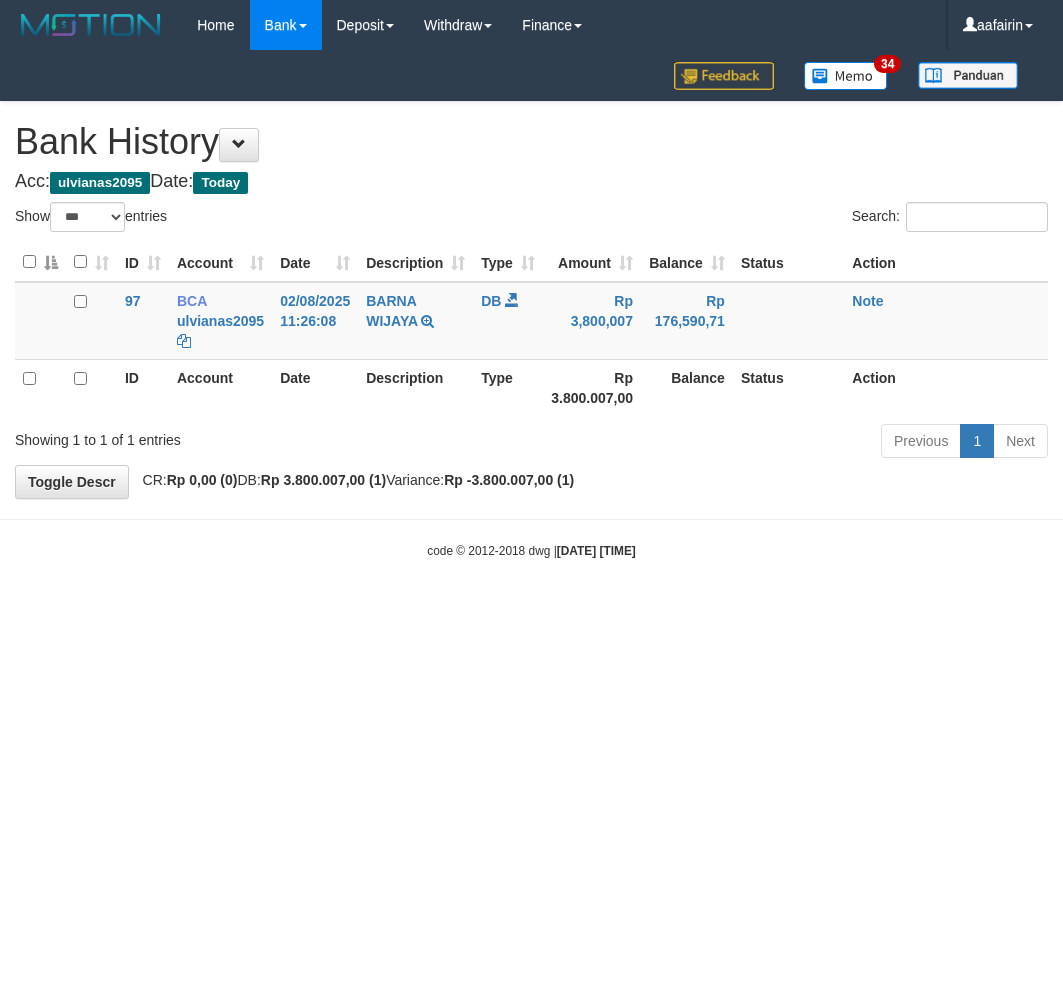 scroll, scrollTop: 0, scrollLeft: 0, axis: both 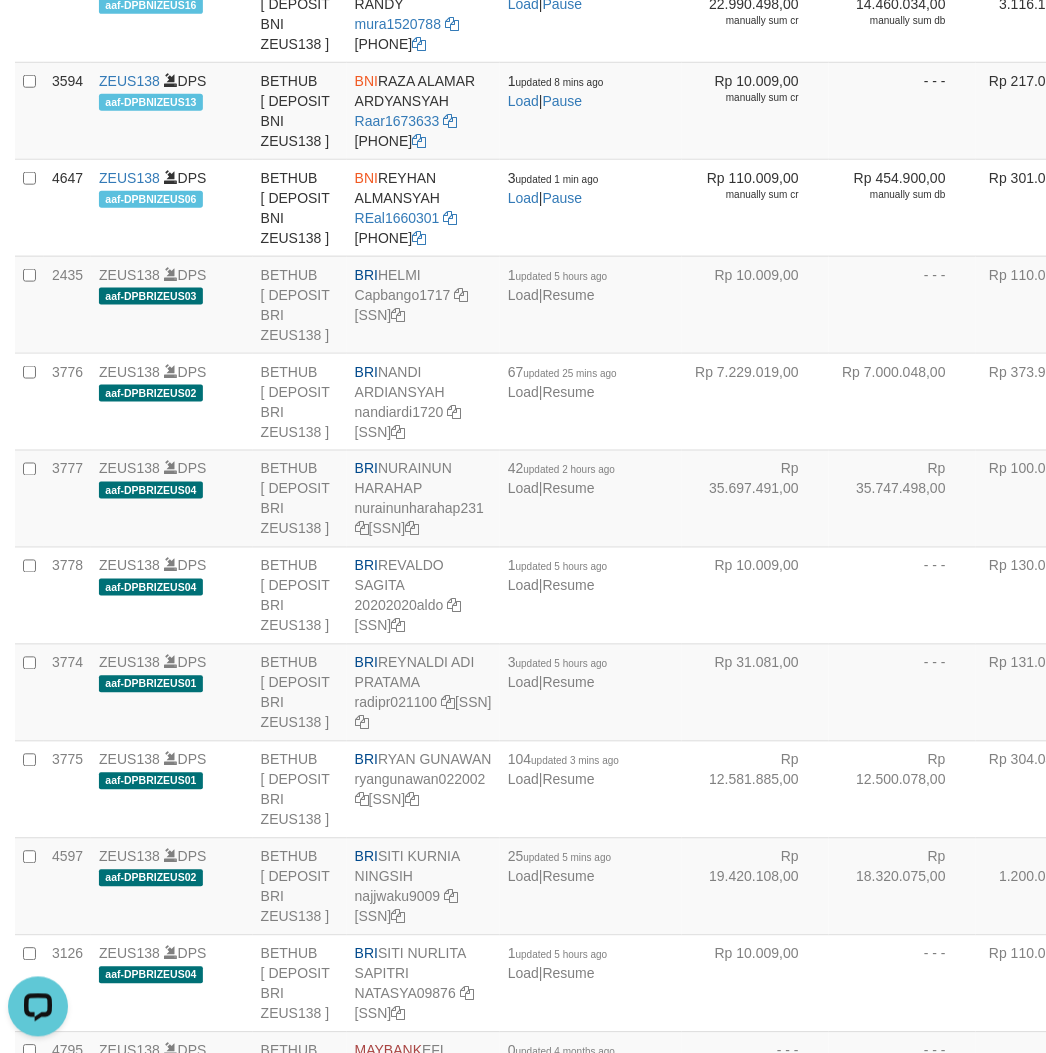 click on "BNI" at bounding box center [366, -113] 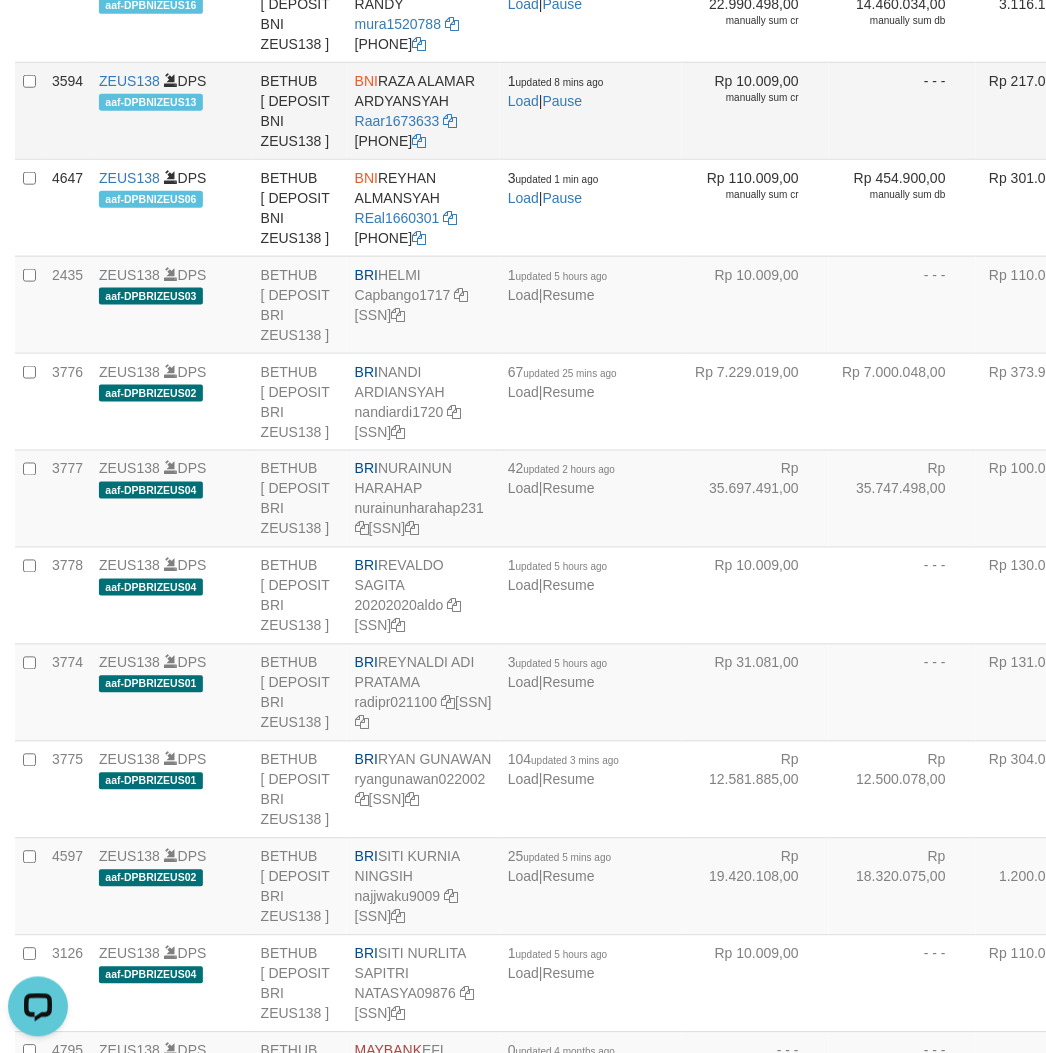 copy on "BNI
LUCKY ALAMSYAH" 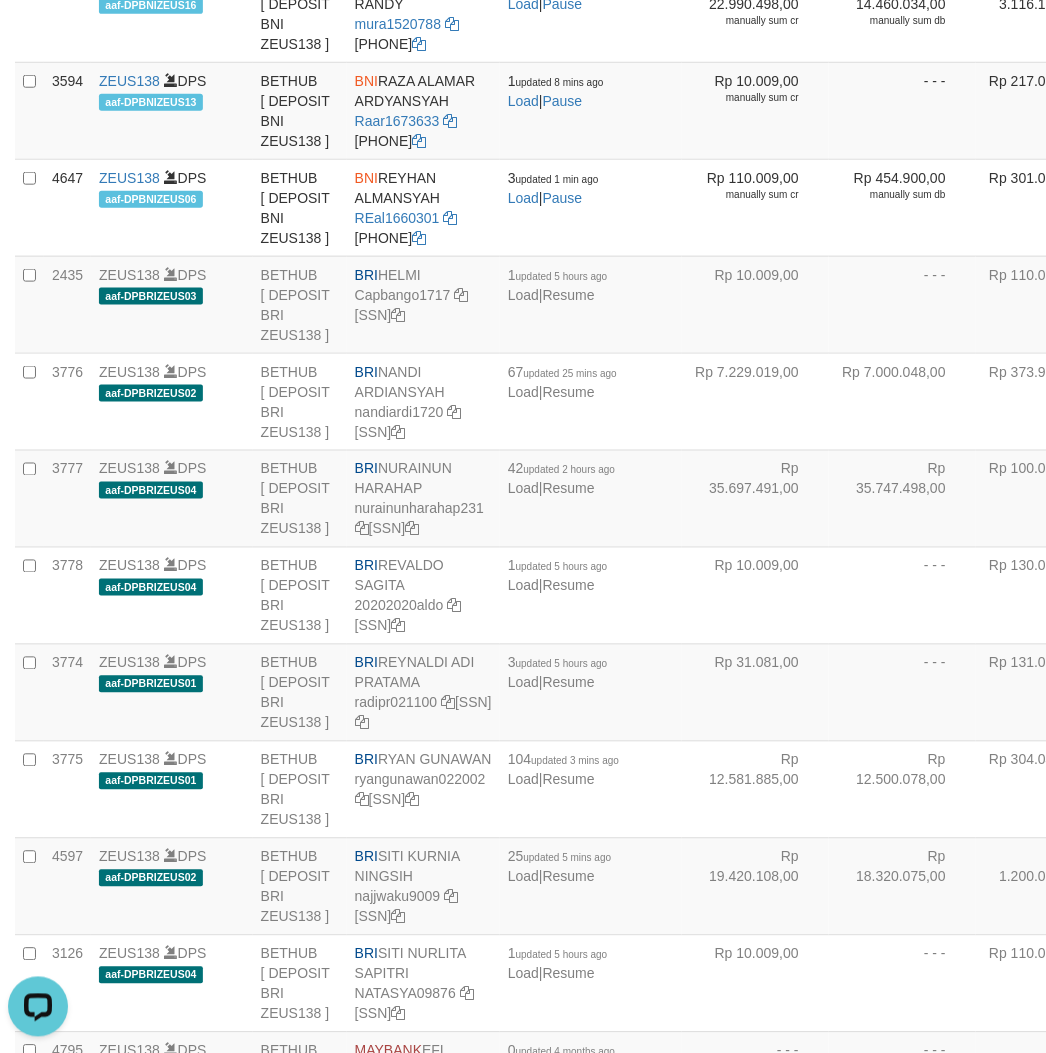 click on "LUal1584693" at bounding box center (396, -73) 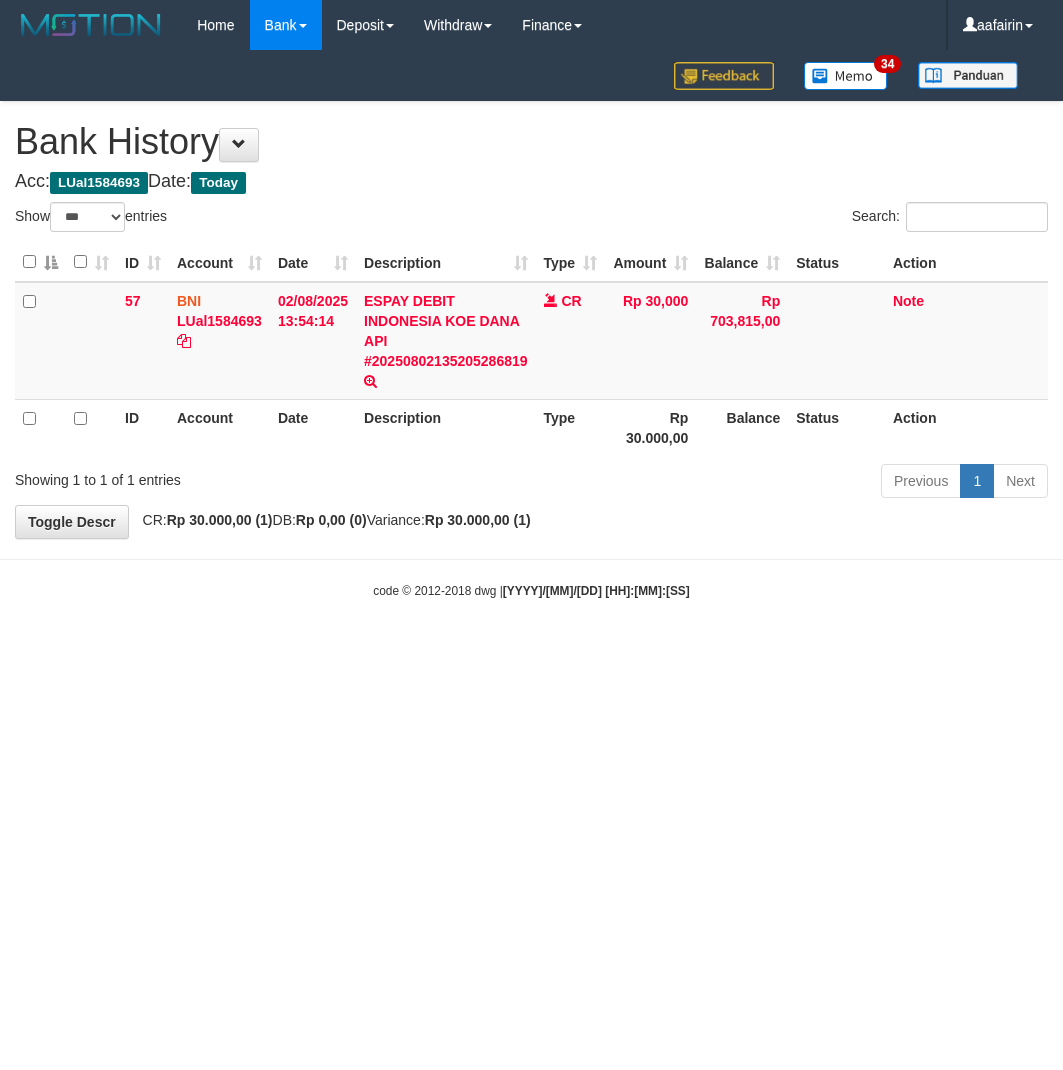 select on "***" 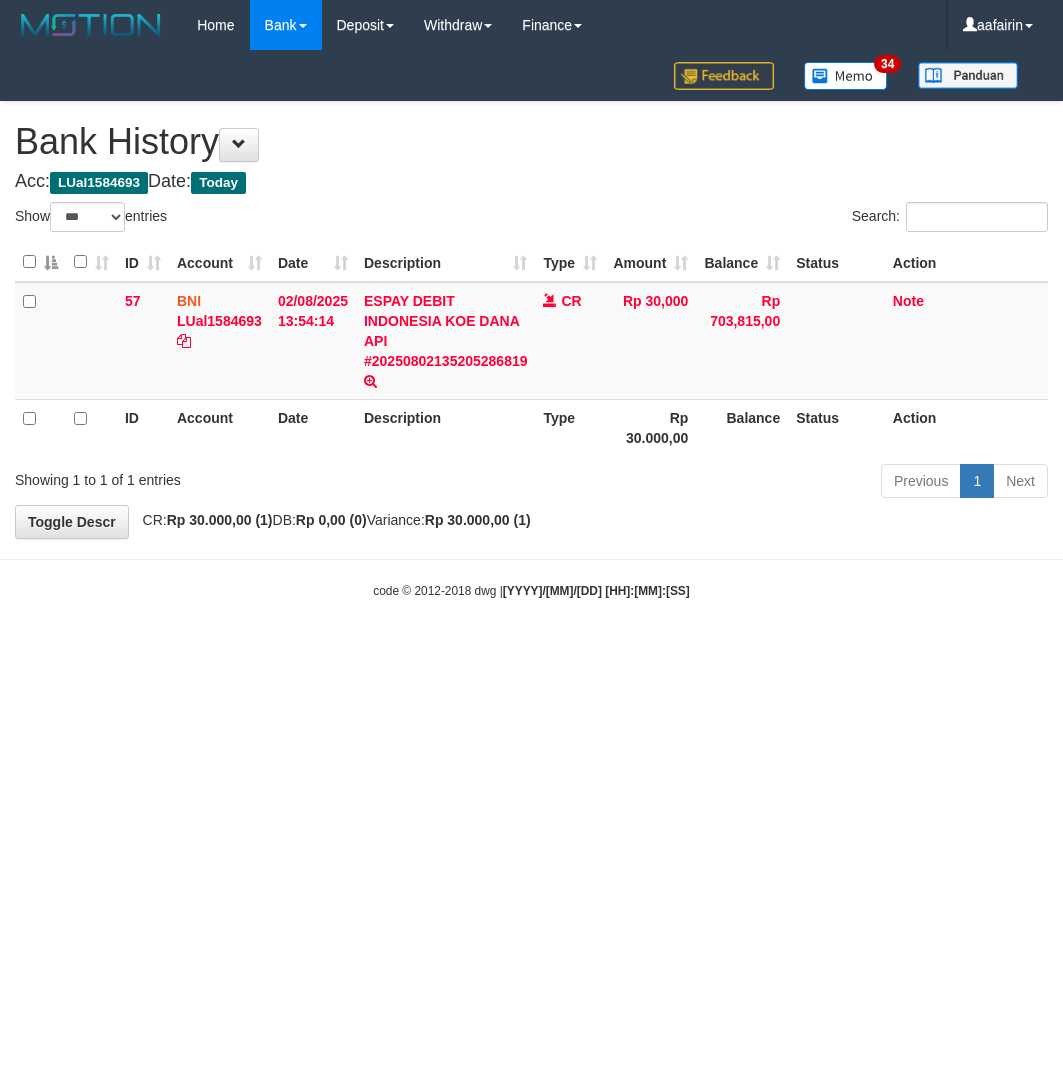 scroll, scrollTop: 0, scrollLeft: 0, axis: both 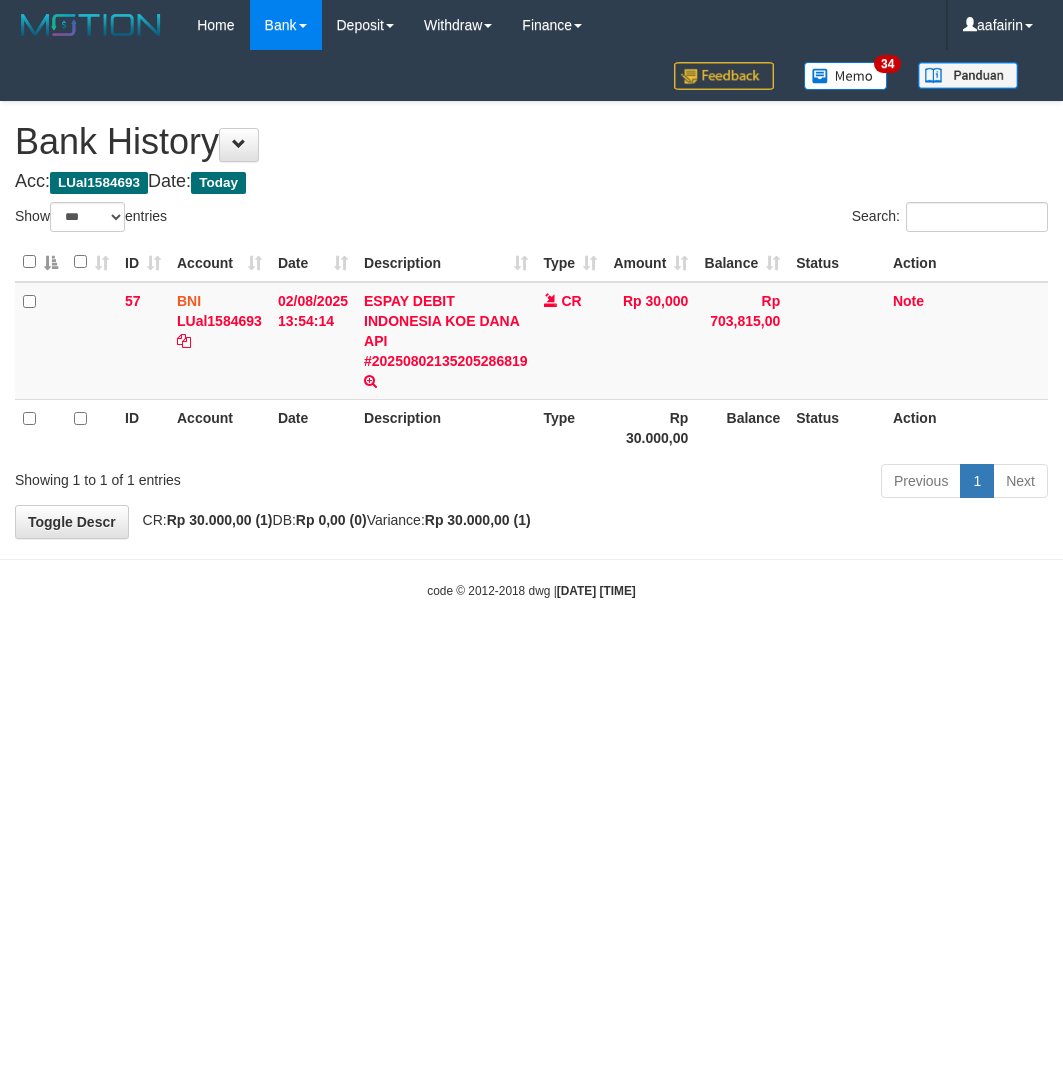 select on "***" 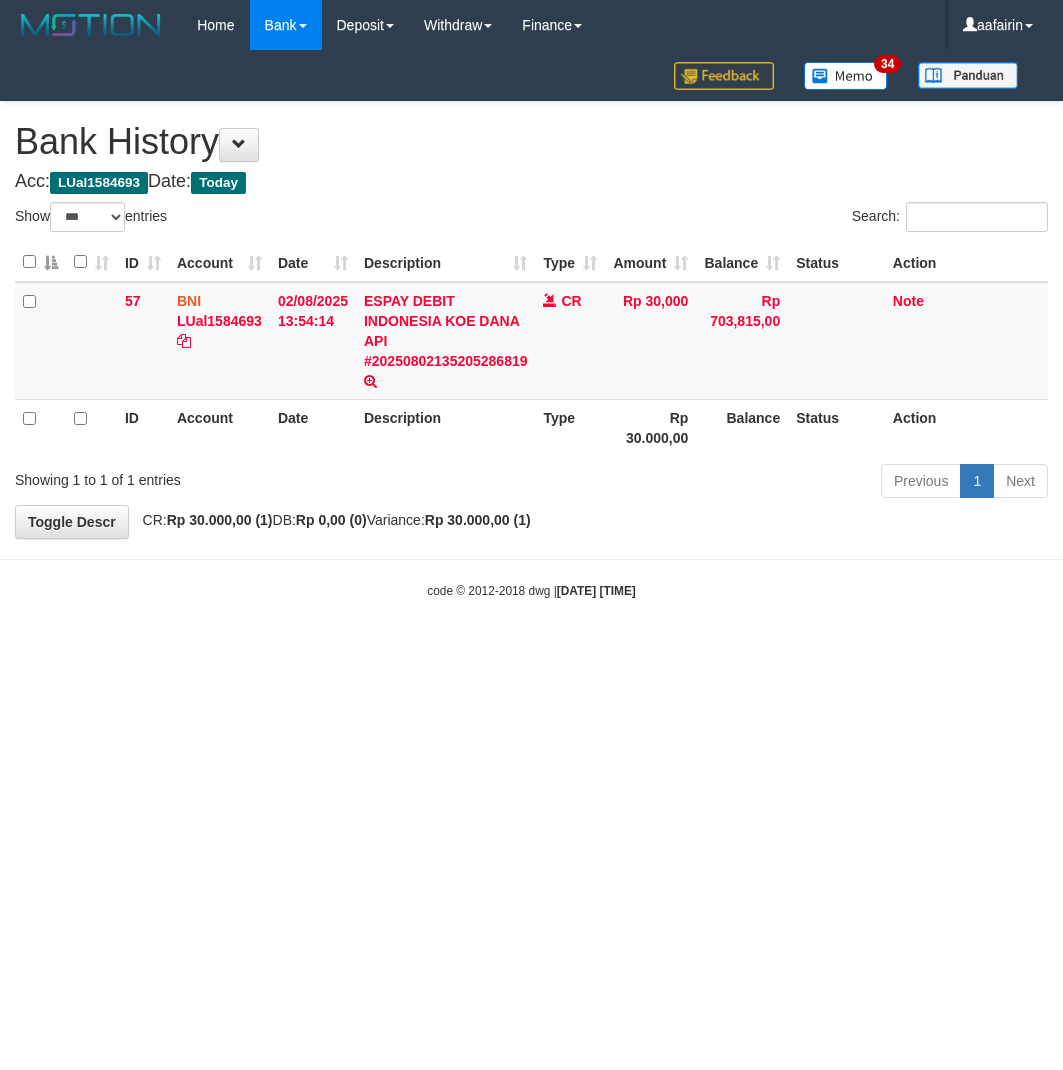 scroll, scrollTop: 0, scrollLeft: 0, axis: both 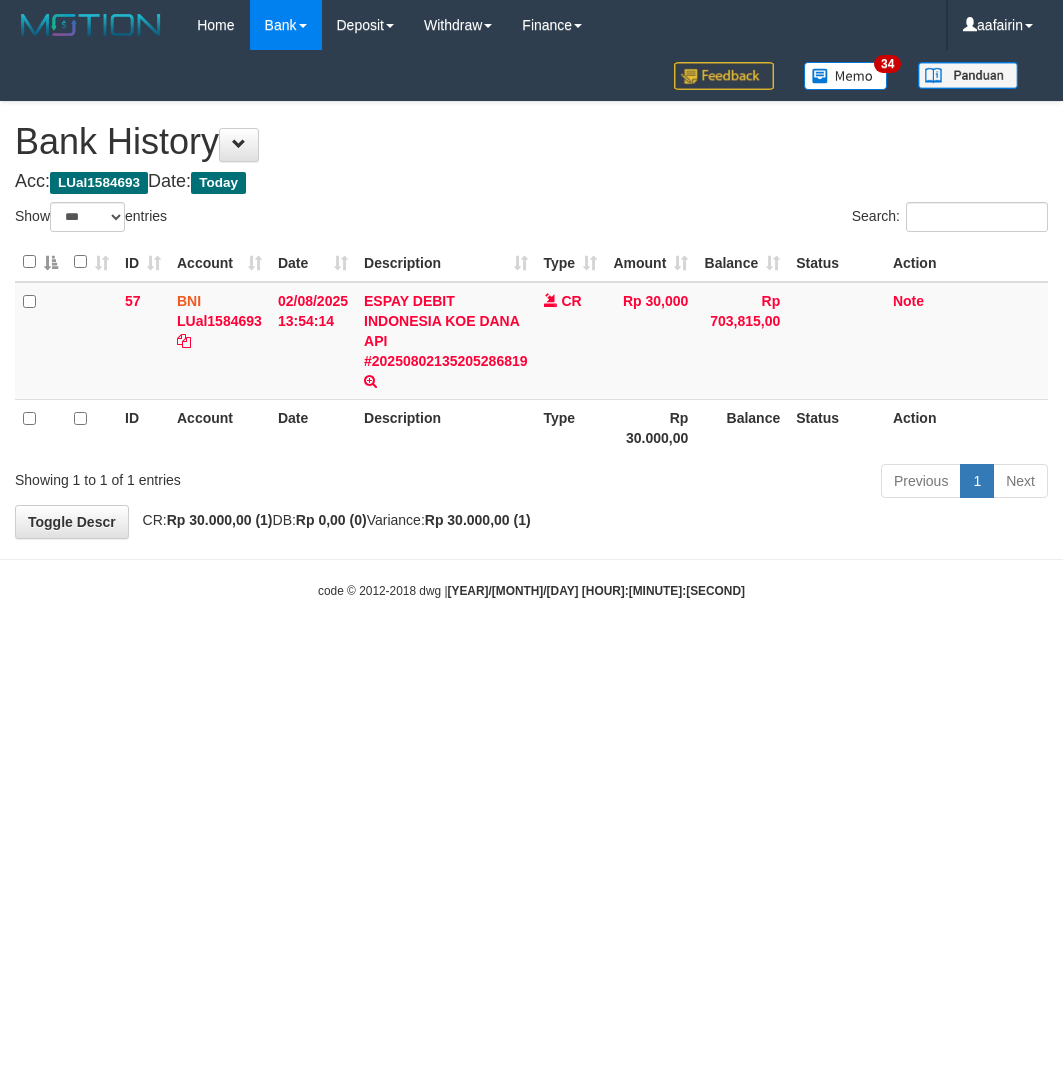 select on "***" 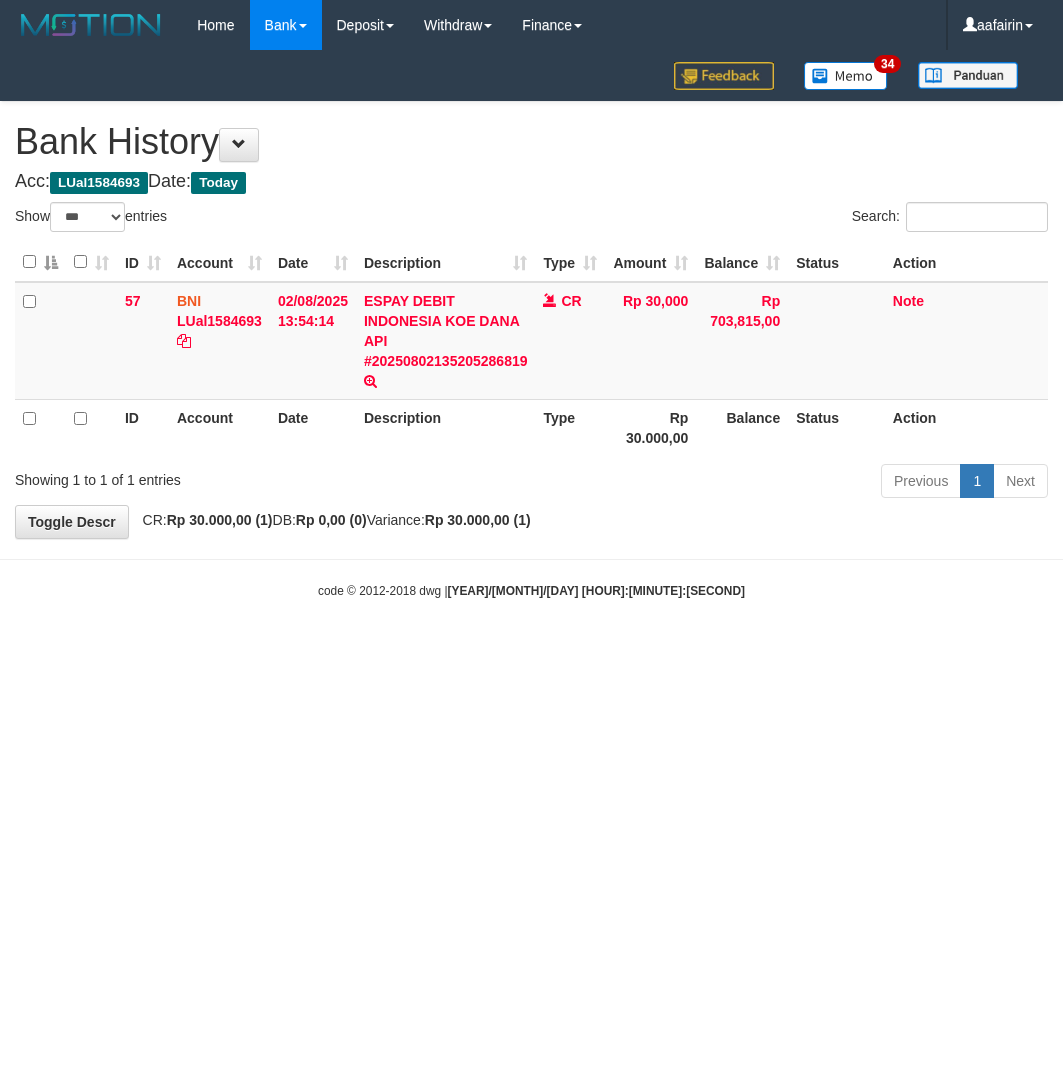 scroll, scrollTop: 0, scrollLeft: 0, axis: both 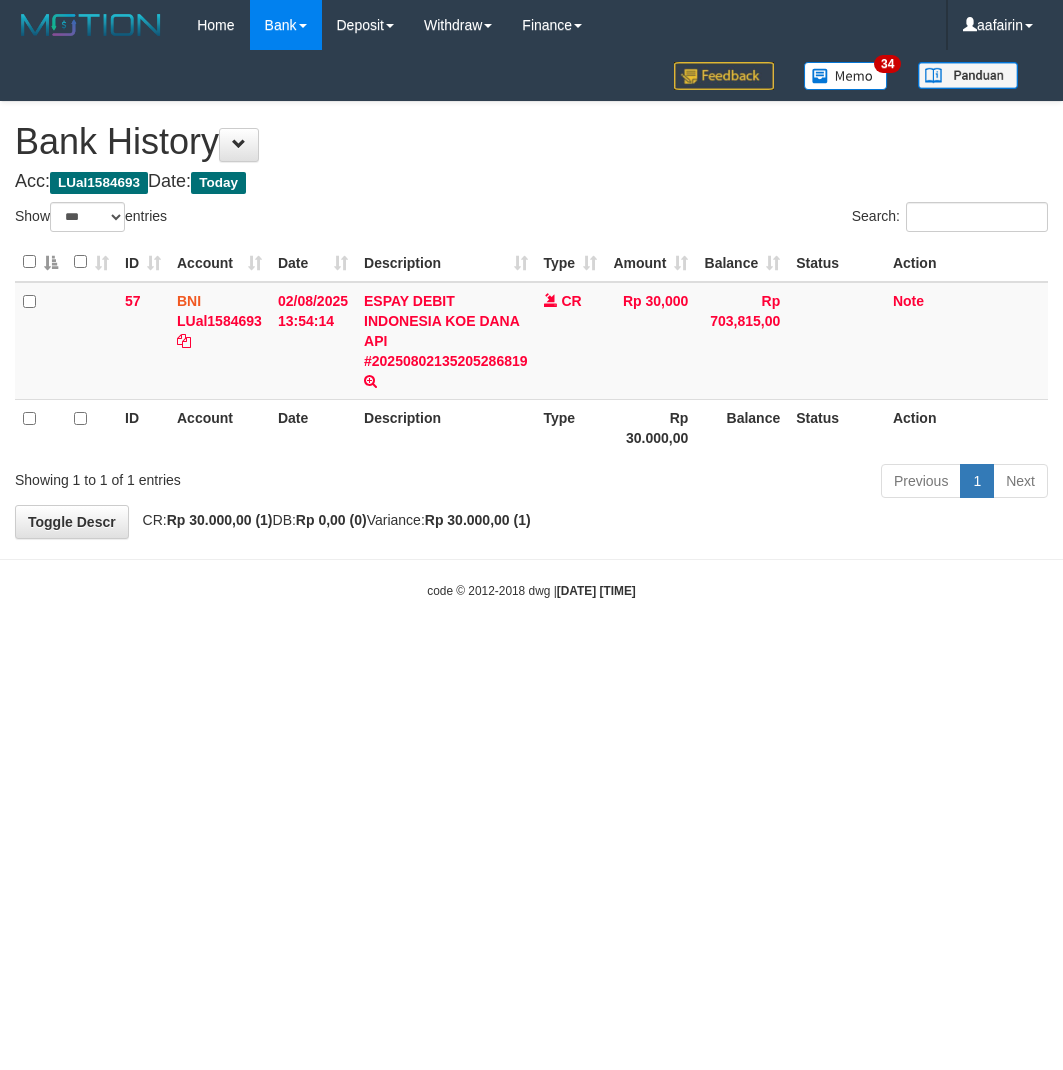 select on "***" 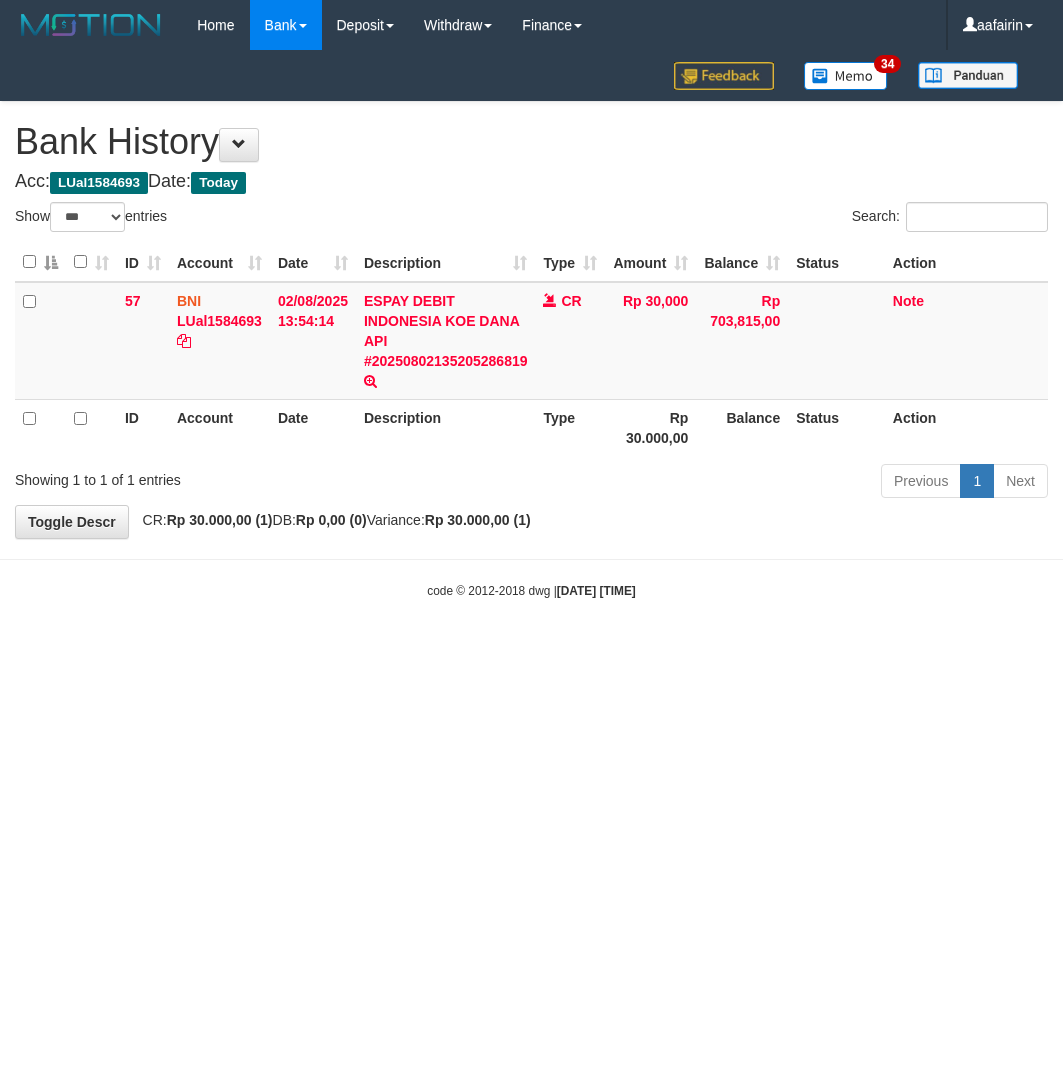 scroll, scrollTop: 0, scrollLeft: 0, axis: both 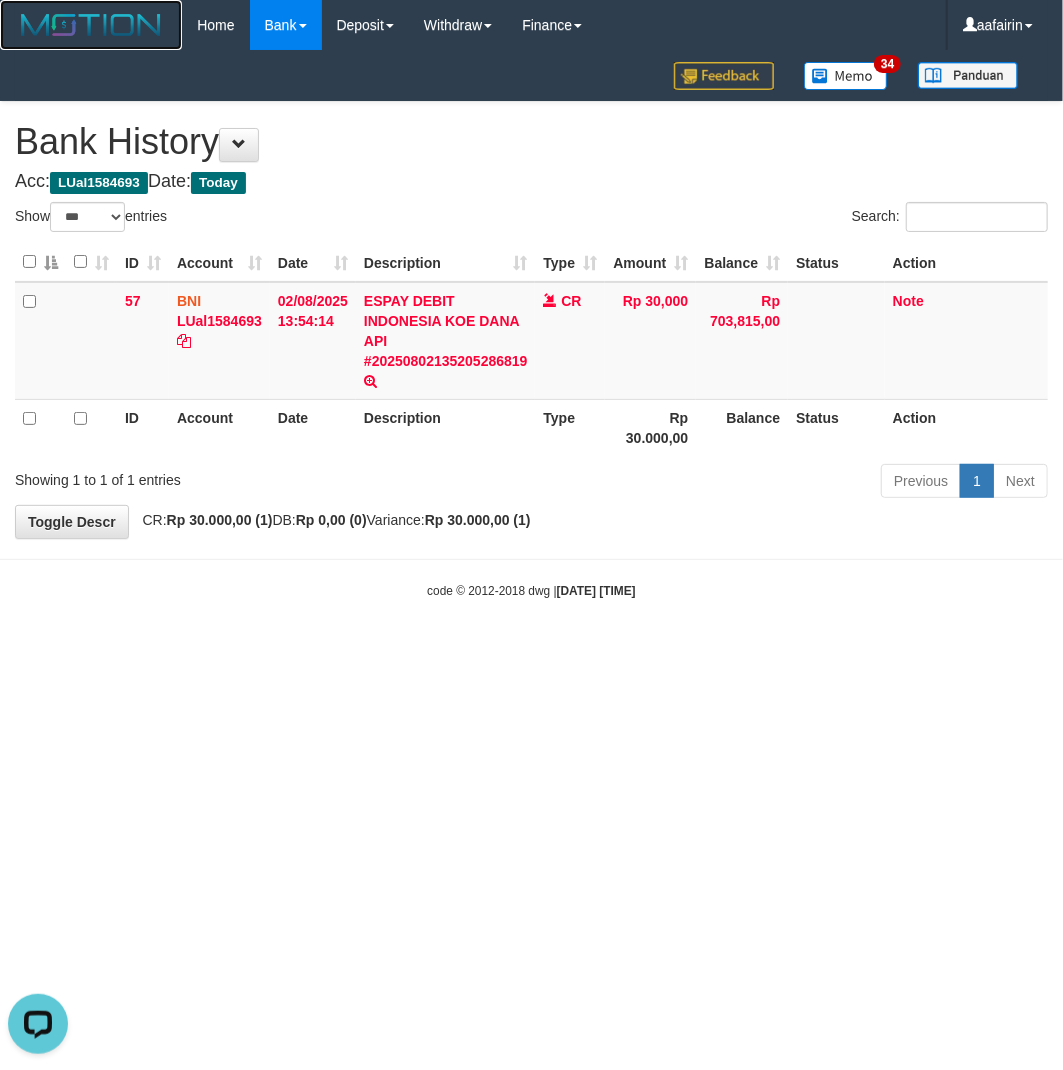 click at bounding box center (91, 25) 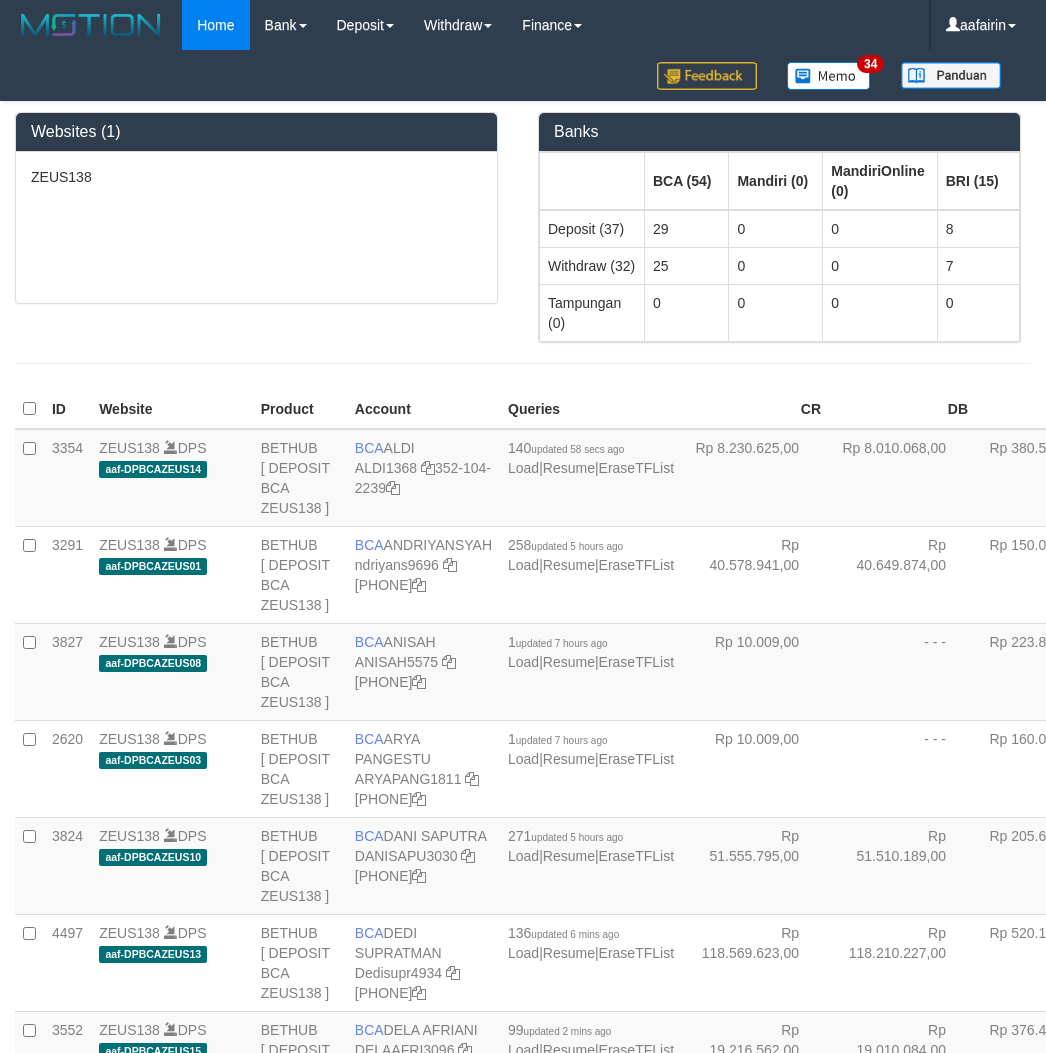 scroll, scrollTop: 0, scrollLeft: 0, axis: both 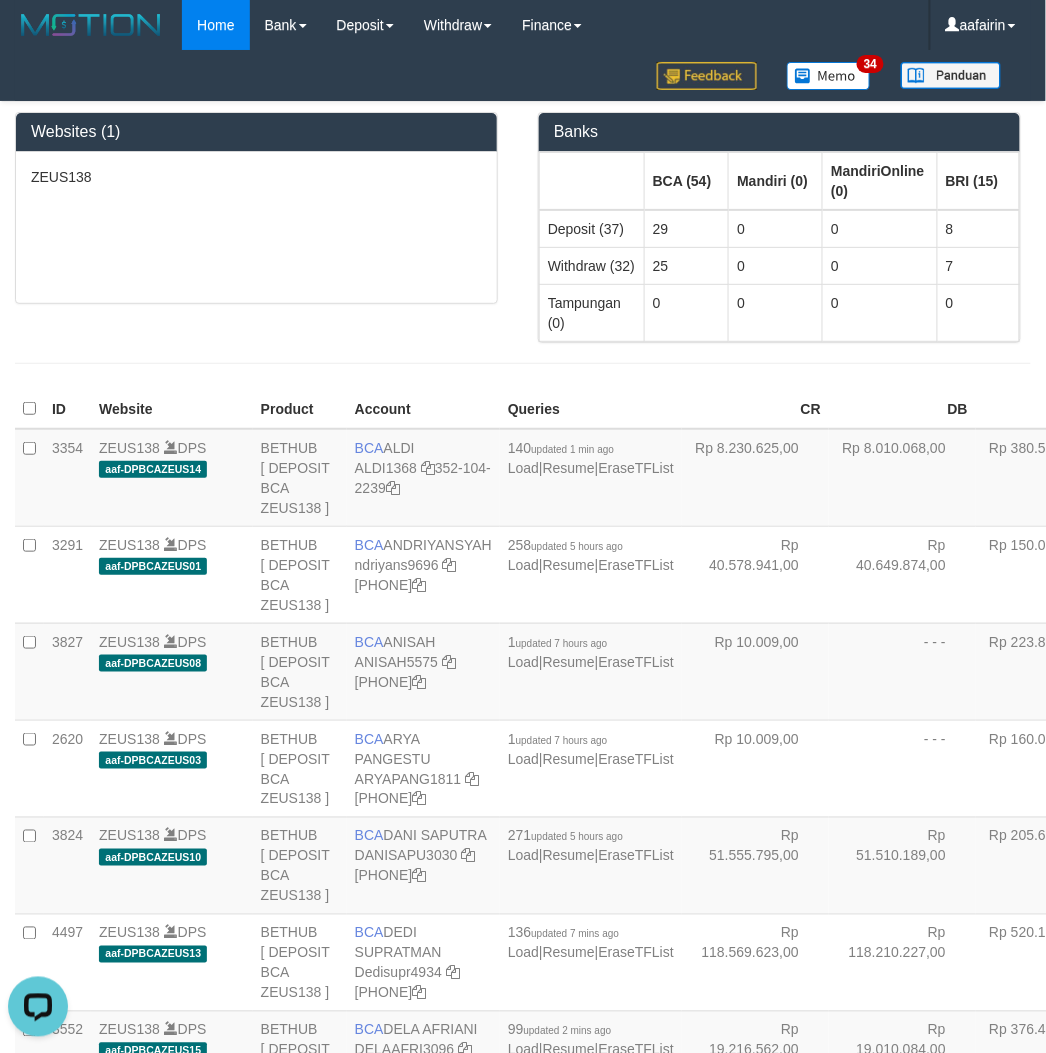 drag, startPoint x: 395, startPoint y: 277, endPoint x: 357, endPoint y: 375, distance: 105.10947 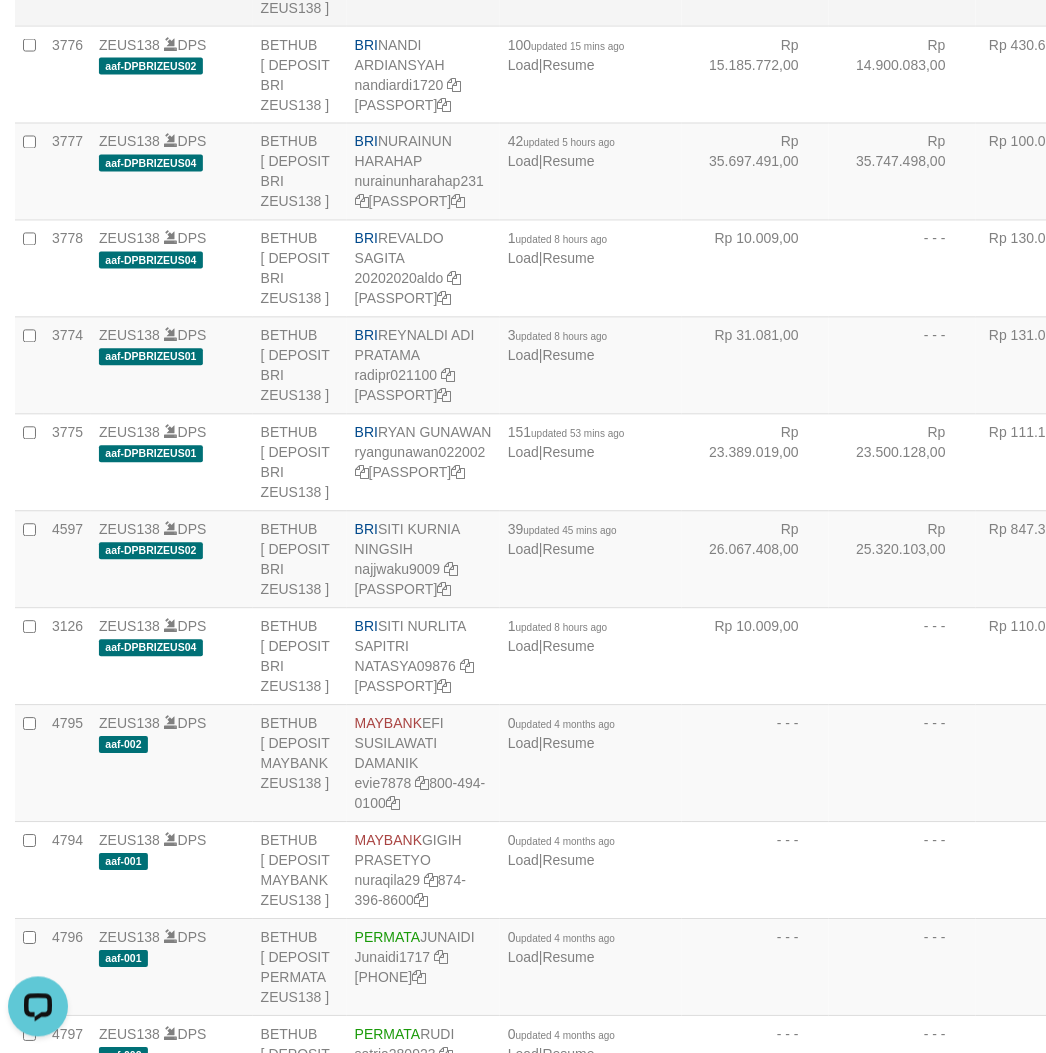 click on "BRI
HELMI
Capbango1717
357-80-1011-5665-02" at bounding box center (423, -23) 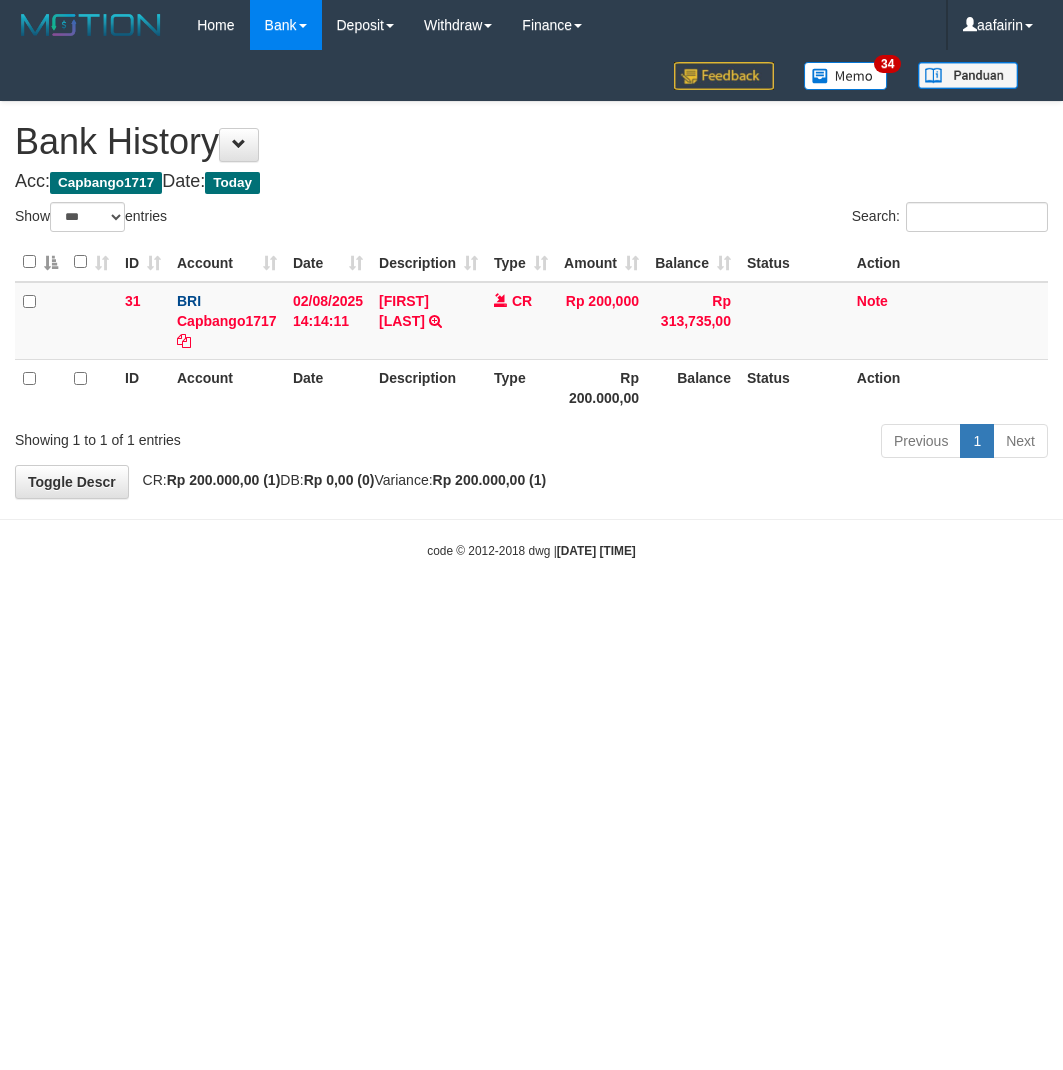 select on "***" 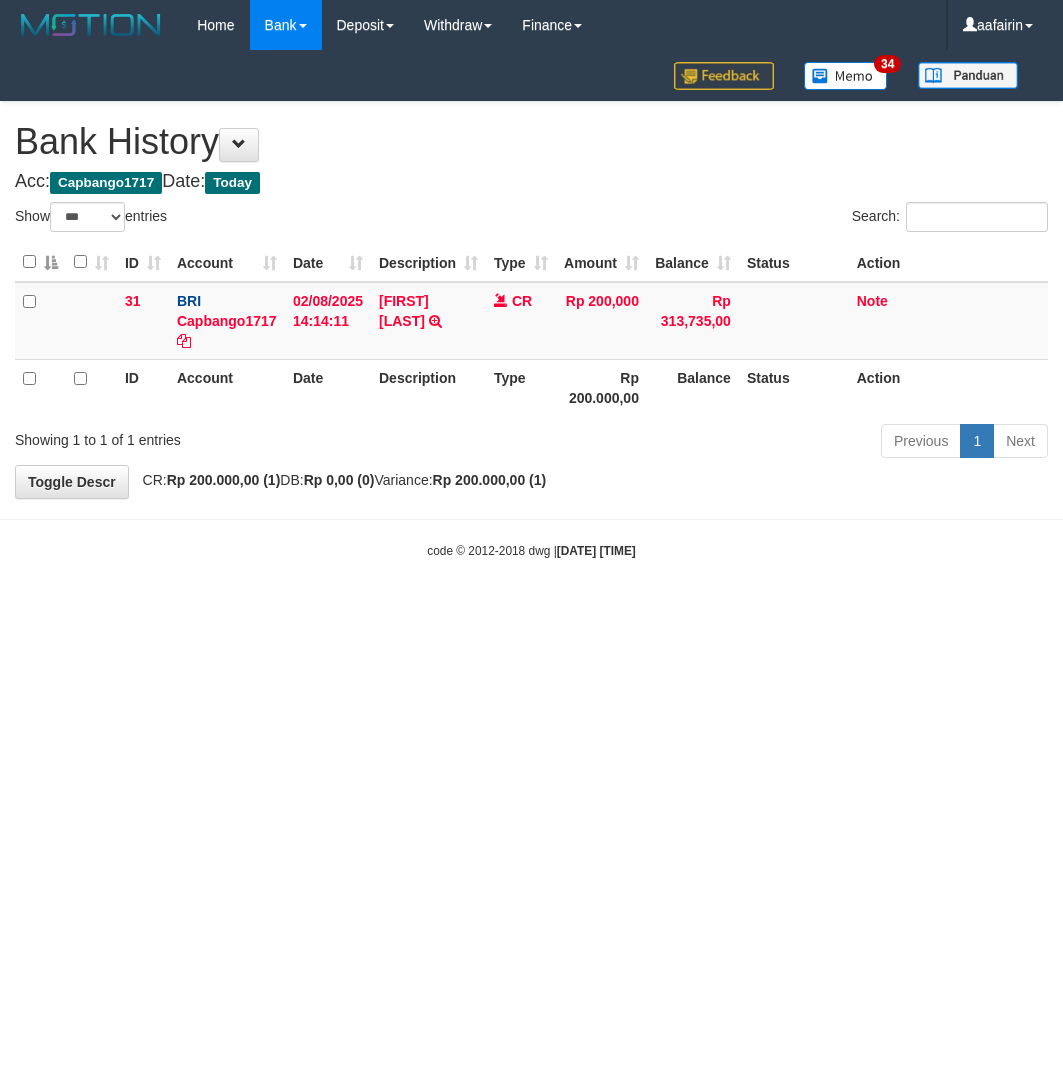 scroll, scrollTop: 0, scrollLeft: 0, axis: both 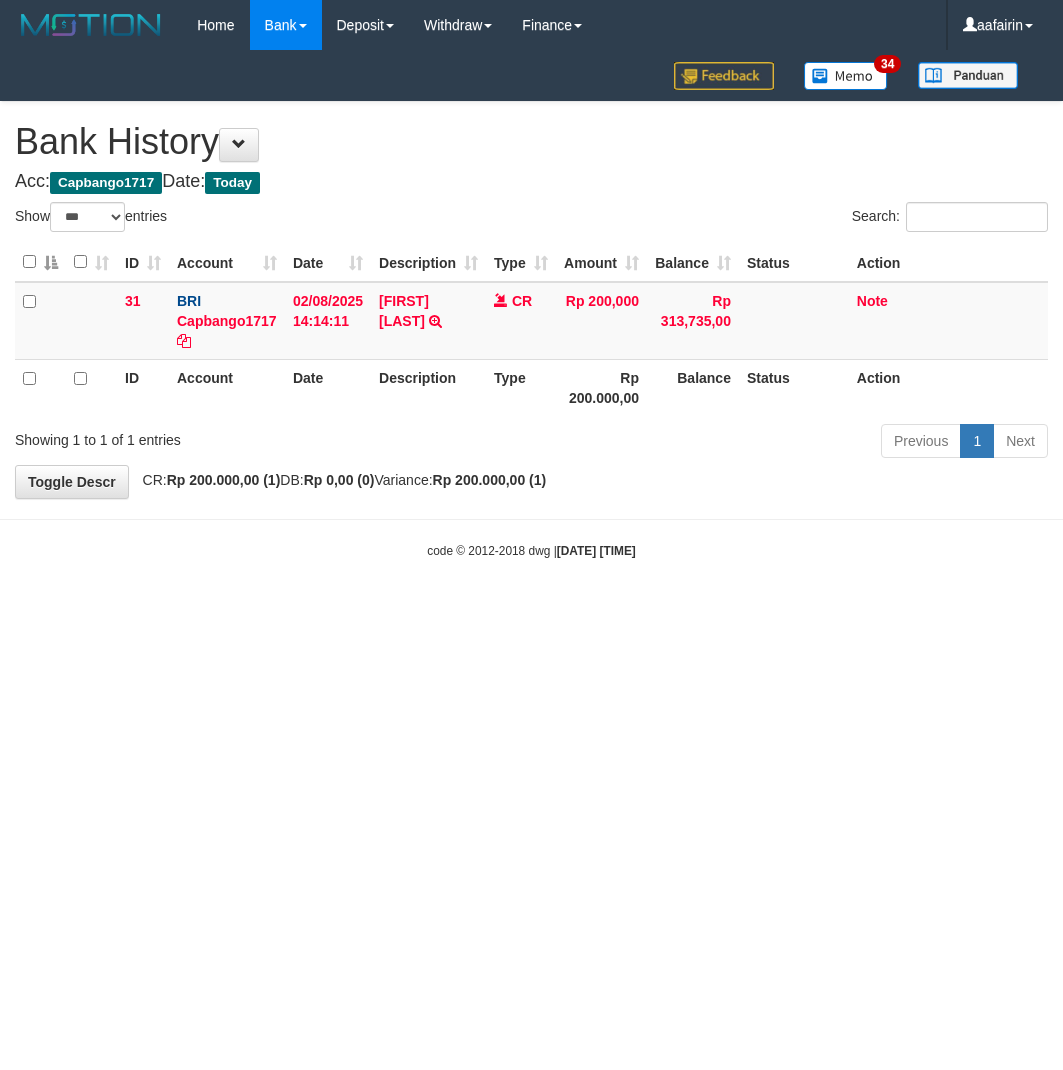 select on "***" 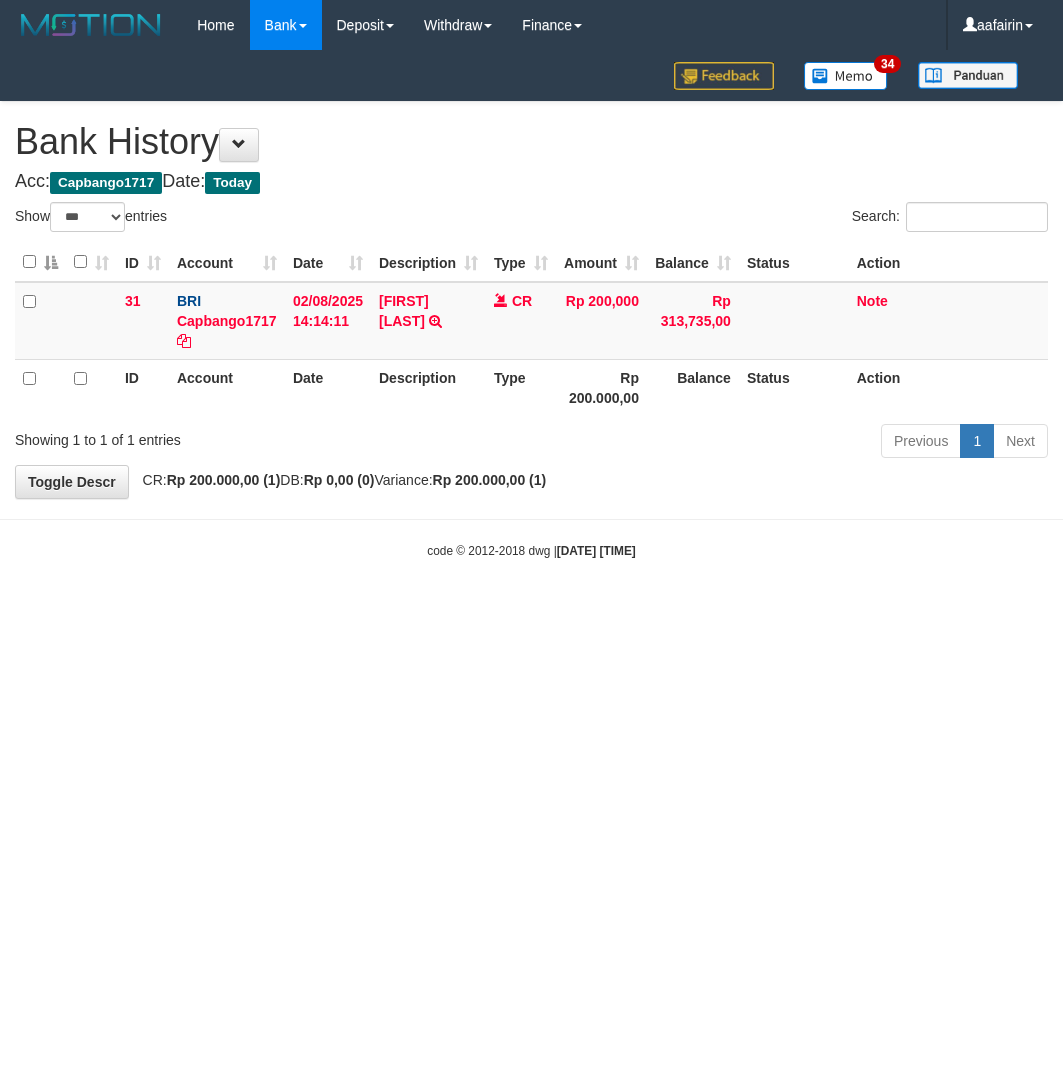 scroll, scrollTop: 0, scrollLeft: 0, axis: both 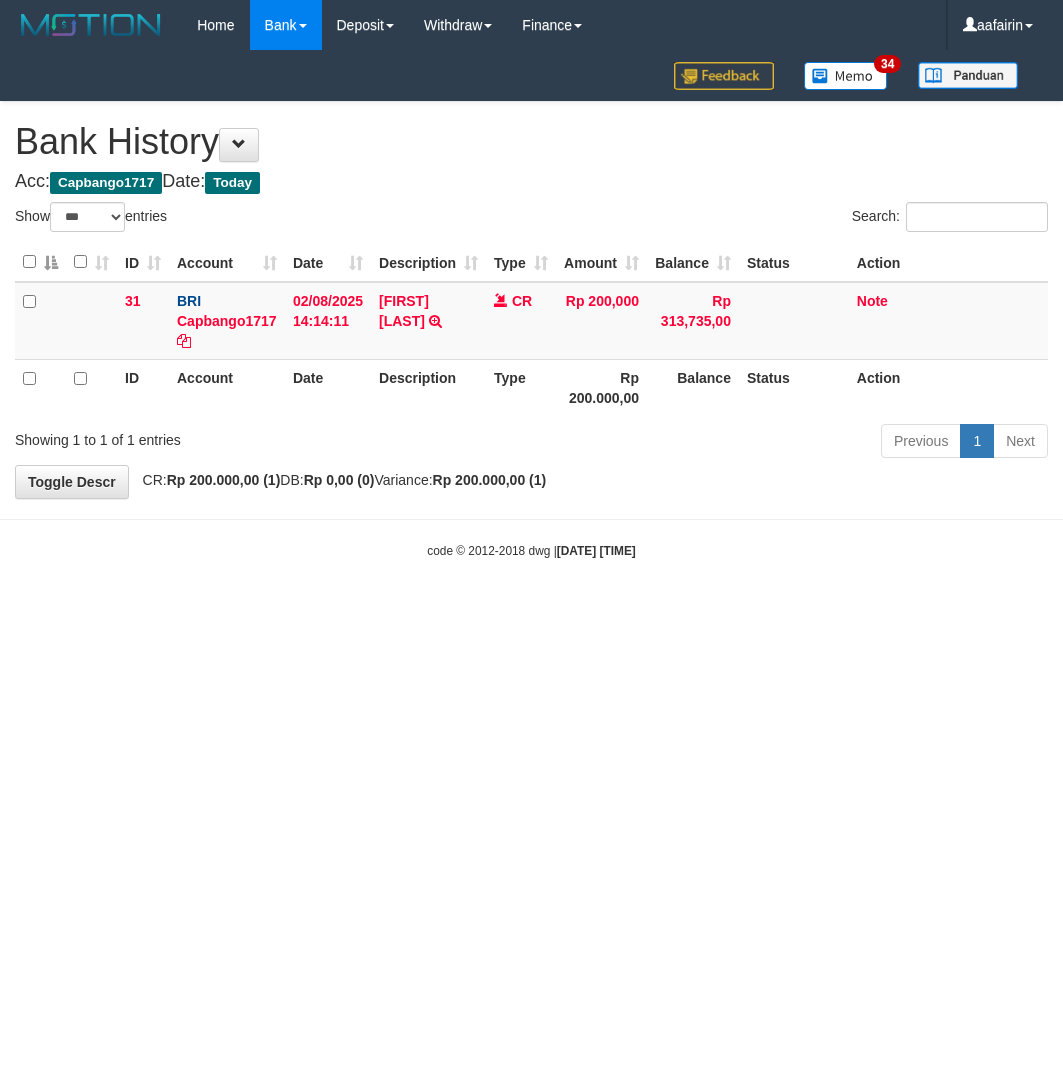 select on "***" 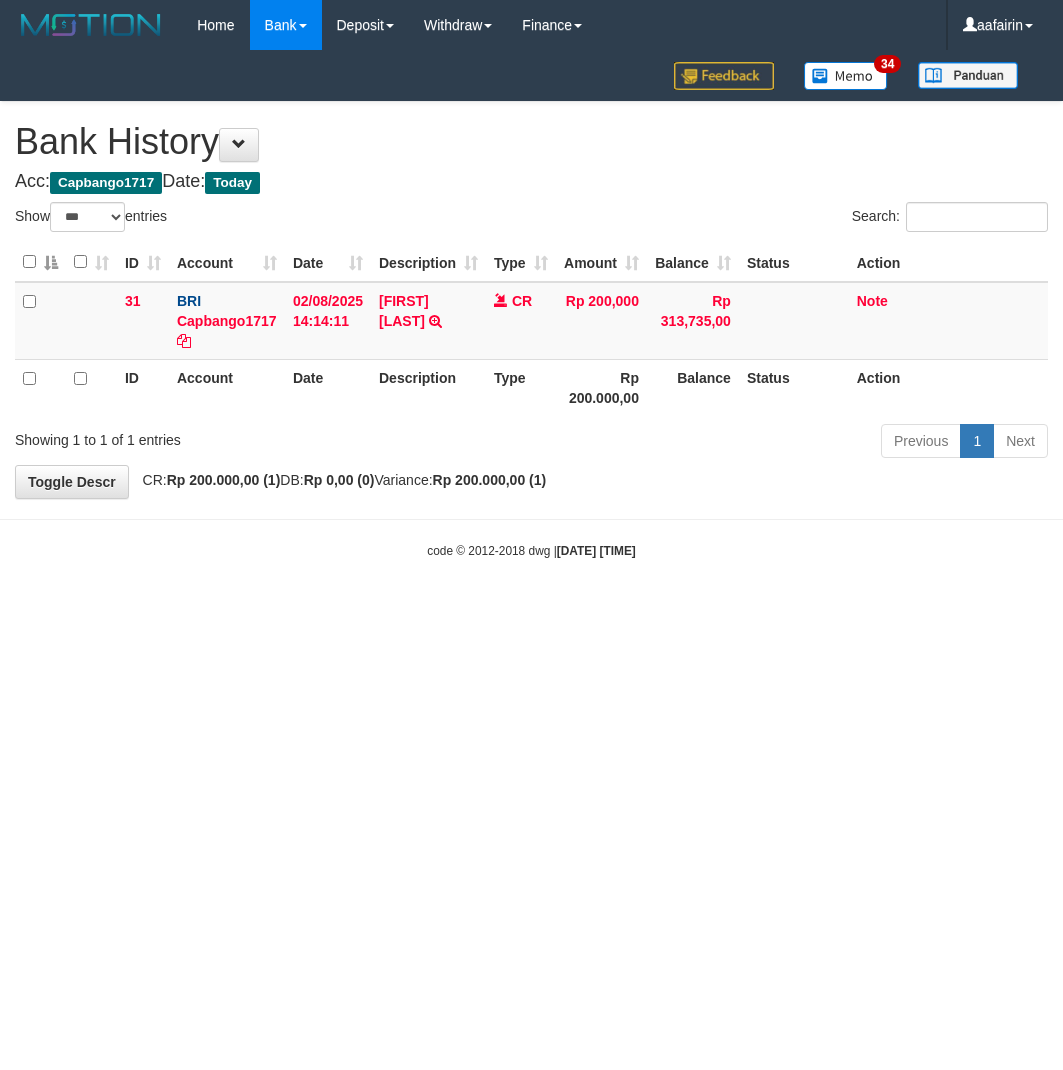 scroll, scrollTop: 0, scrollLeft: 0, axis: both 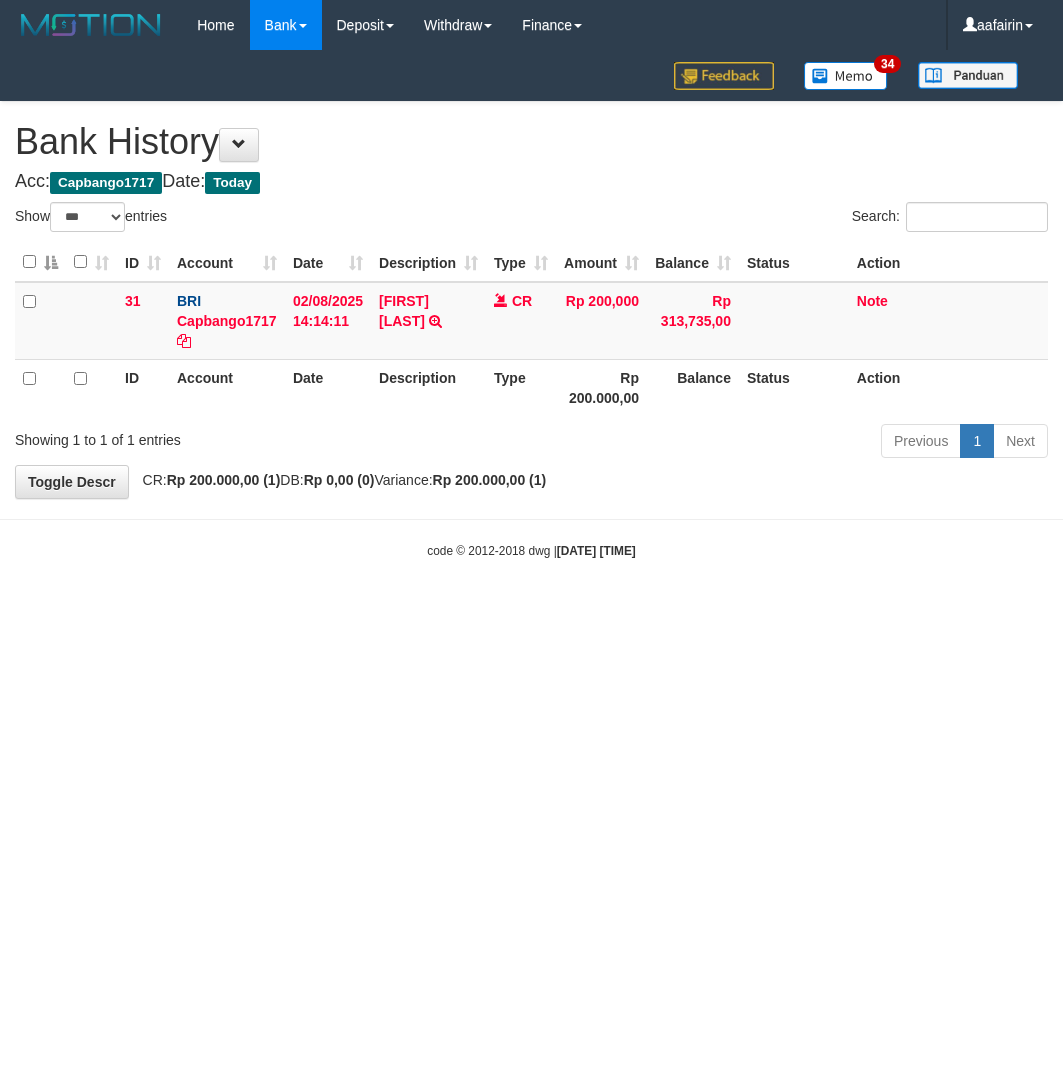 select on "***" 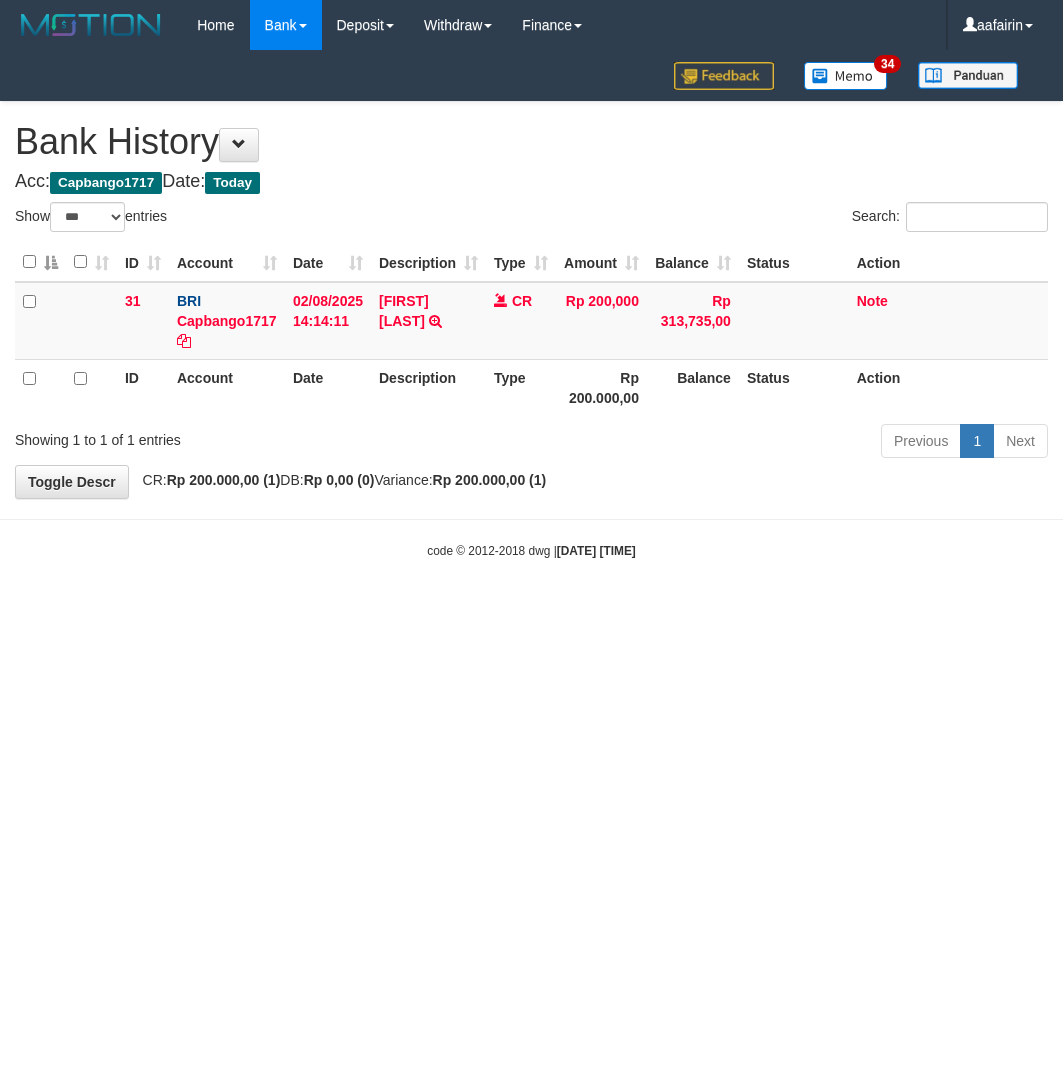 scroll, scrollTop: 0, scrollLeft: 0, axis: both 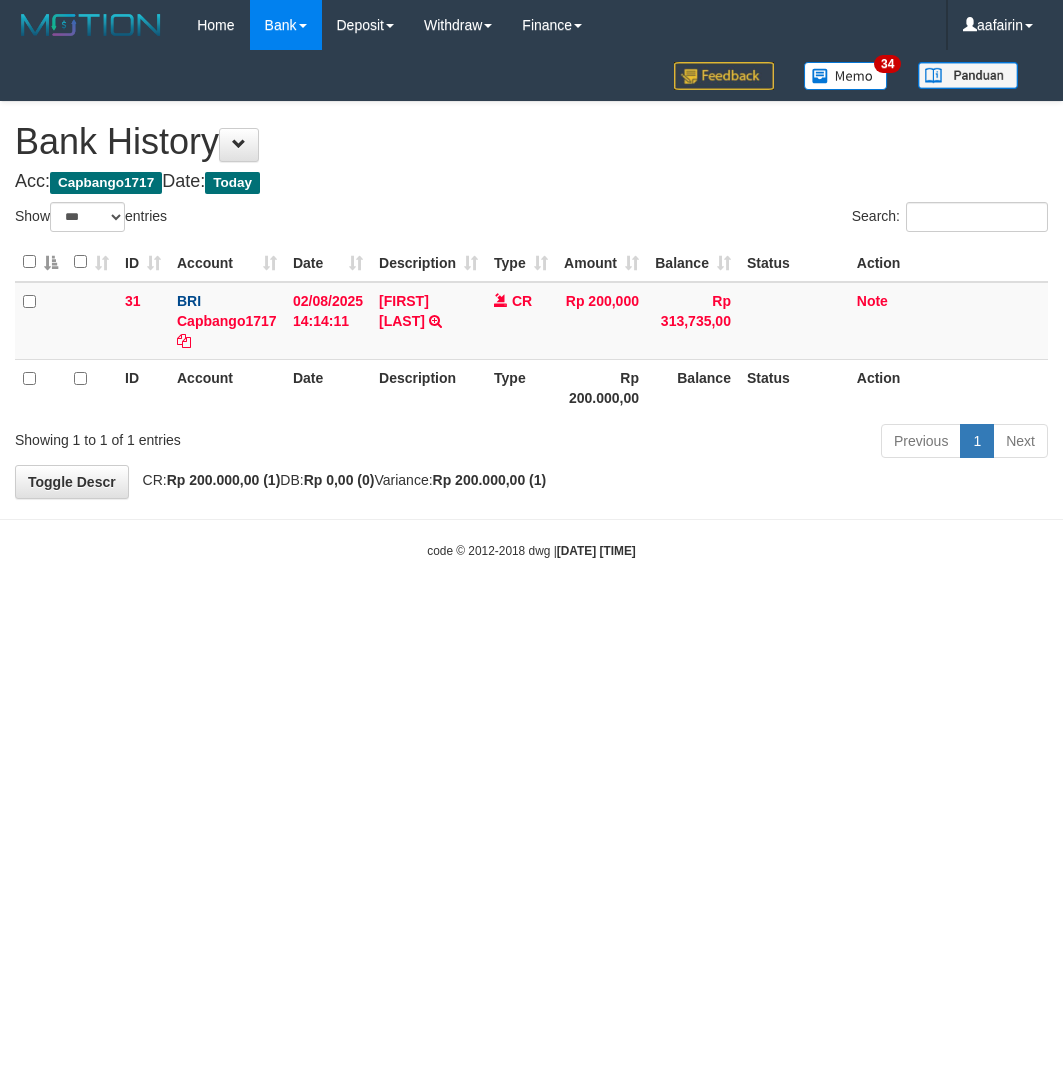select on "***" 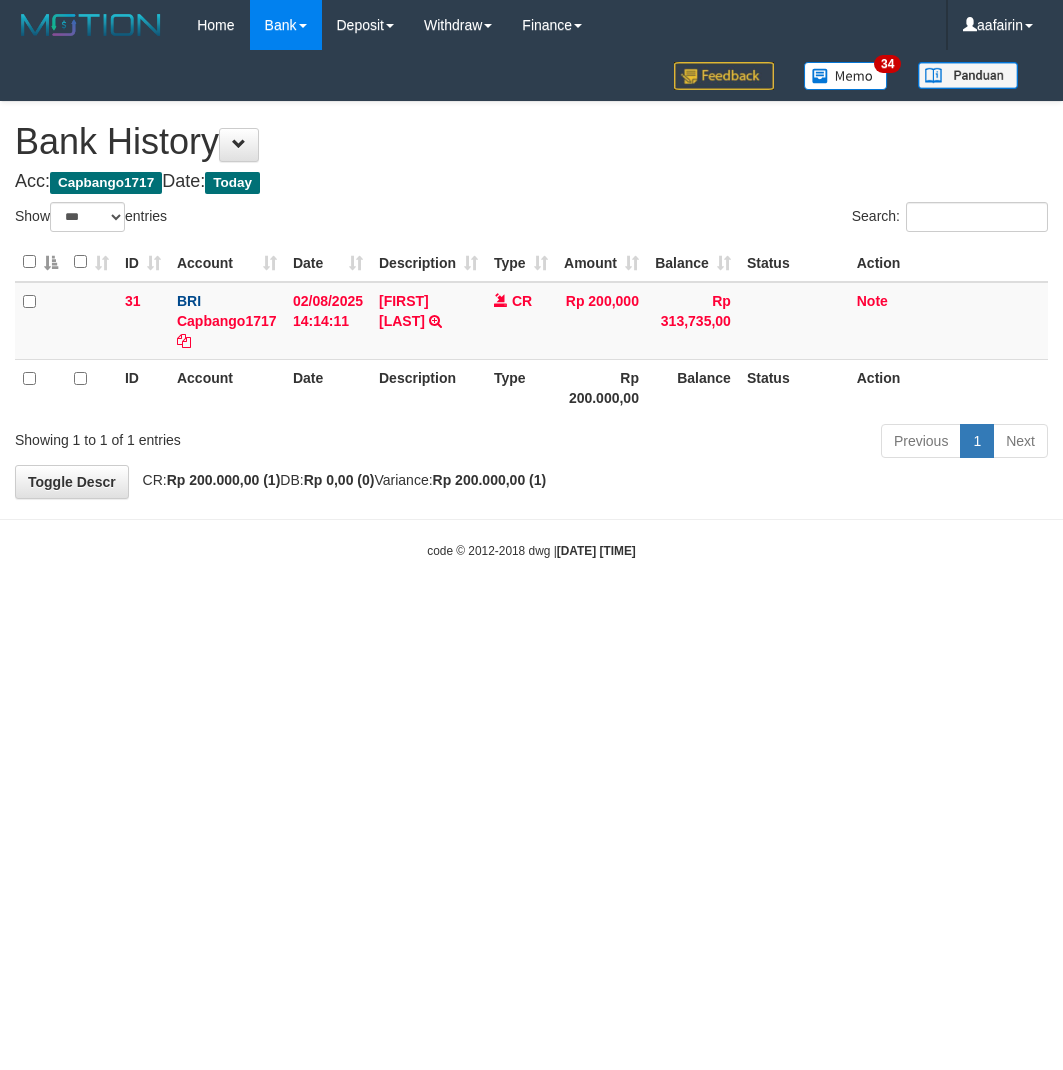 scroll, scrollTop: 0, scrollLeft: 0, axis: both 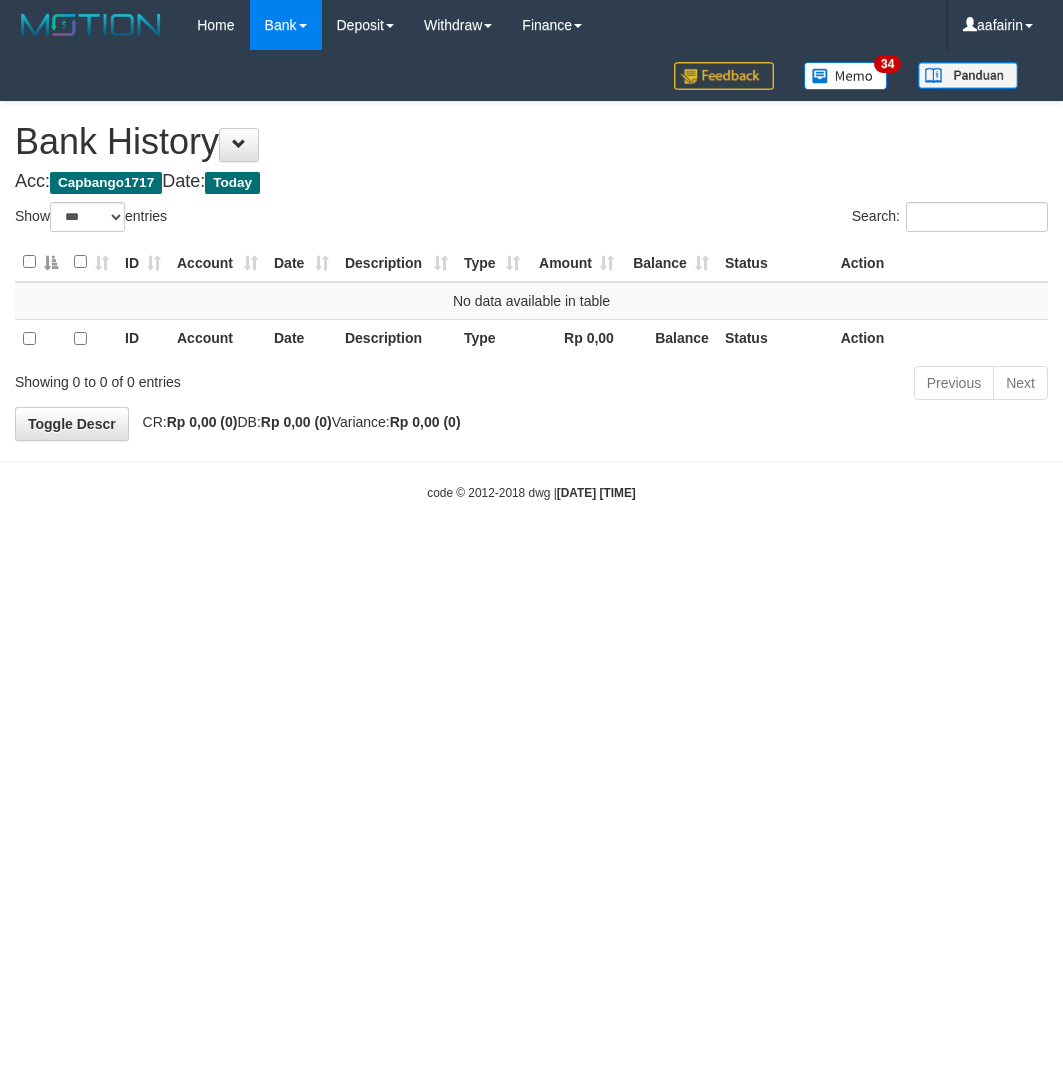 select on "***" 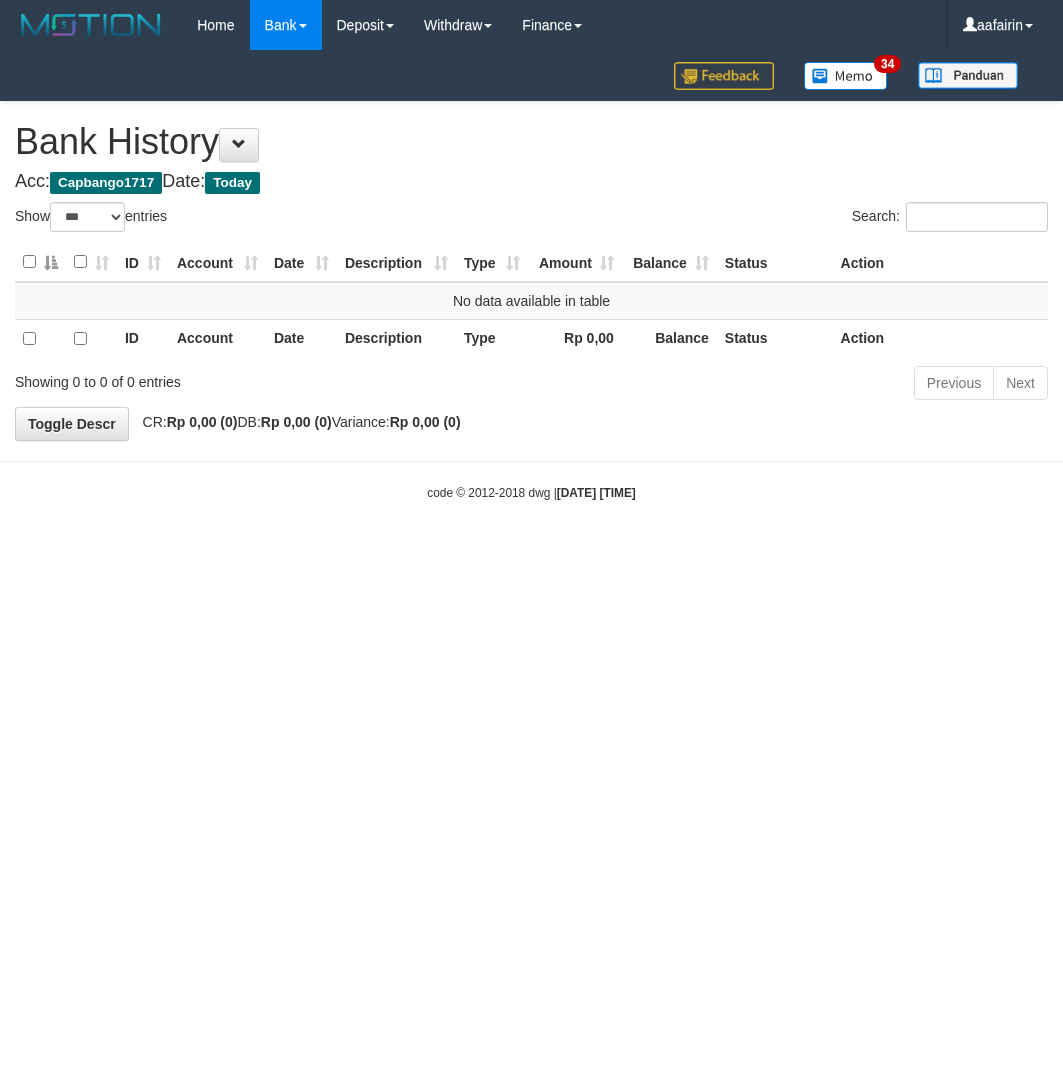 scroll, scrollTop: 0, scrollLeft: 0, axis: both 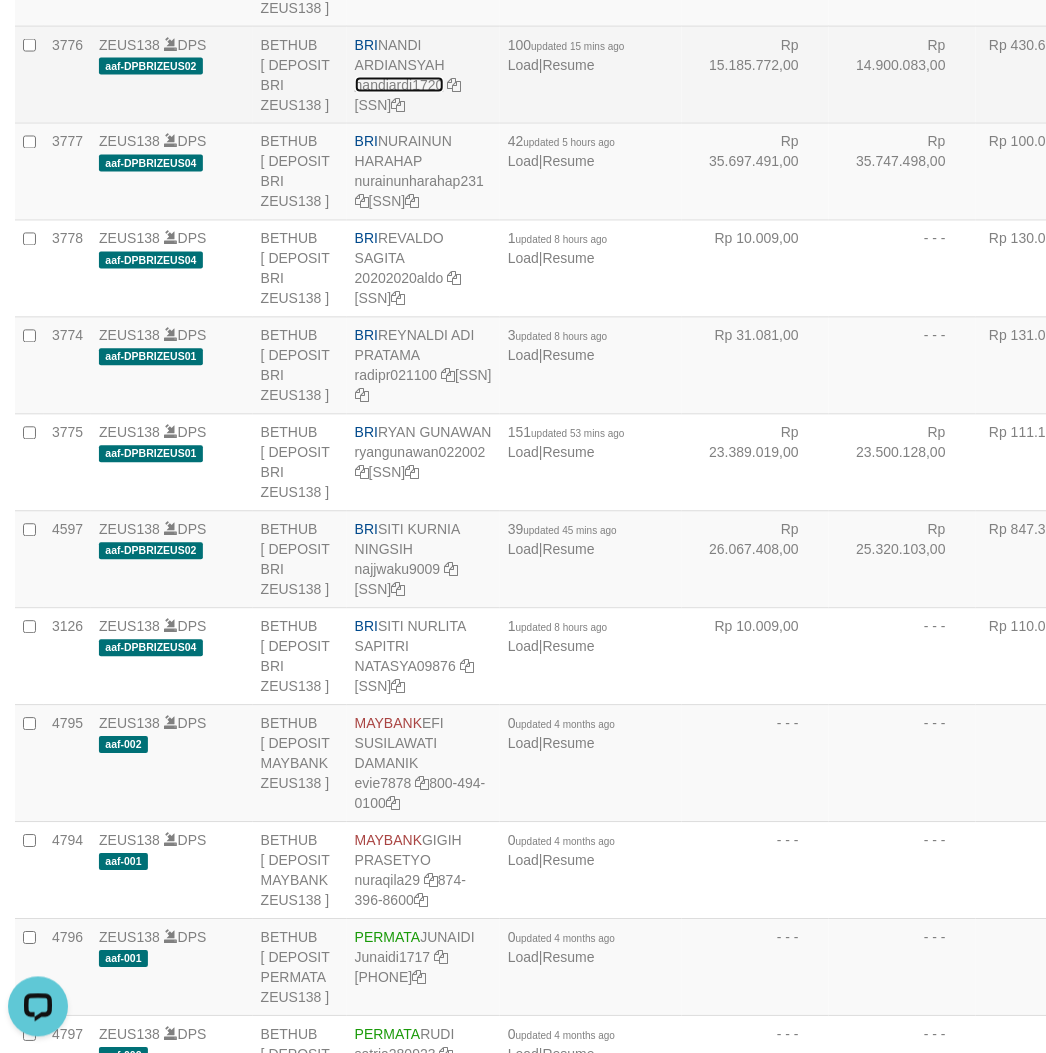 click on "nandiardi1720" at bounding box center [399, 85] 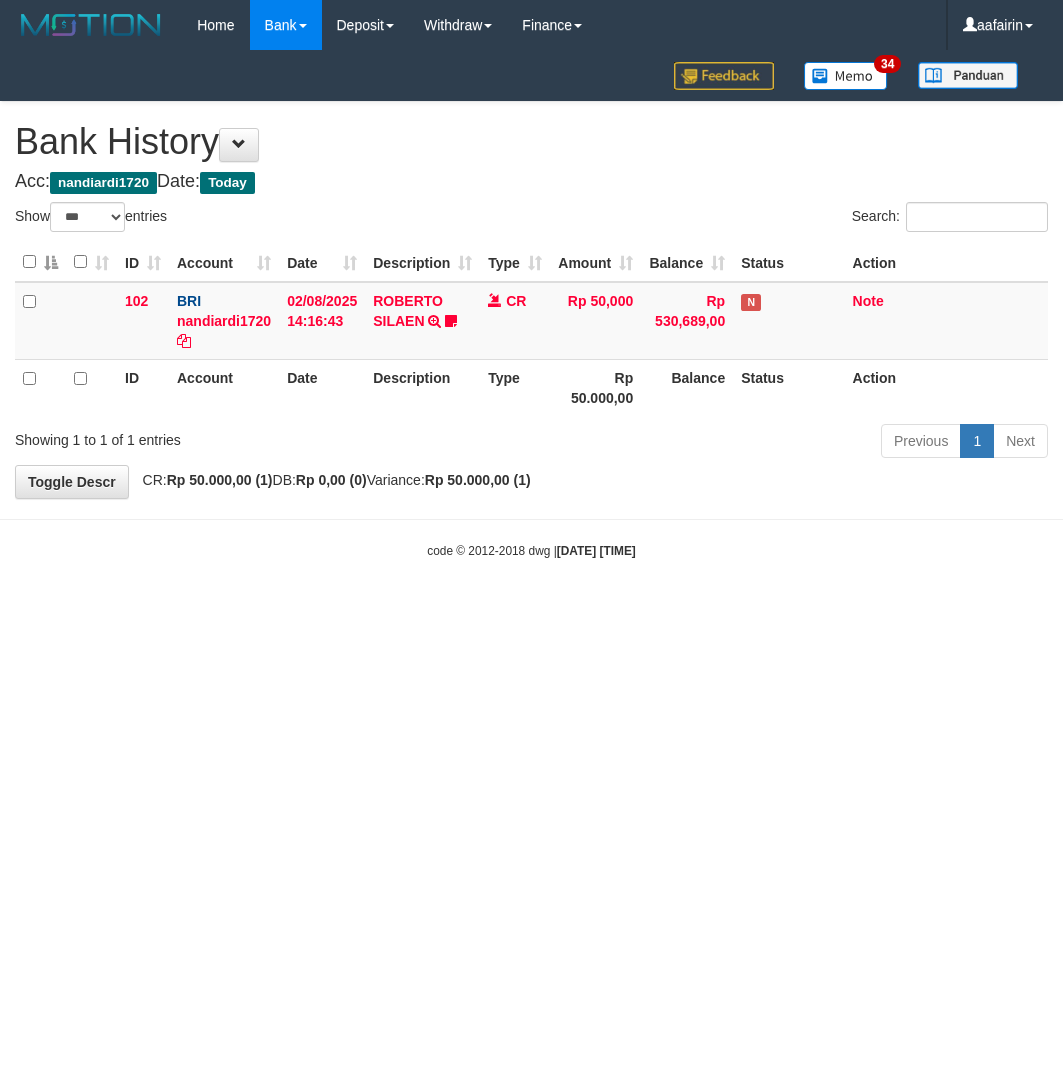 select on "***" 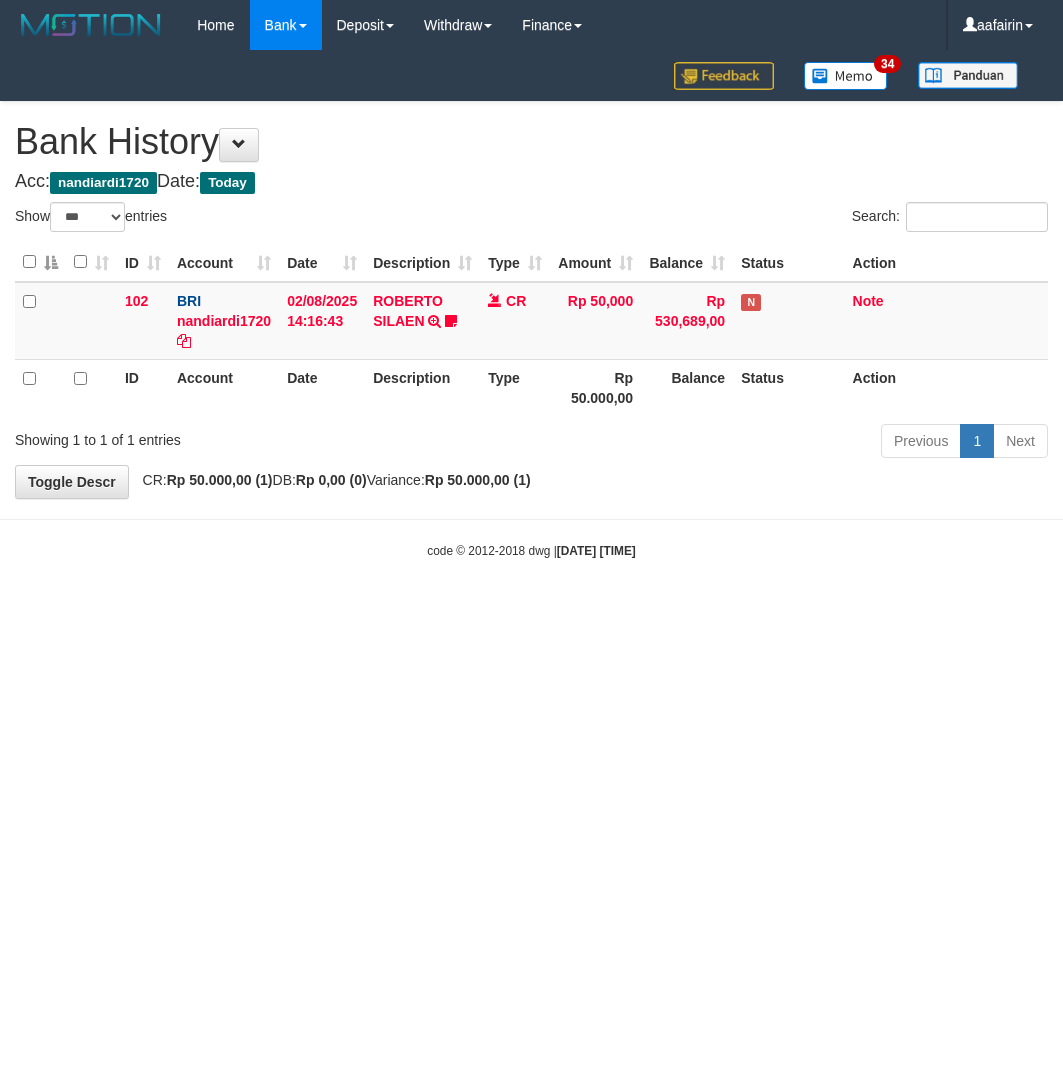 scroll, scrollTop: 0, scrollLeft: 0, axis: both 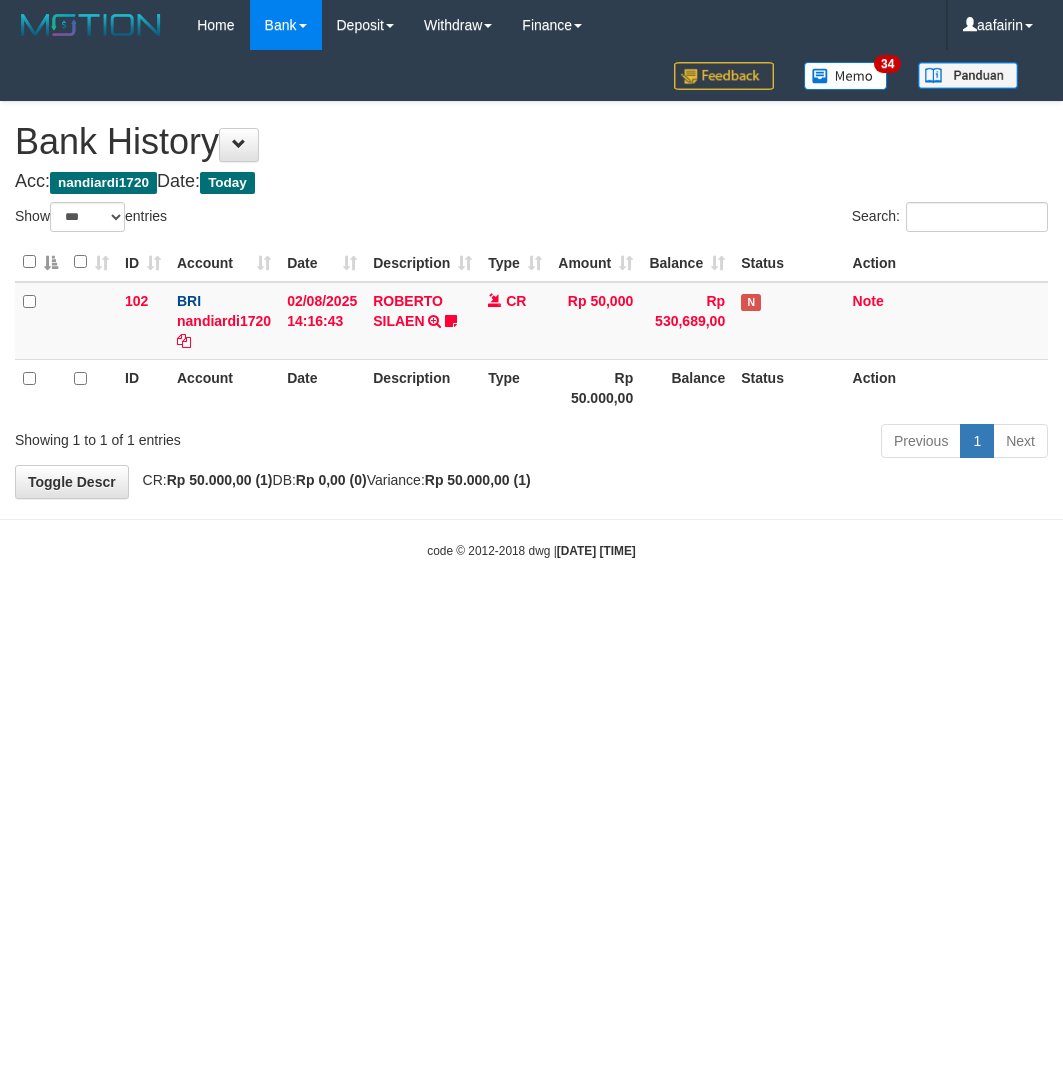 select on "***" 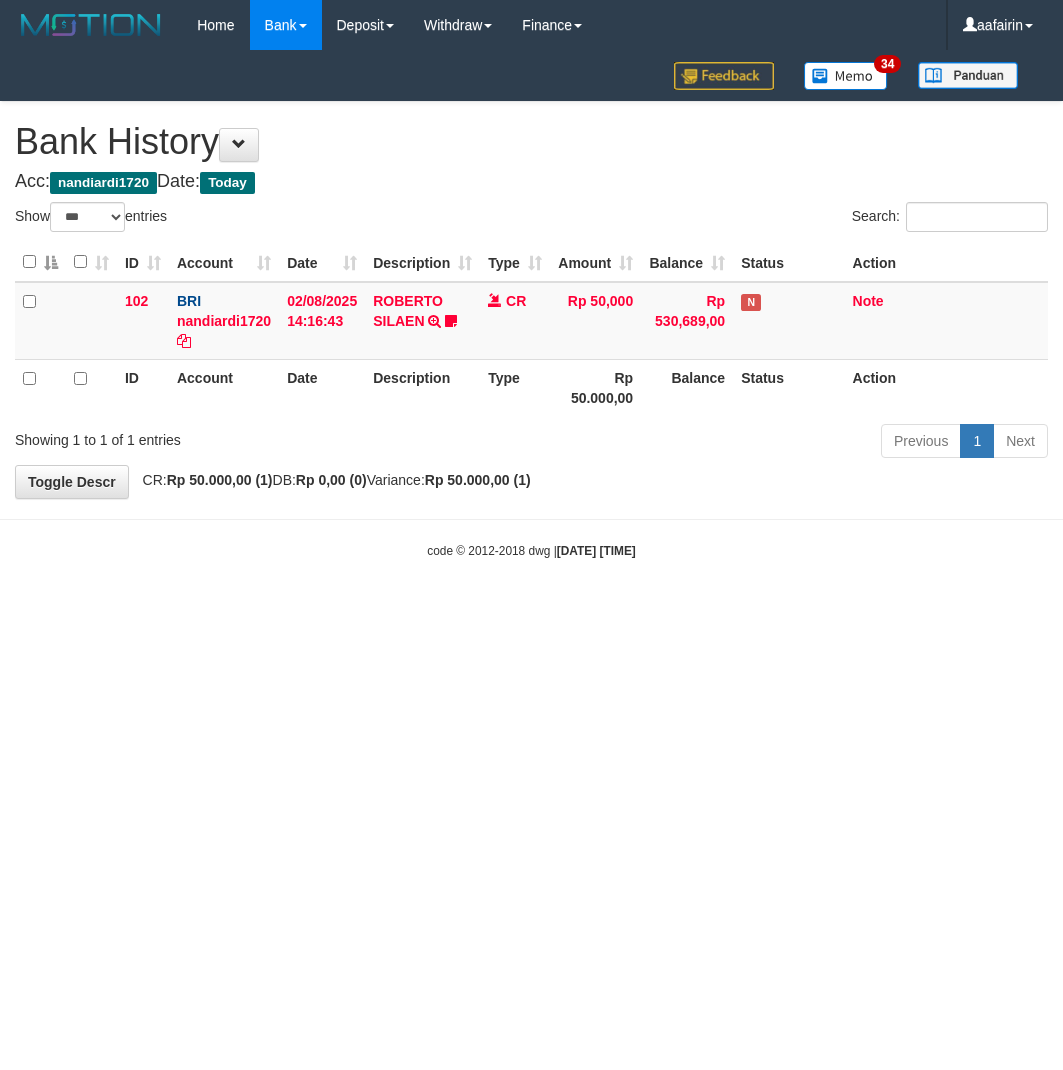 scroll, scrollTop: 0, scrollLeft: 0, axis: both 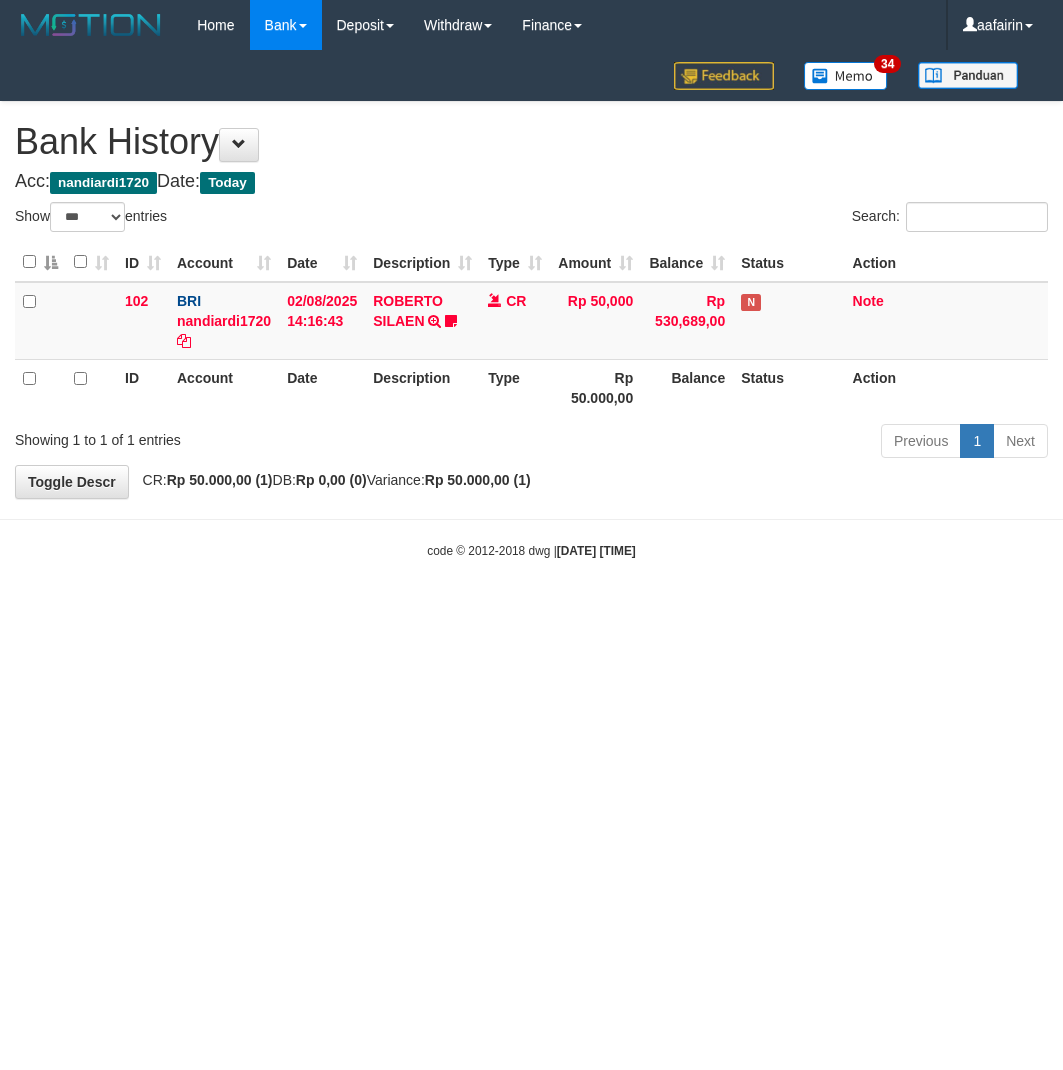 select on "***" 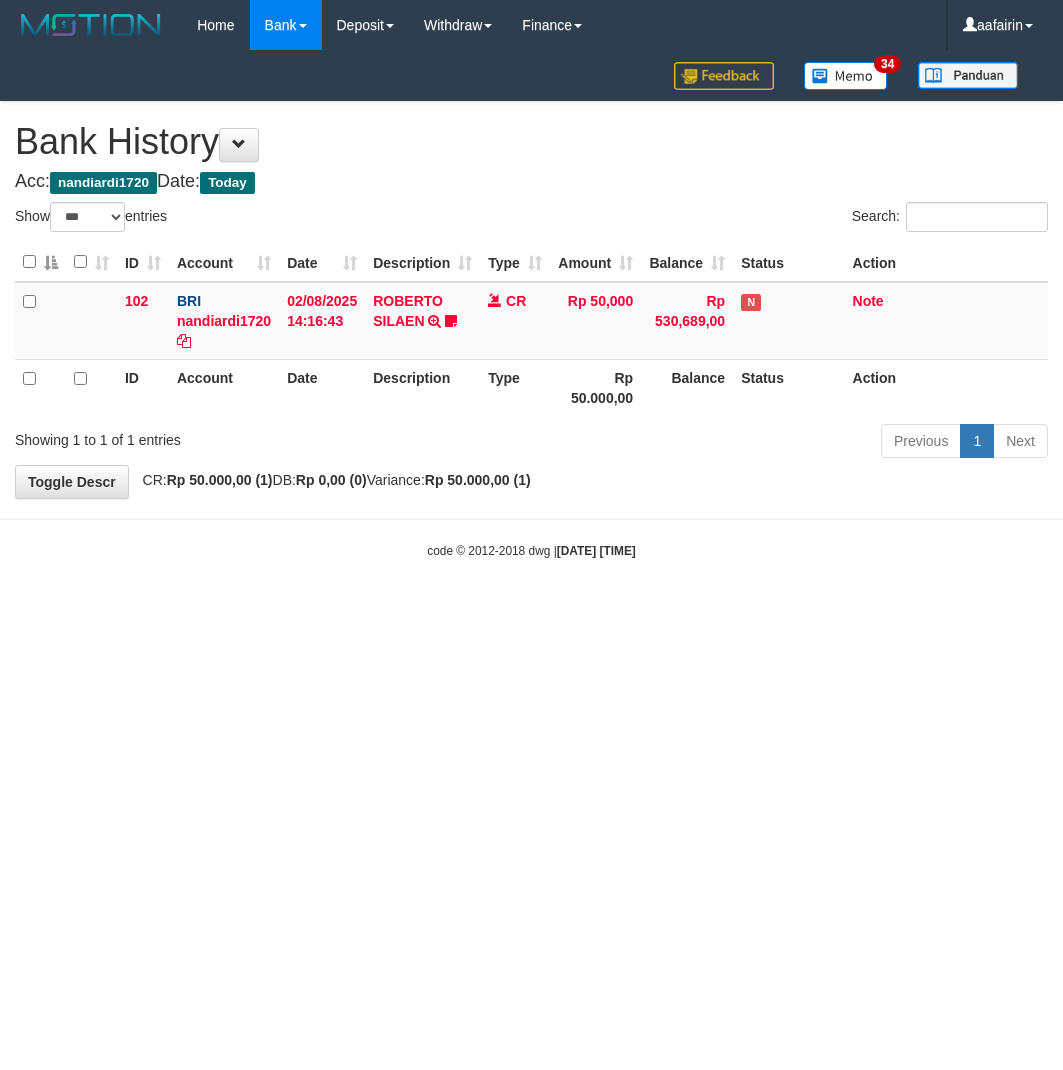 scroll, scrollTop: 0, scrollLeft: 0, axis: both 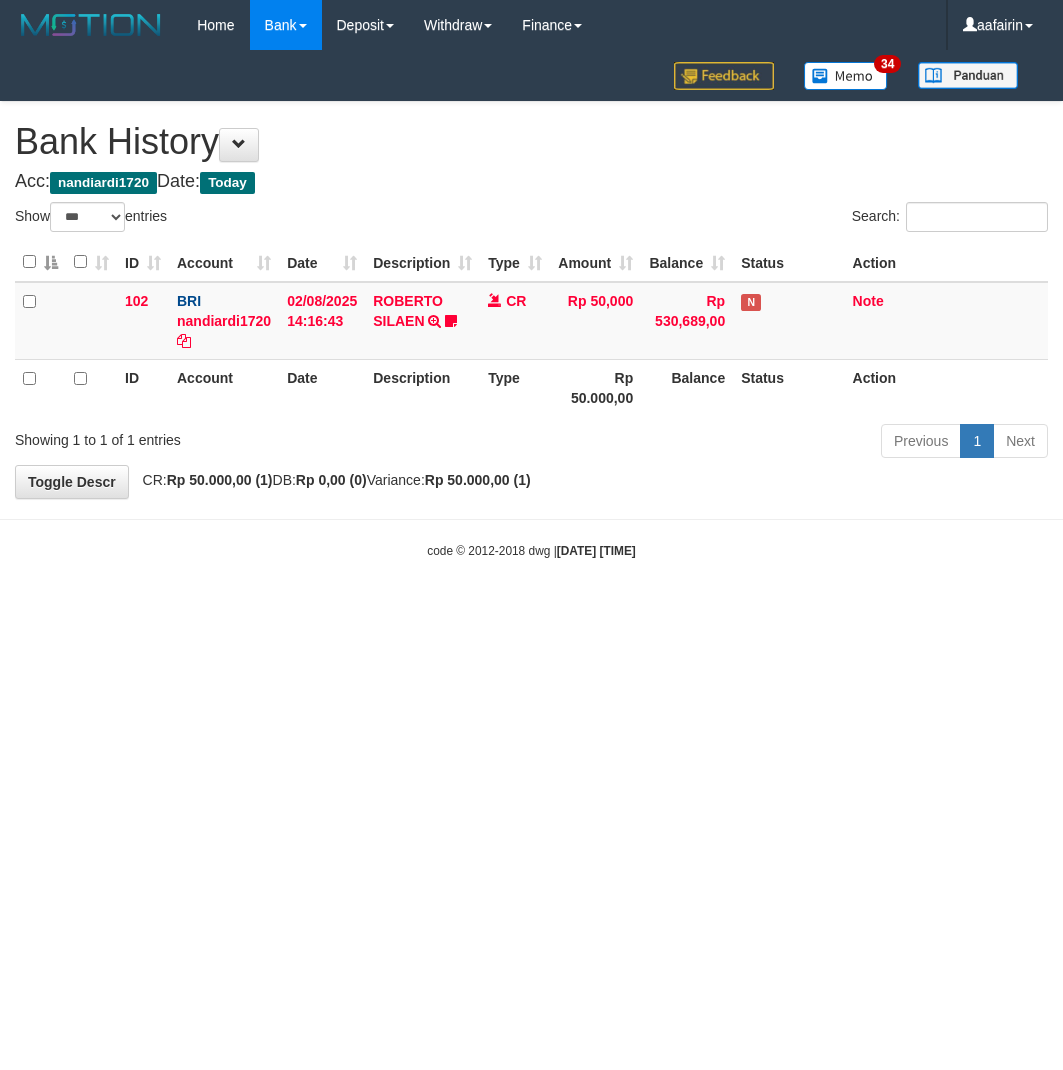 select on "***" 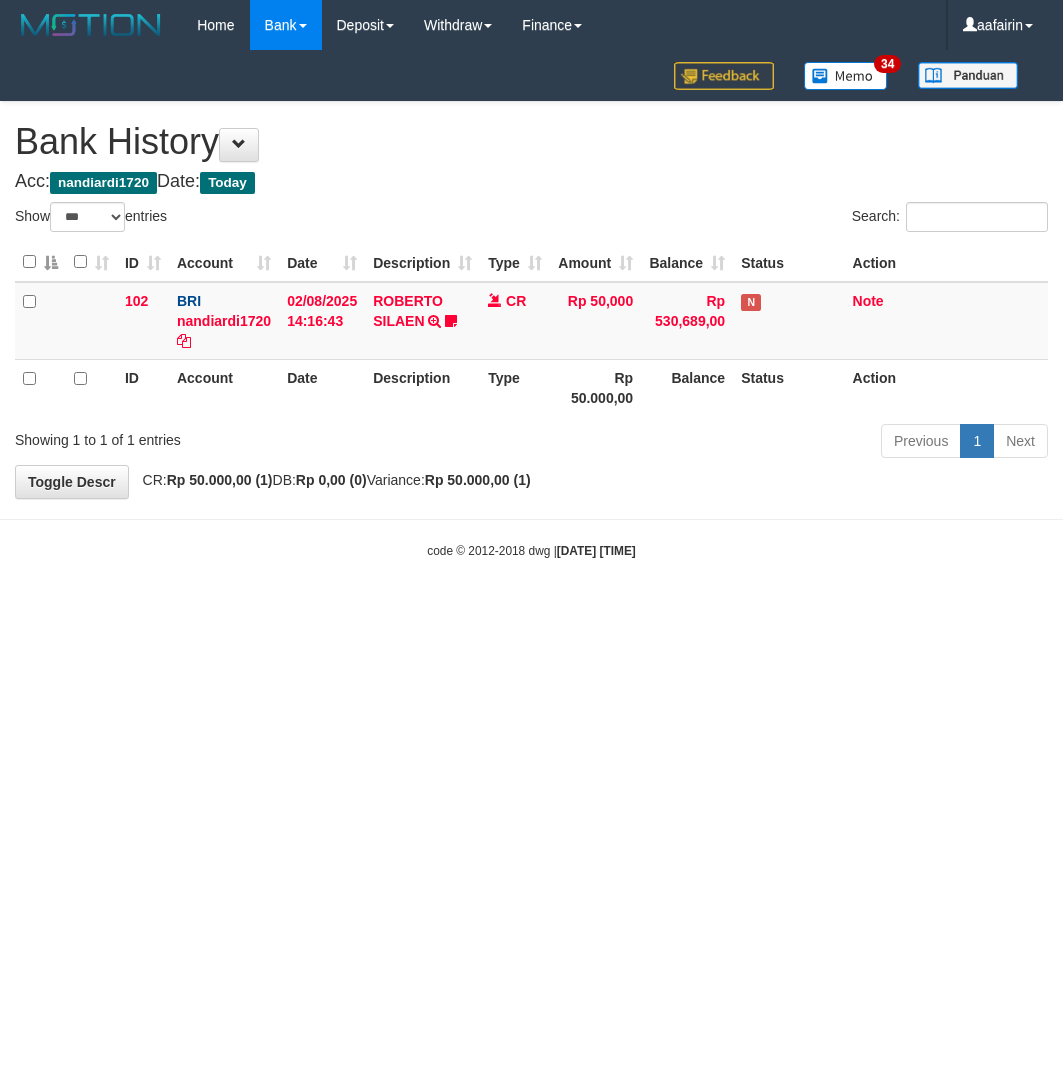 scroll, scrollTop: 0, scrollLeft: 0, axis: both 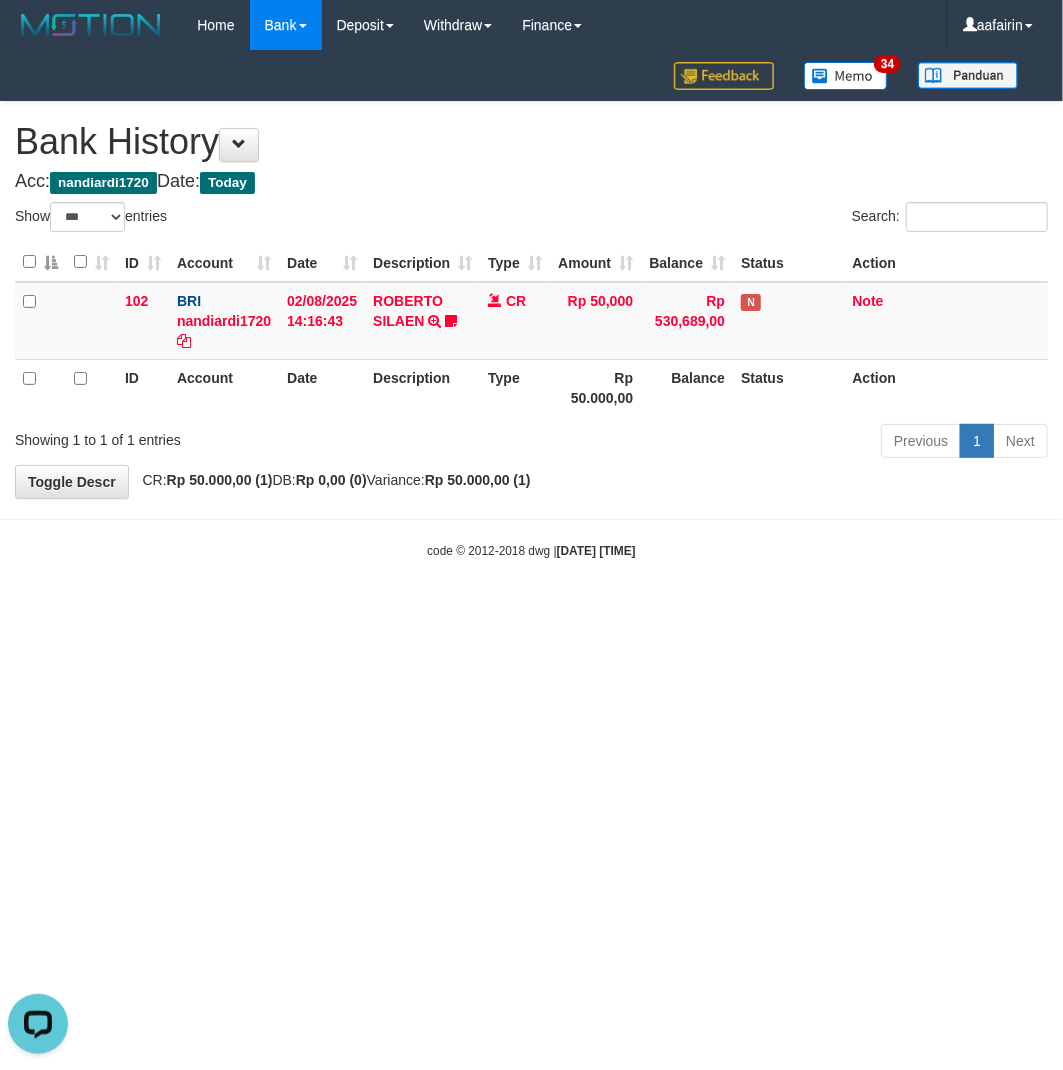 click on "nandiardi1720" at bounding box center [103, 183] 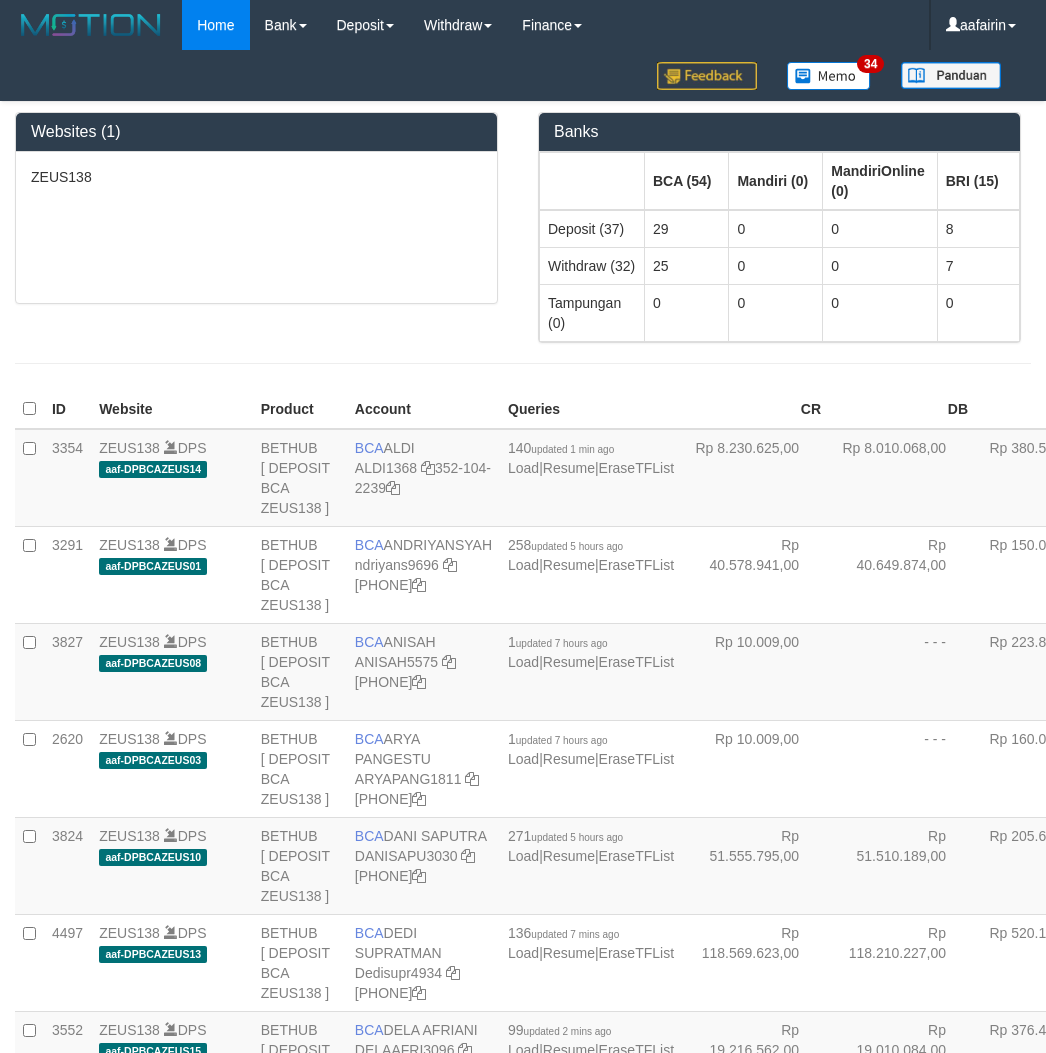 scroll, scrollTop: 3798, scrollLeft: 0, axis: vertical 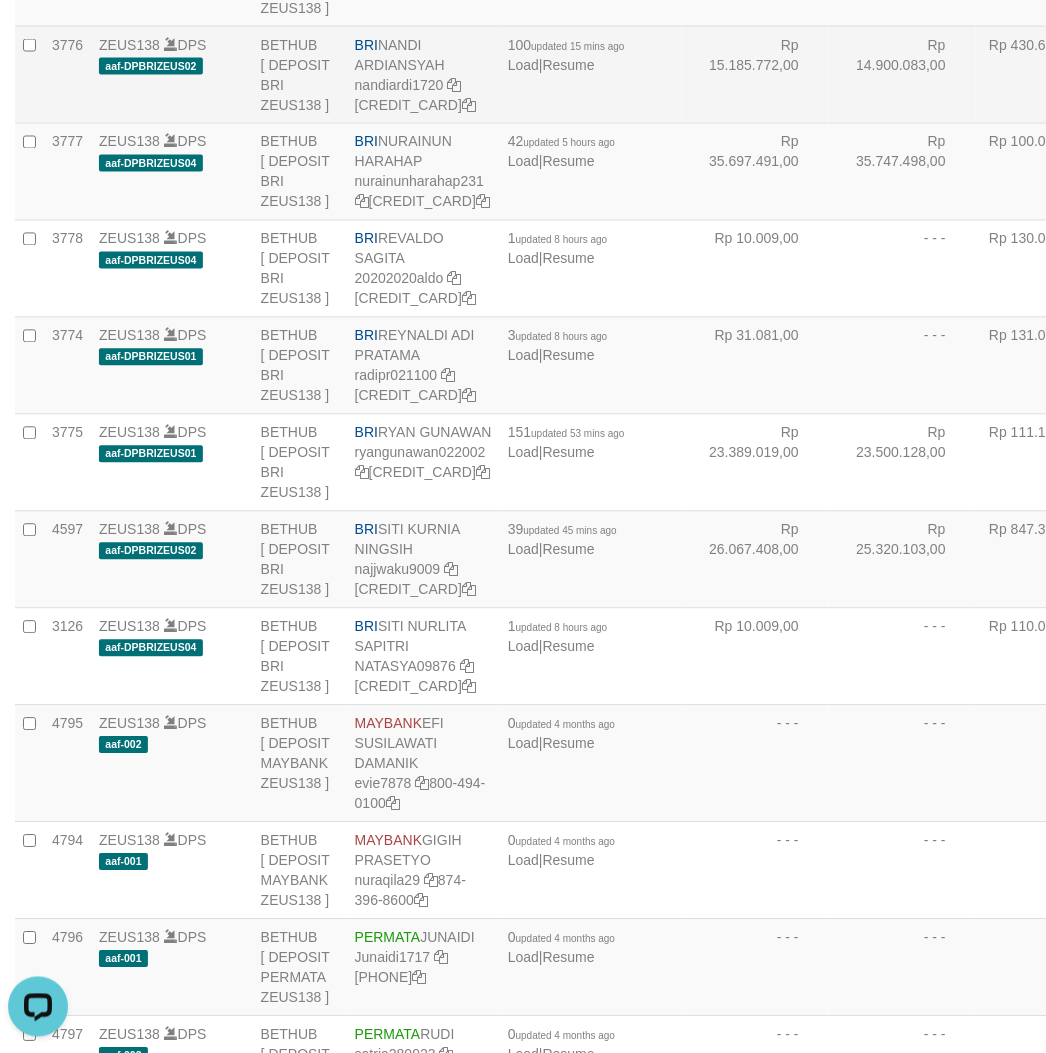 click on "ZEUS138
DPS
aaf-DPBRIZEUS02" at bounding box center [172, 74] 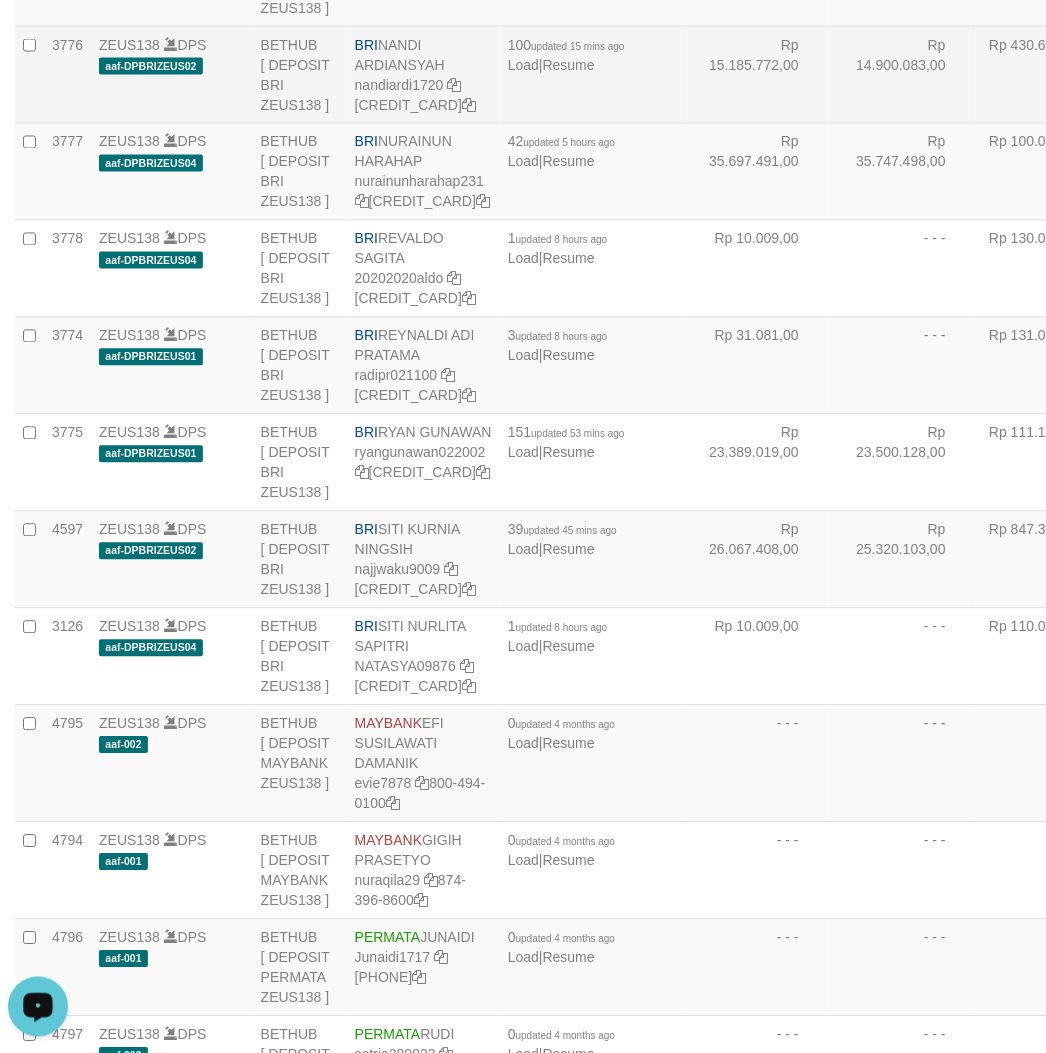 click on "BRI
NANDI ARDIANSYAH
nandiardi1720
126-30-1003-6035-05" at bounding box center (423, 74) 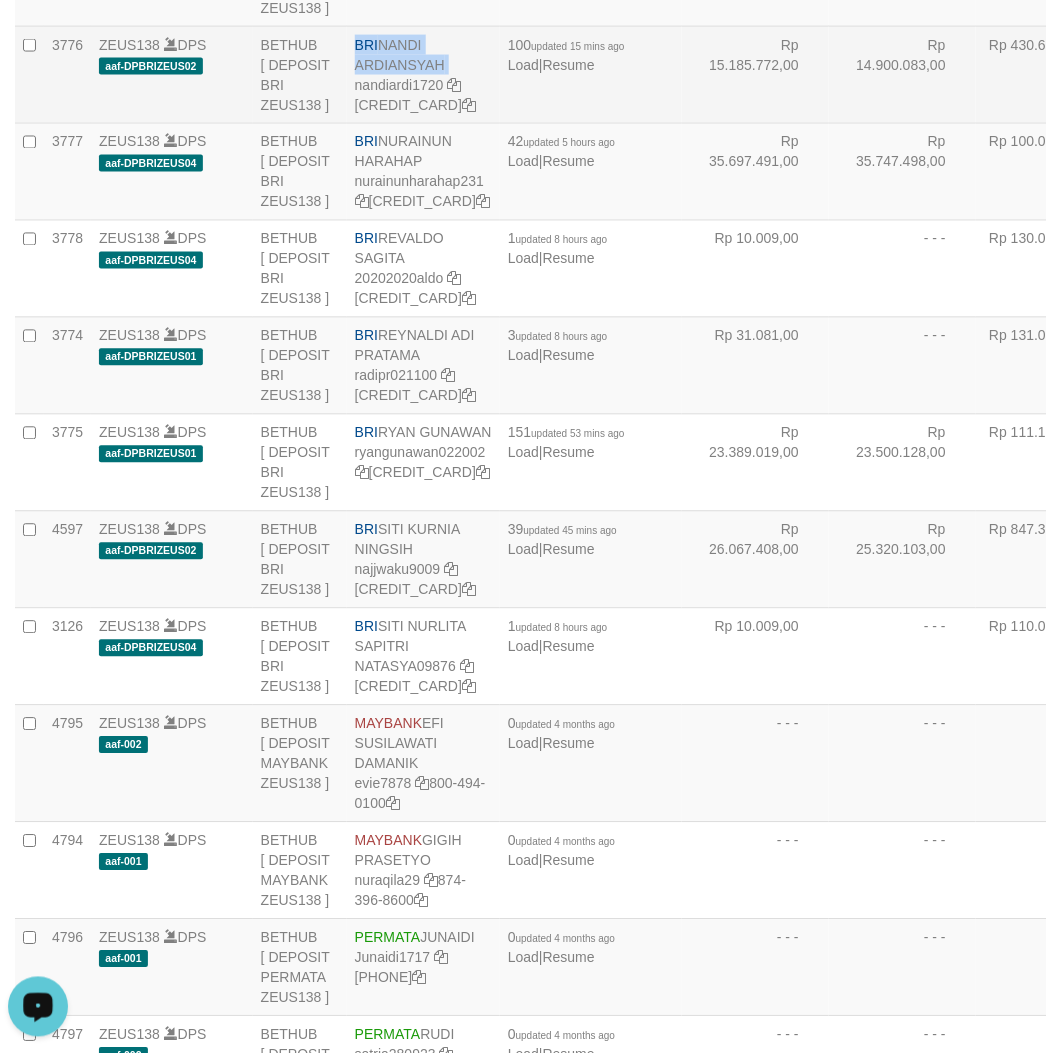 click on "BRI
NANDI ARDIANSYAH
nandiardi1720
126-30-1003-6035-05" at bounding box center (423, 74) 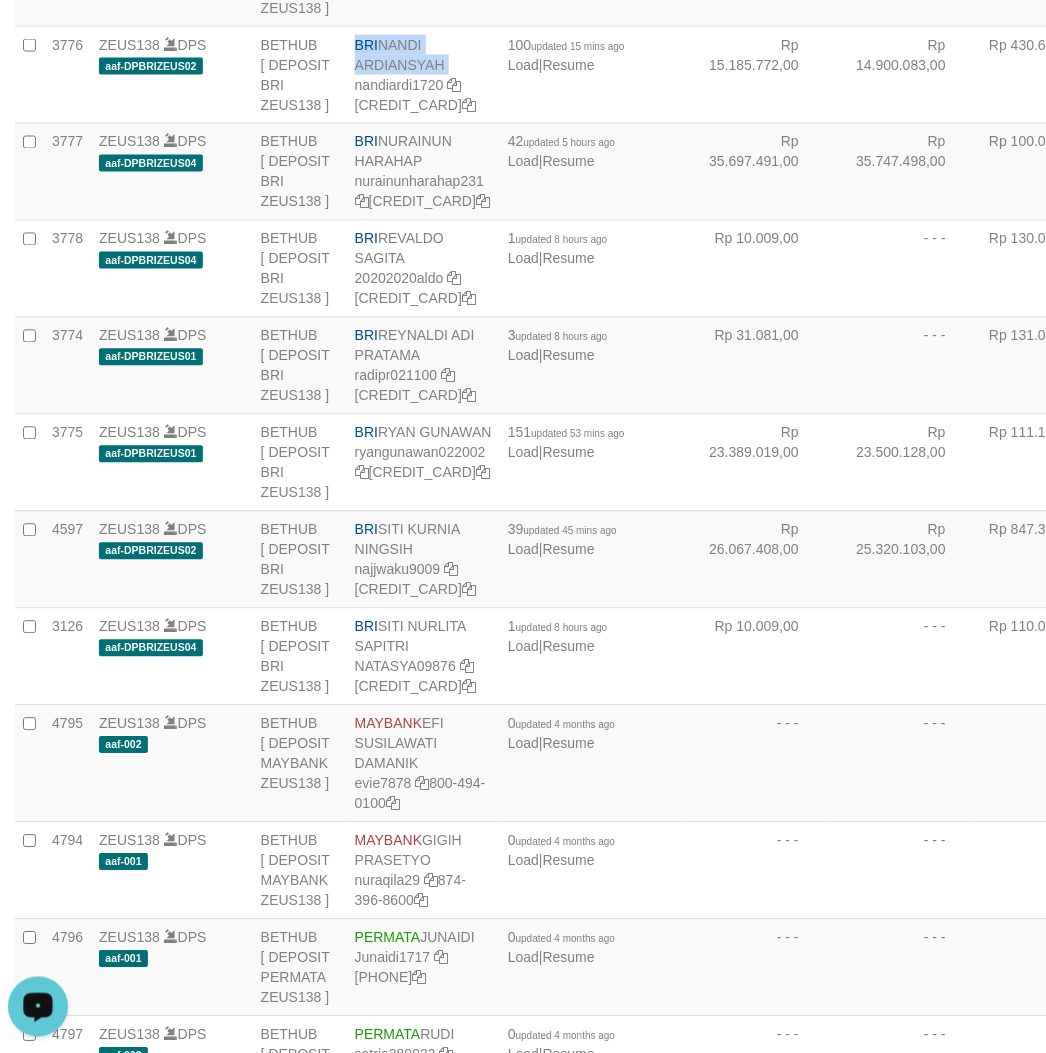 copy on "BRI
NANDI ARDIANSYAH" 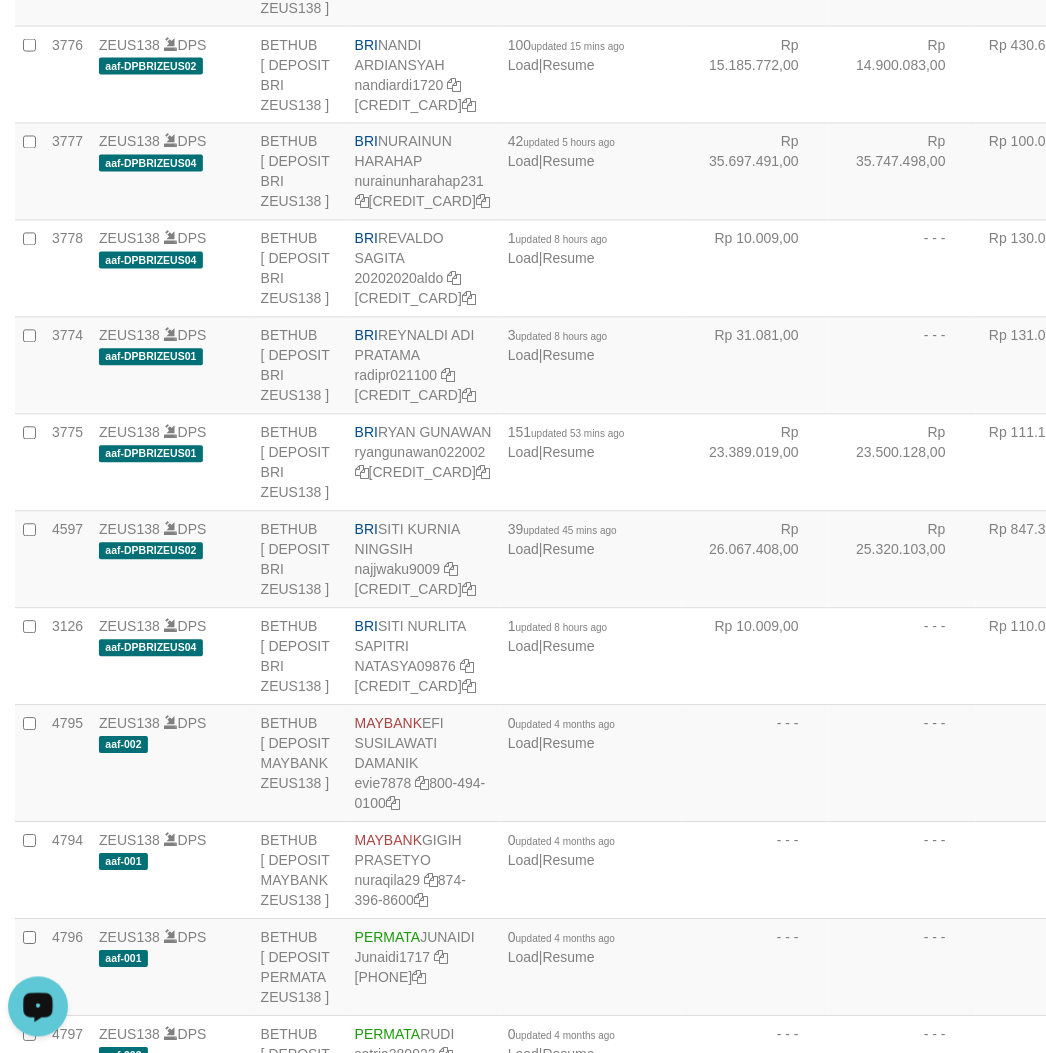 click on "BNI
MUHAMMAD RANDY
mura1520788
144-666-5462" at bounding box center (423, -314) 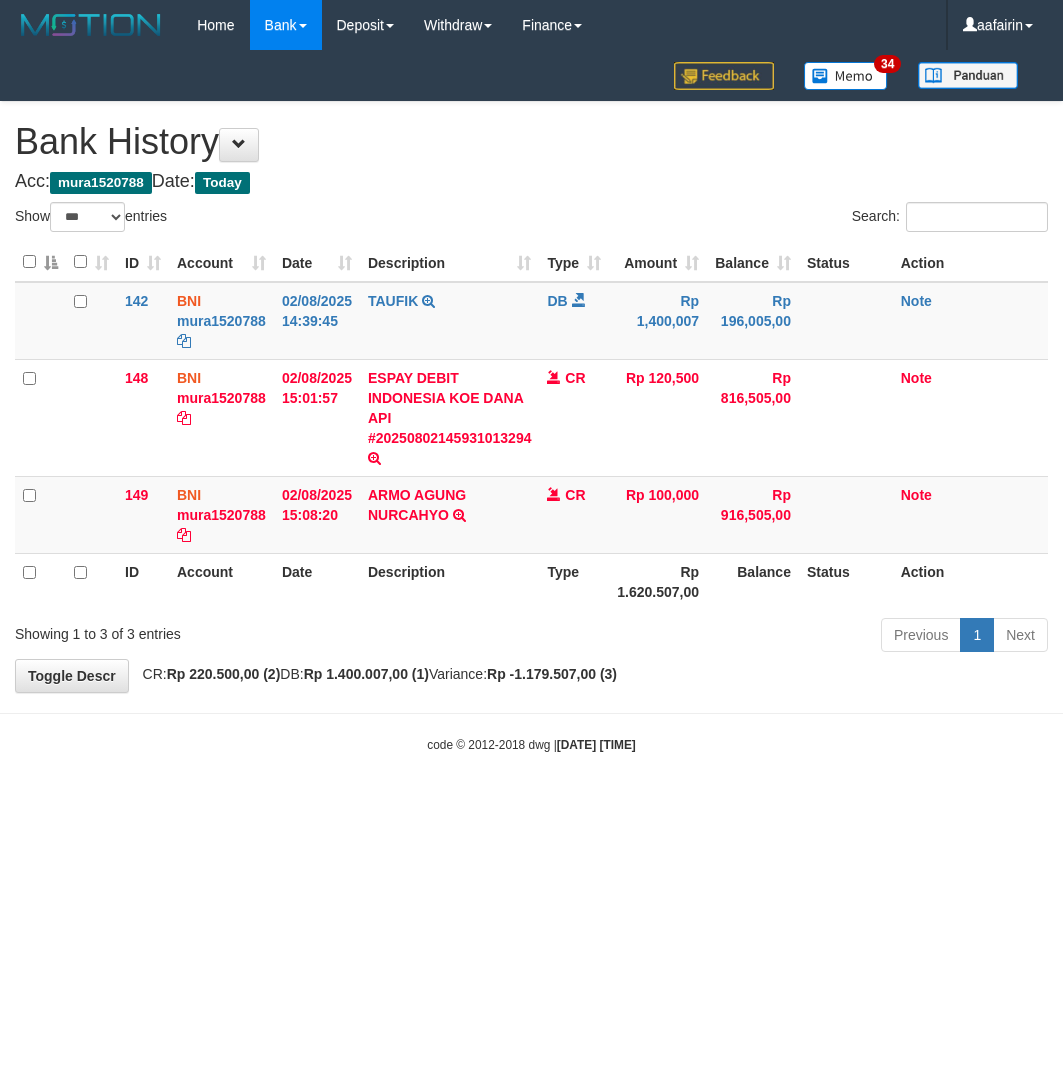 select on "***" 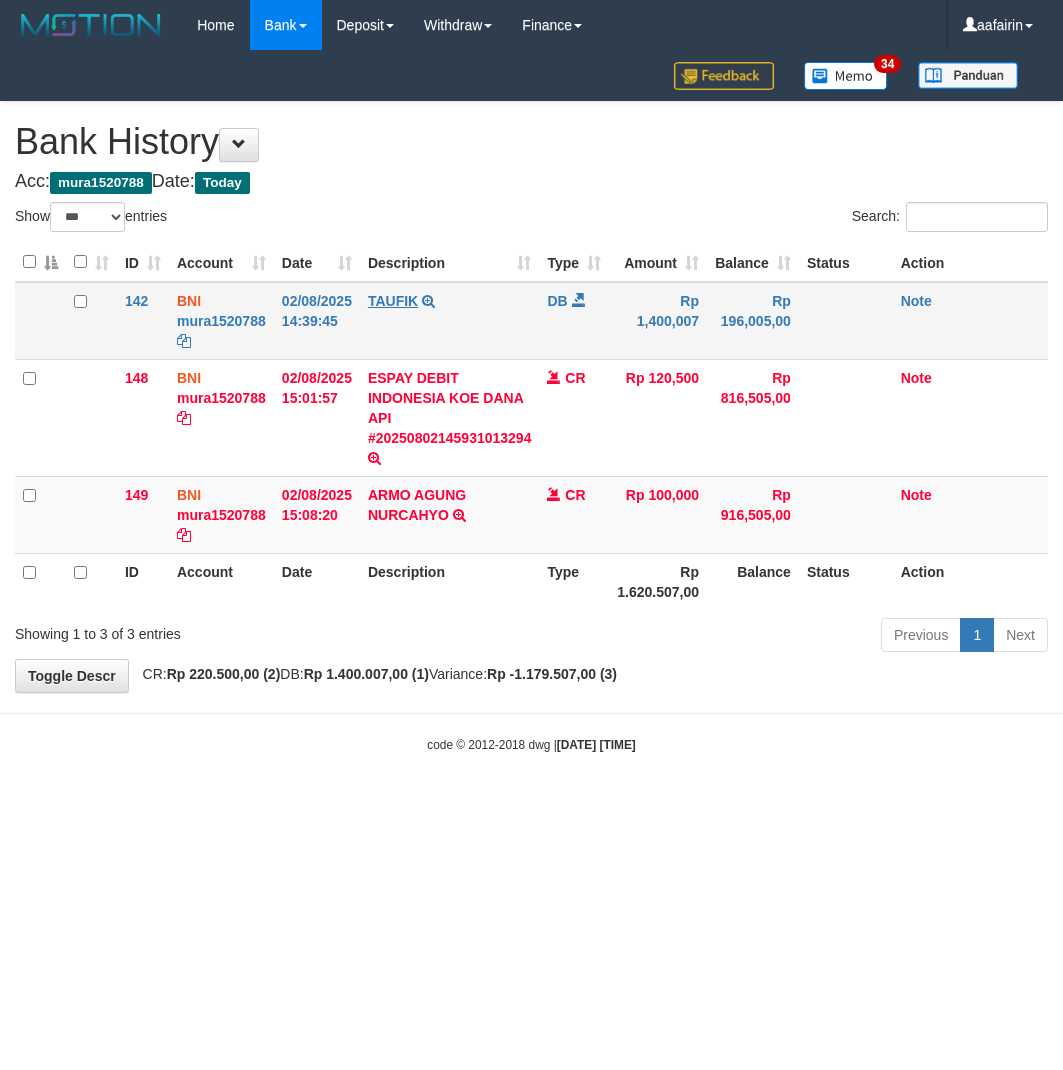 scroll, scrollTop: 0, scrollLeft: 0, axis: both 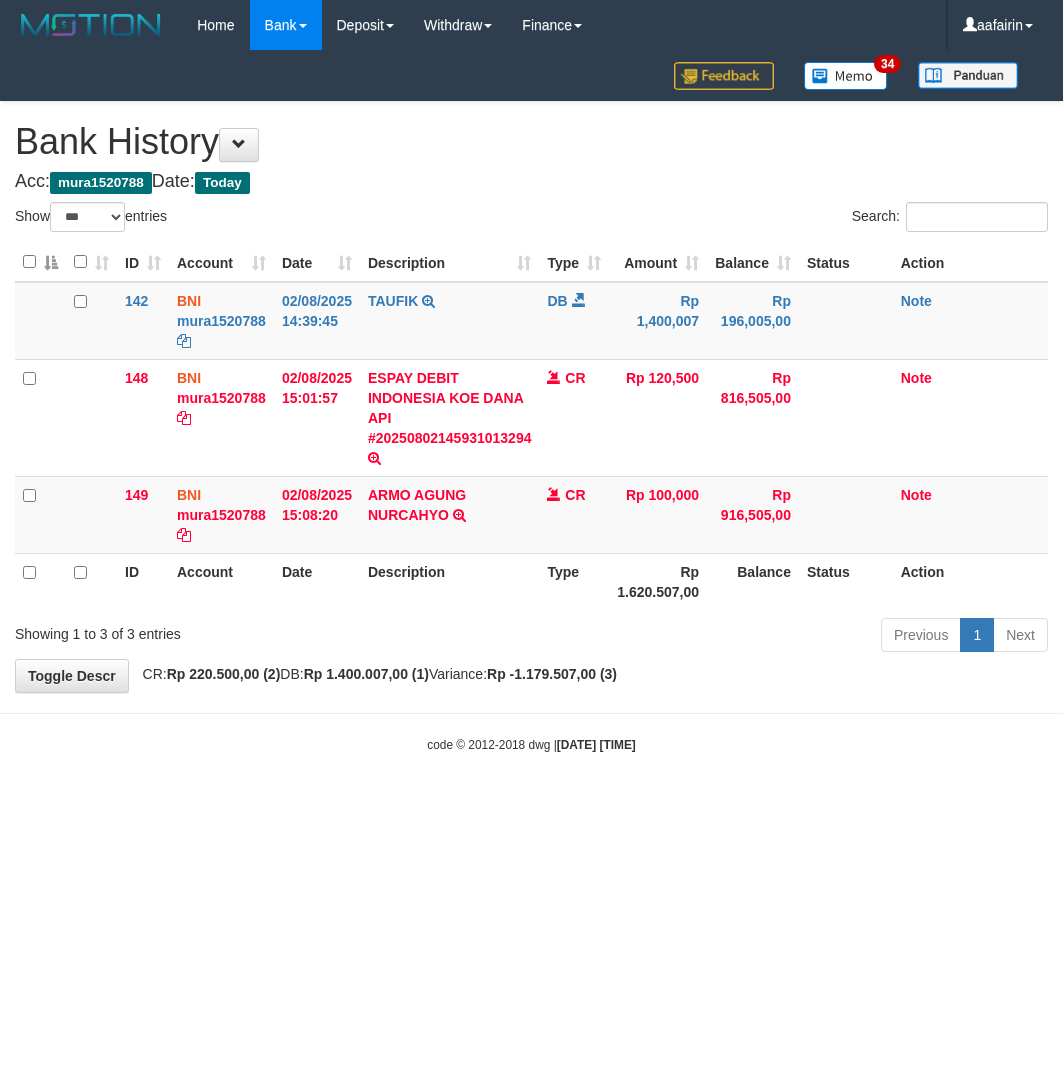 select on "***" 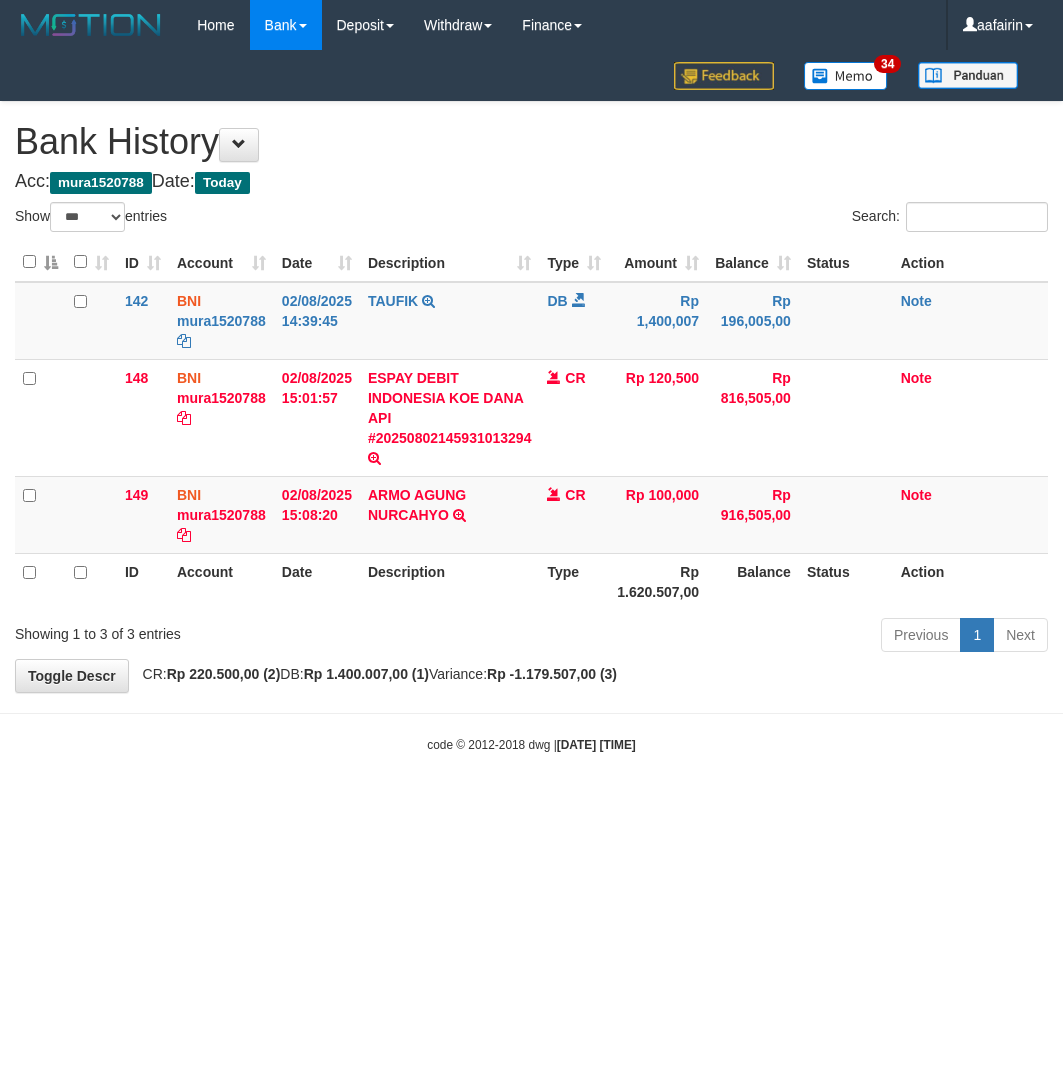 scroll, scrollTop: 0, scrollLeft: 0, axis: both 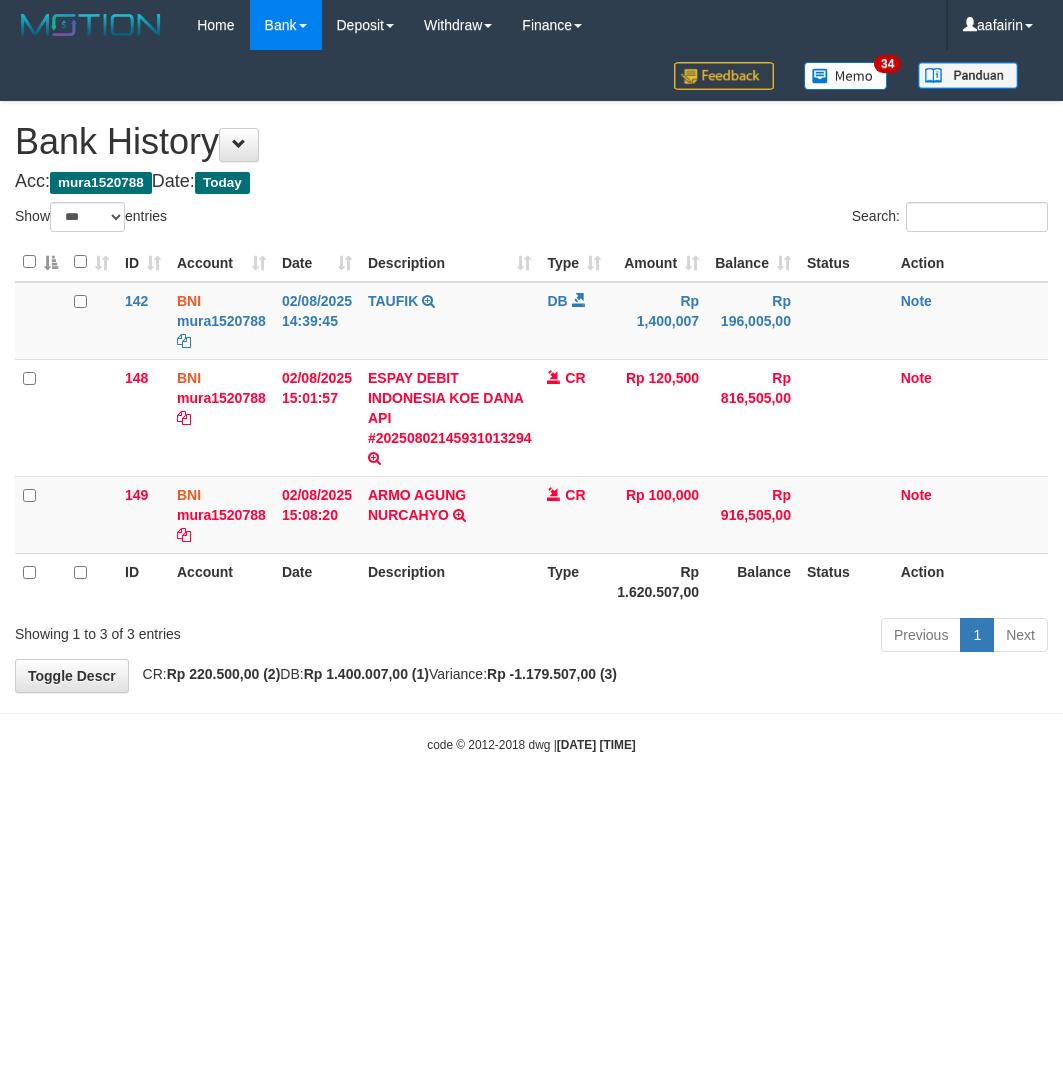 select on "***" 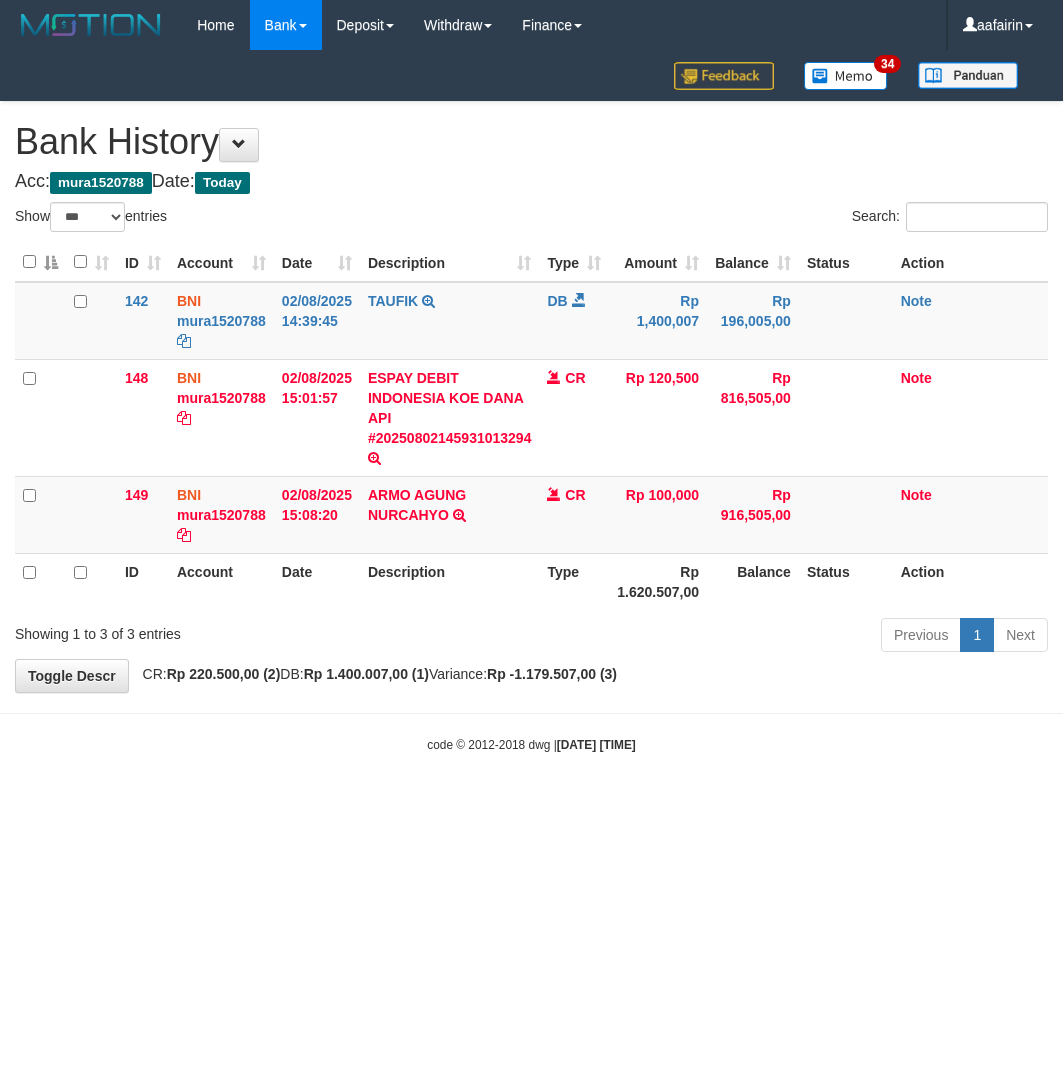 scroll, scrollTop: 0, scrollLeft: 0, axis: both 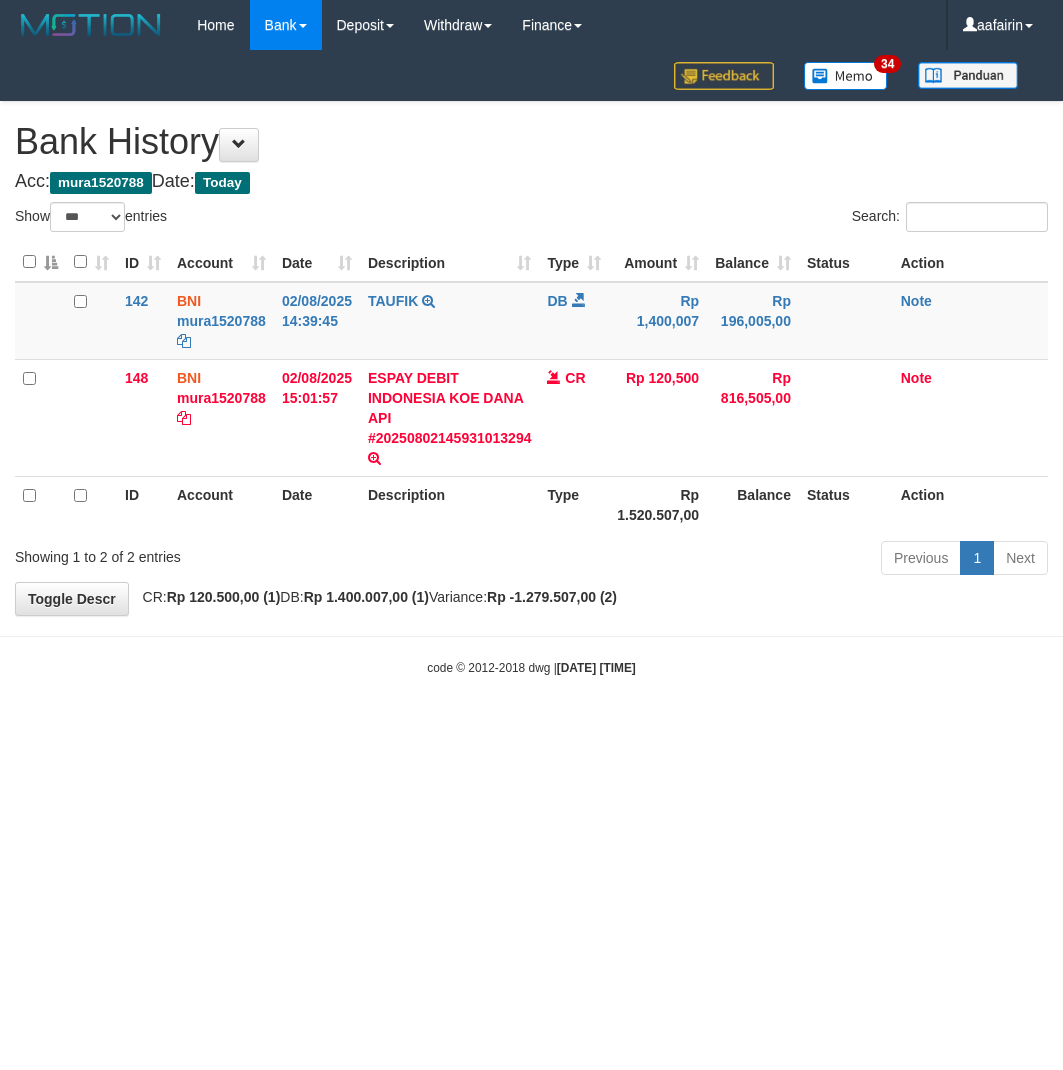 select on "***" 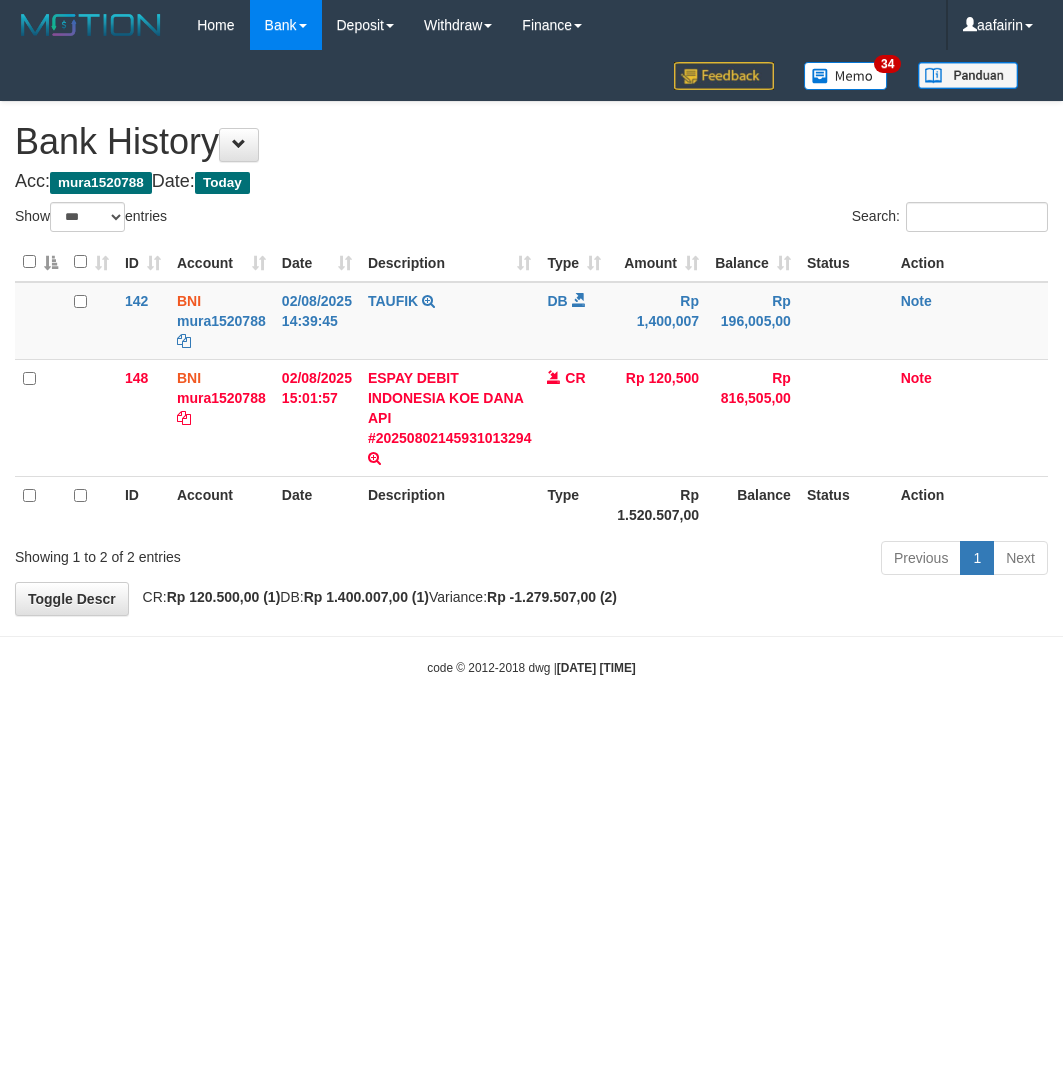 scroll, scrollTop: 0, scrollLeft: 0, axis: both 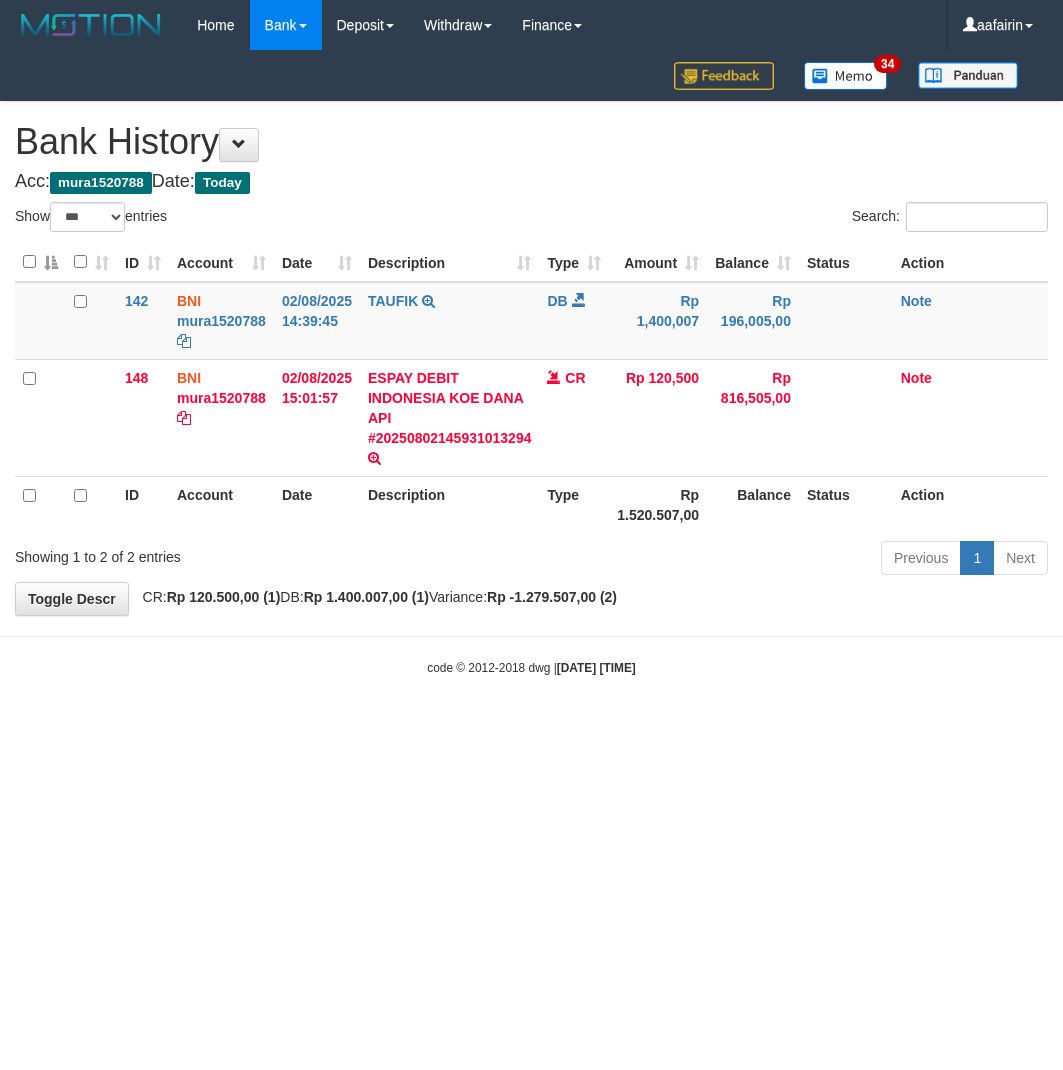 select on "***" 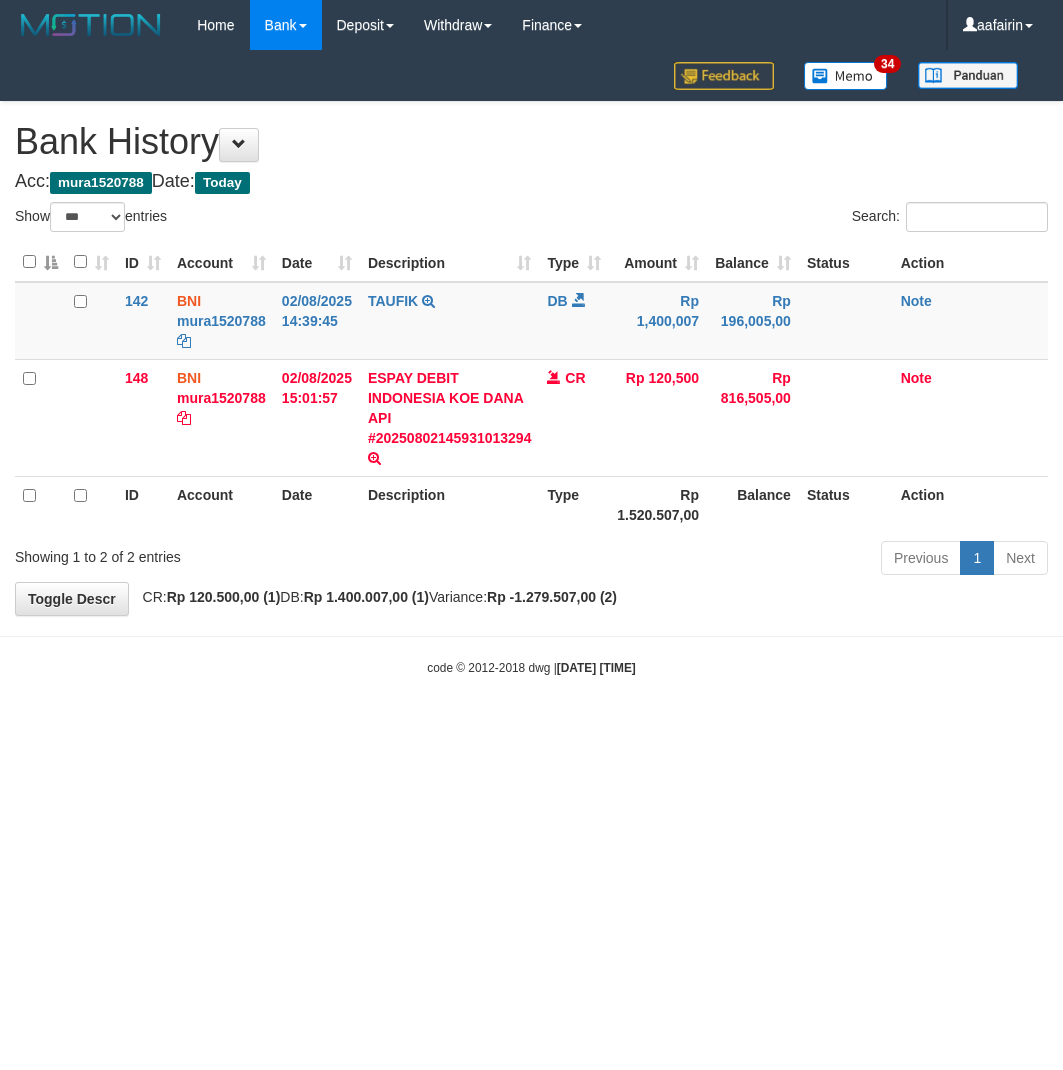 scroll, scrollTop: 0, scrollLeft: 0, axis: both 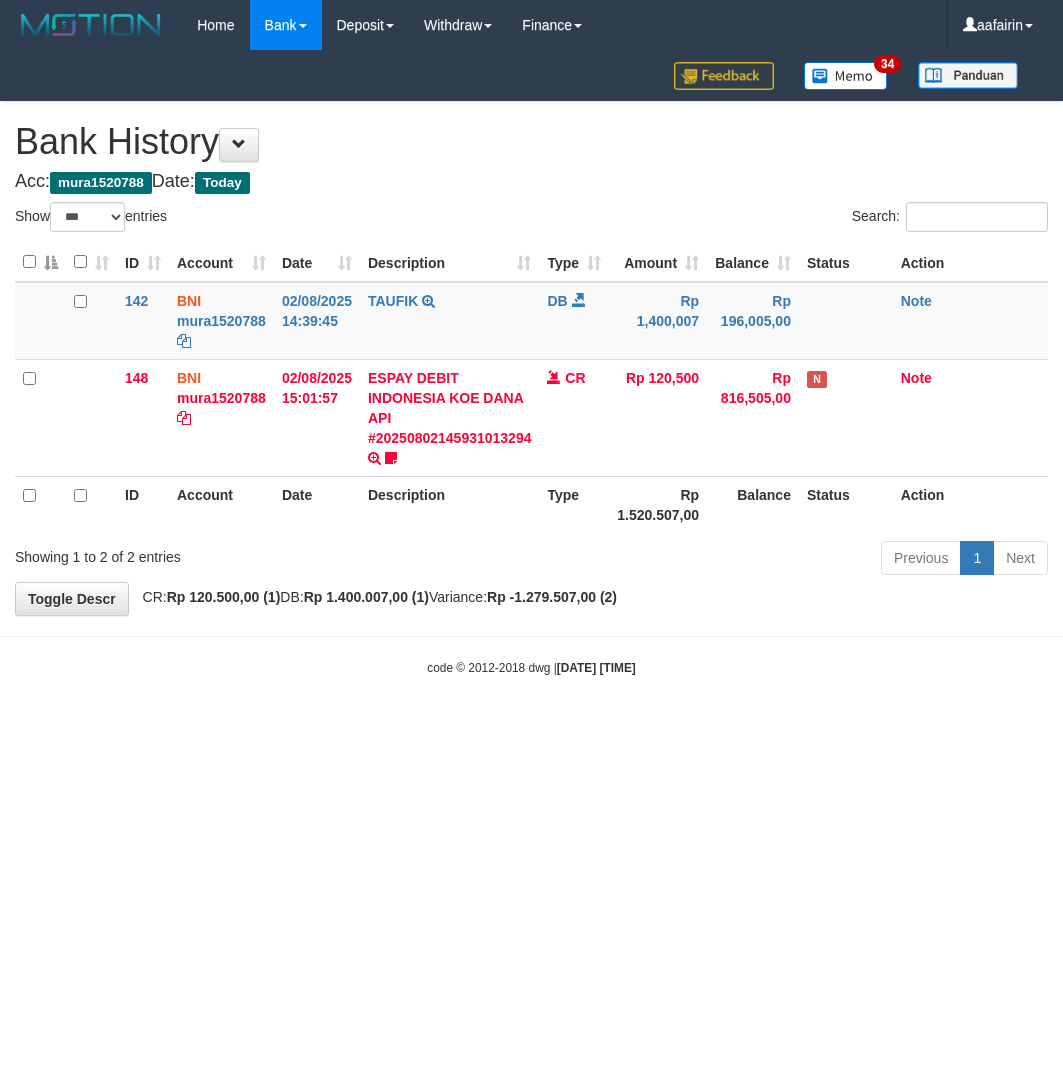 select on "***" 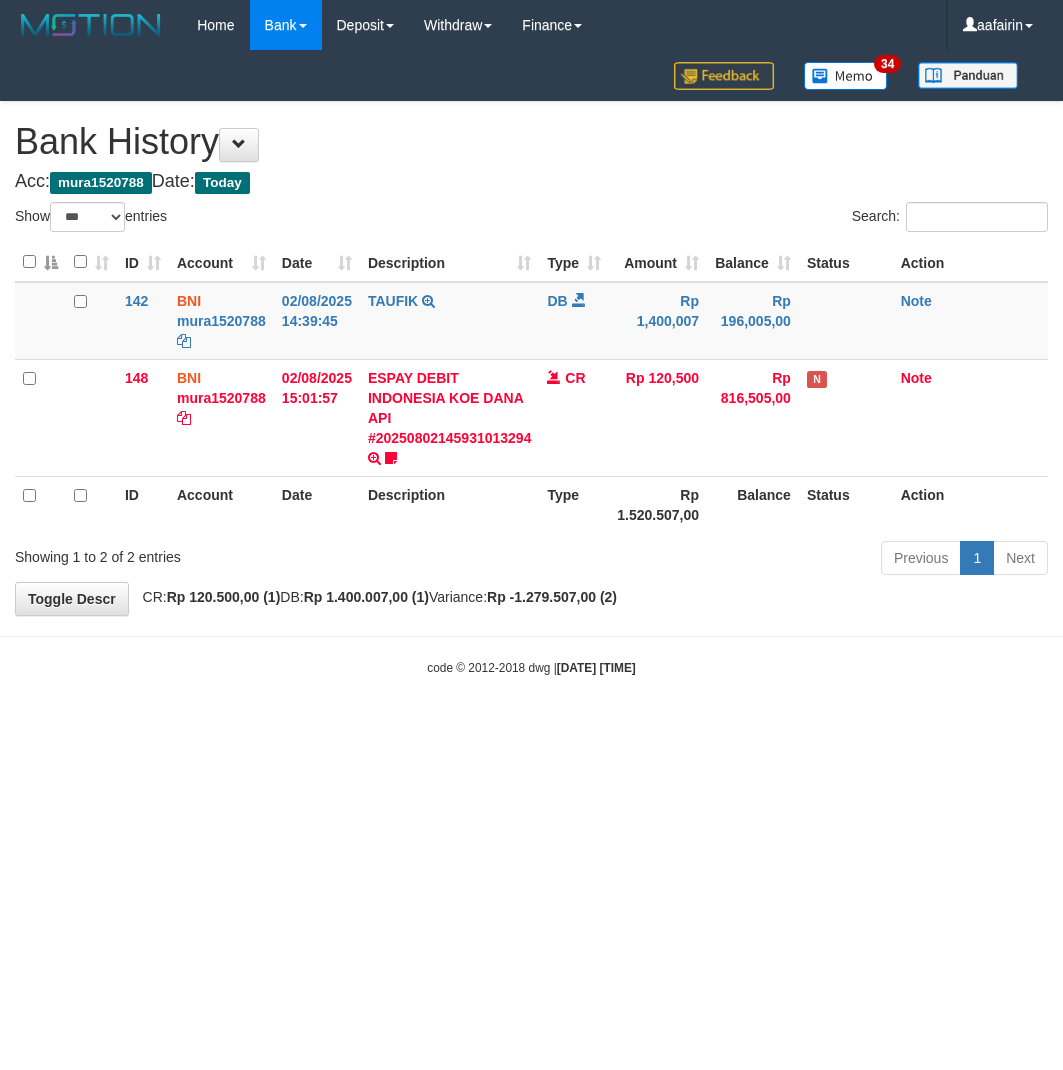 scroll, scrollTop: 0, scrollLeft: 0, axis: both 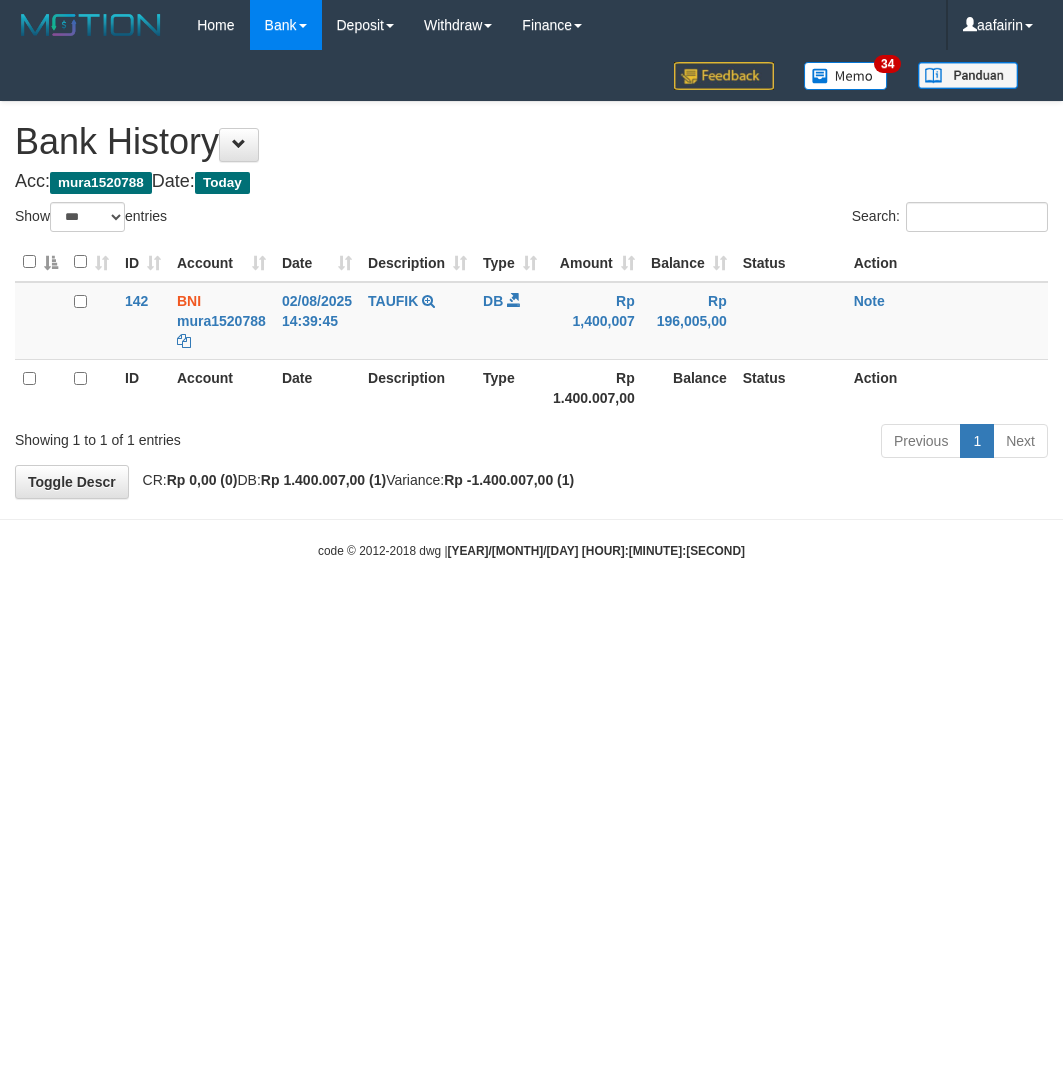 select on "***" 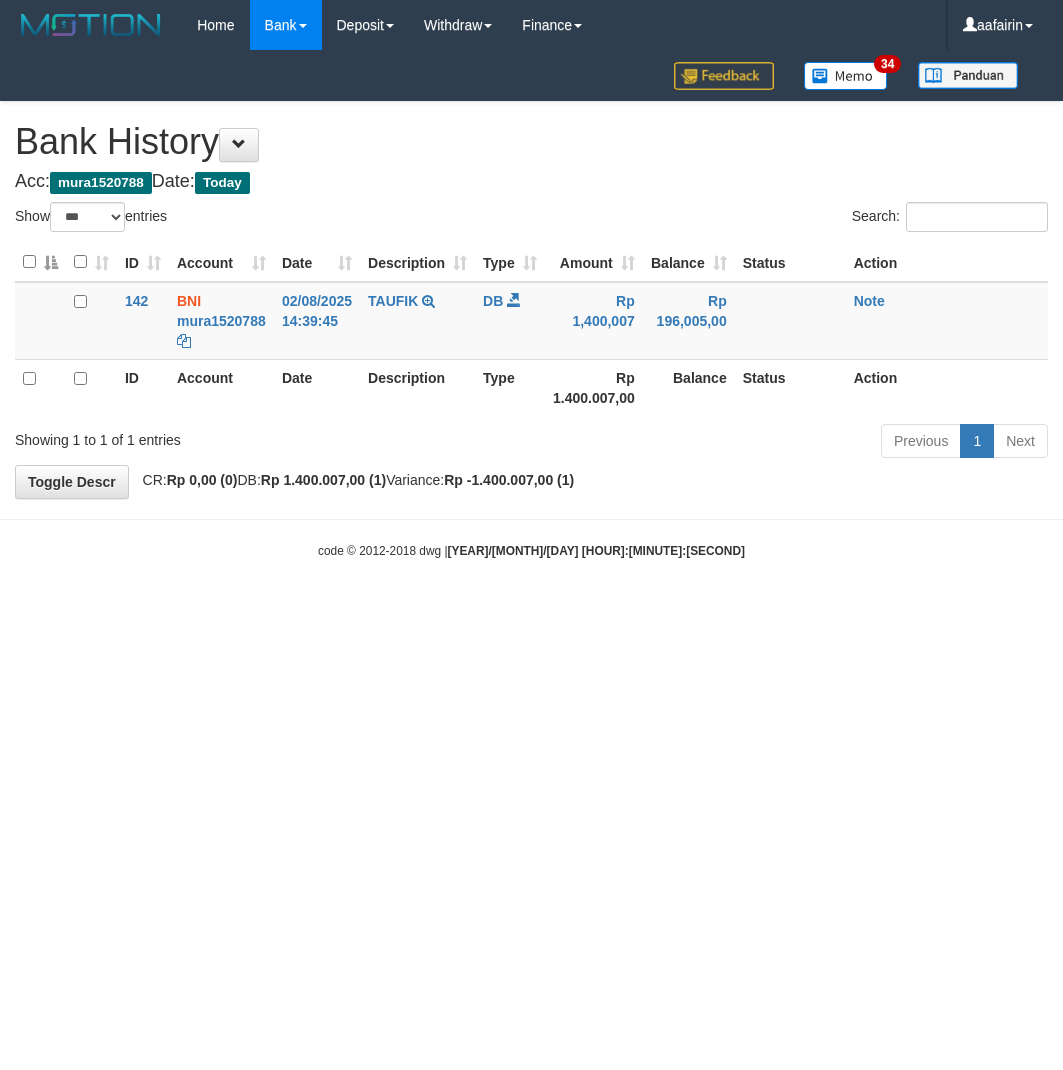 scroll, scrollTop: 0, scrollLeft: 0, axis: both 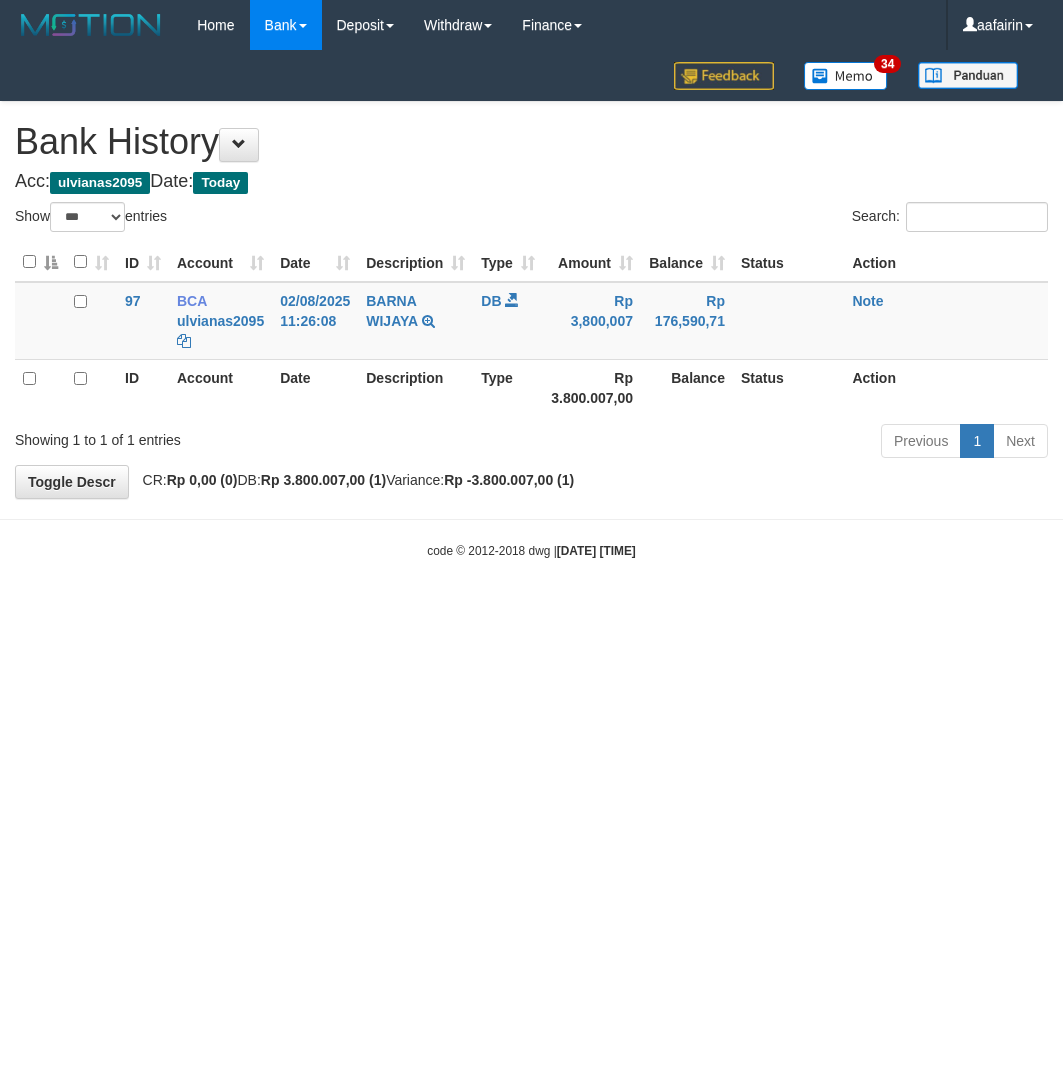 select on "***" 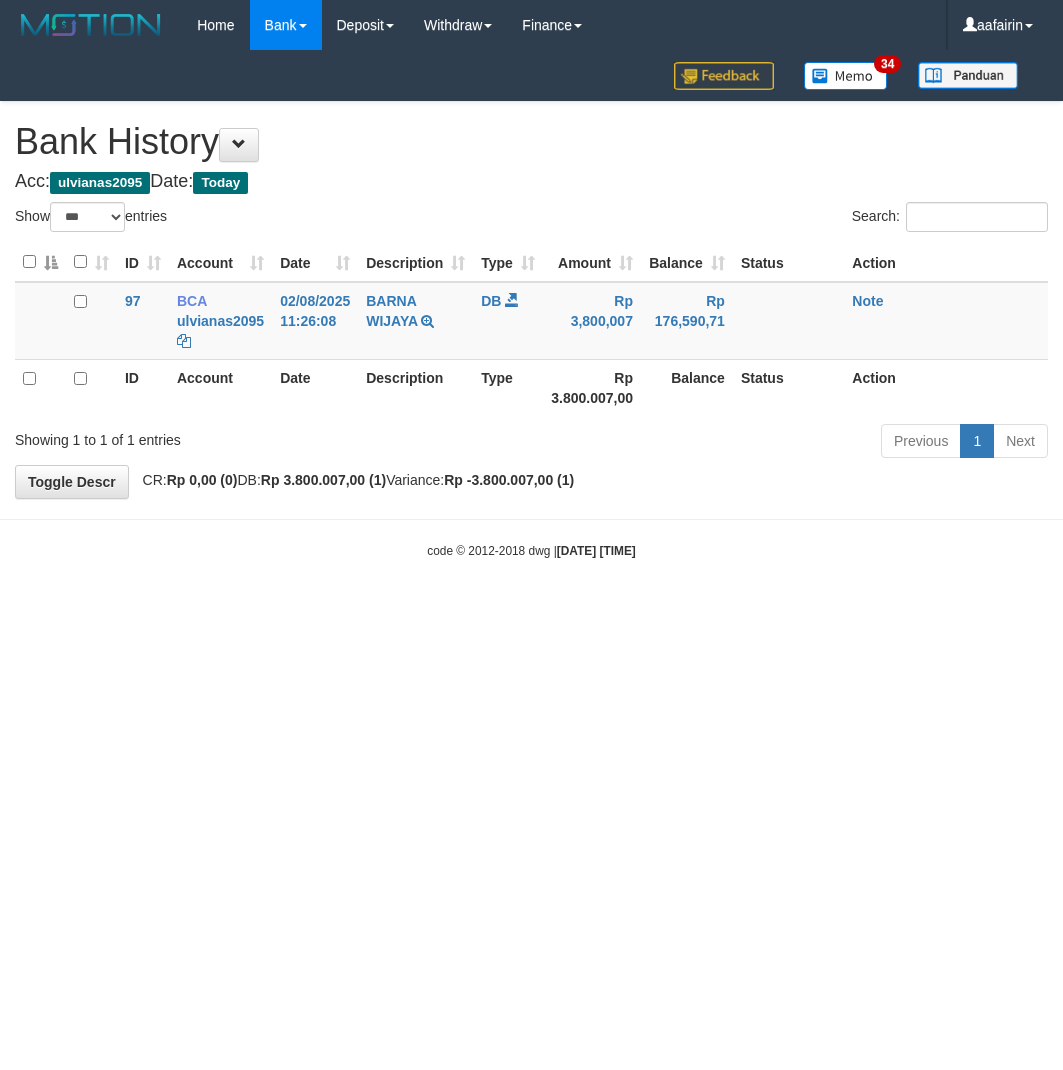 scroll, scrollTop: 0, scrollLeft: 0, axis: both 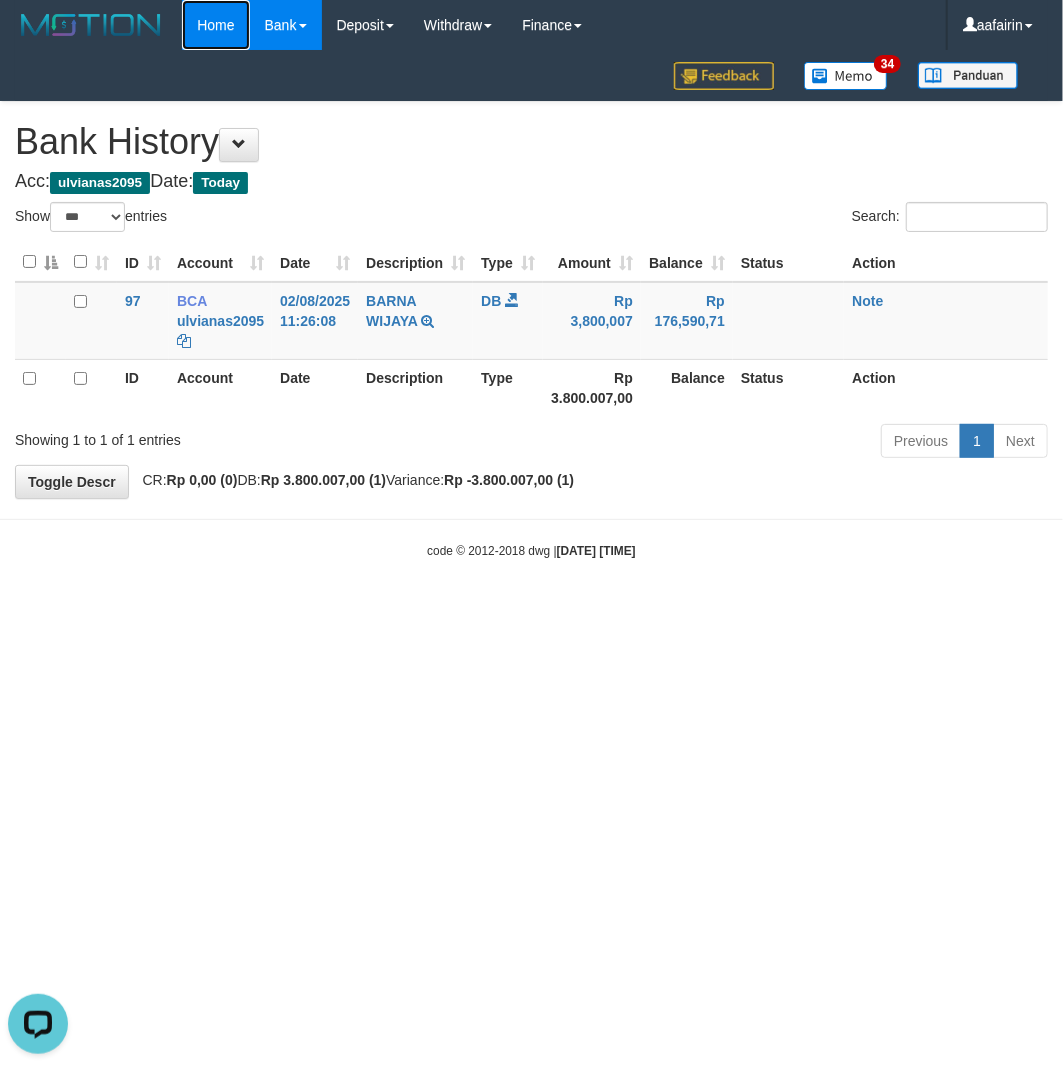click on "Home" at bounding box center [215, 25] 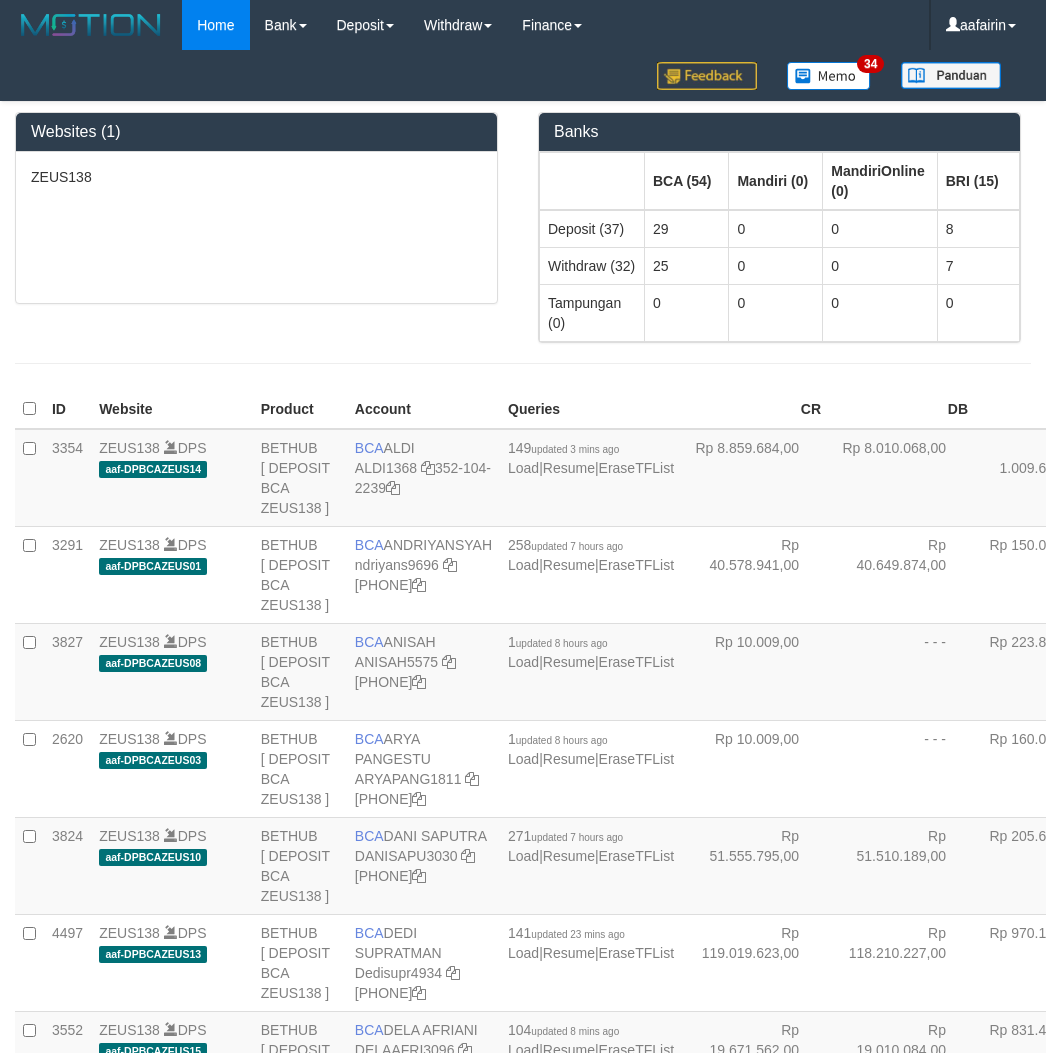 scroll, scrollTop: 0, scrollLeft: 0, axis: both 